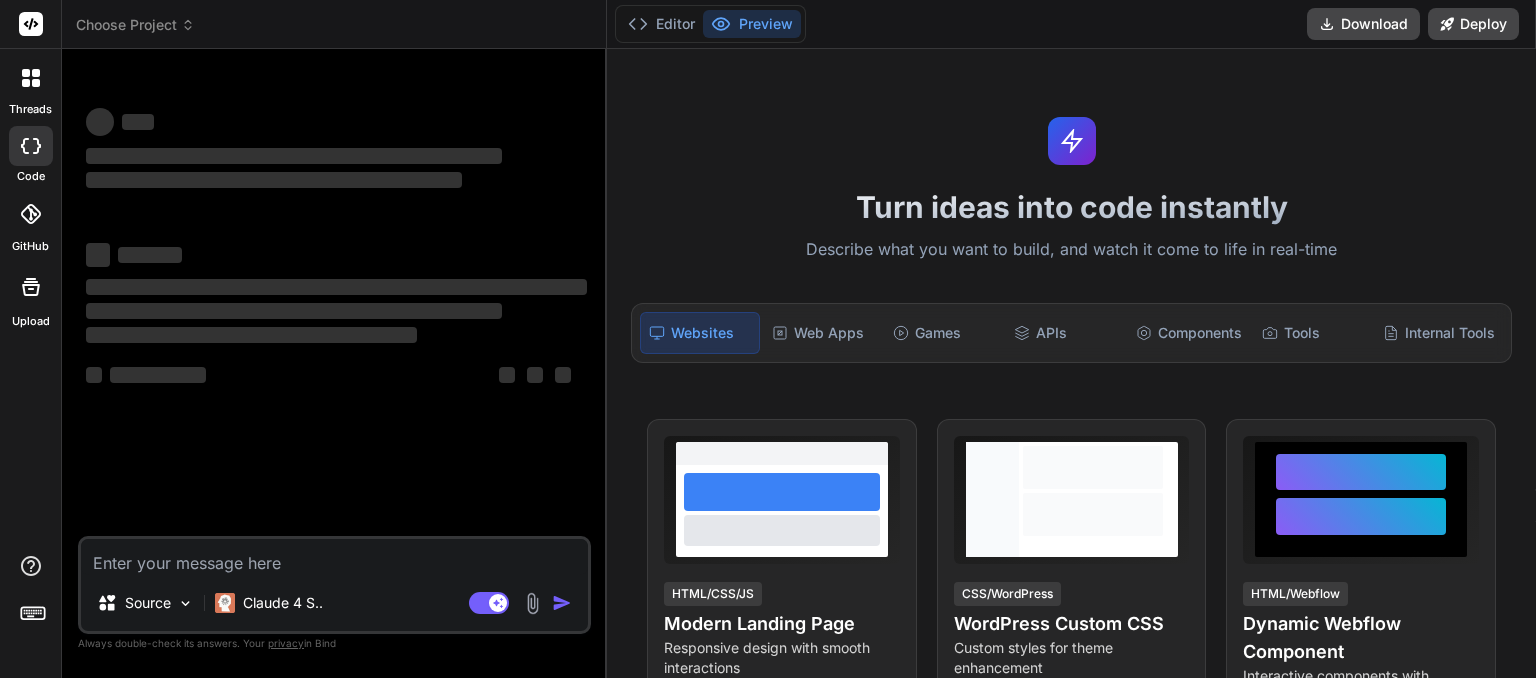 scroll, scrollTop: 0, scrollLeft: 0, axis: both 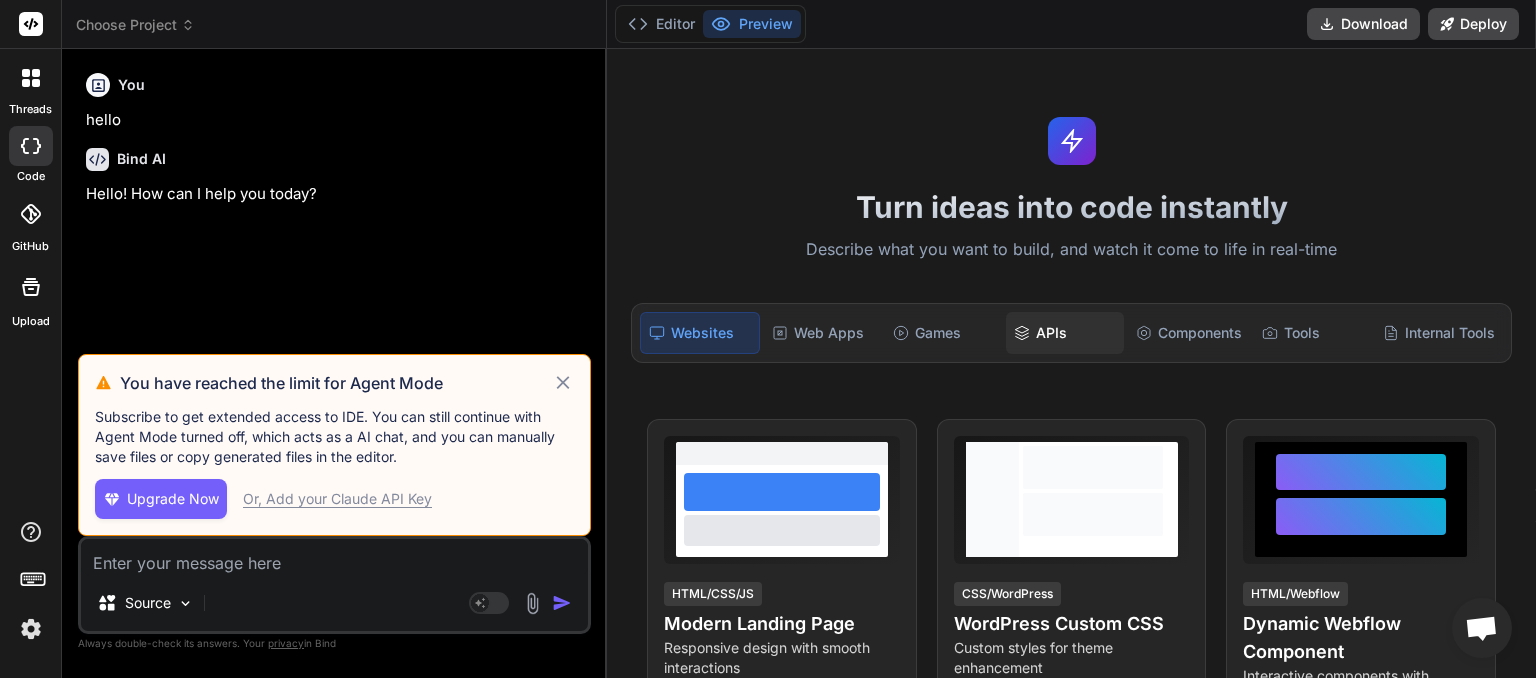 click on "APIs" at bounding box center [1064, 333] 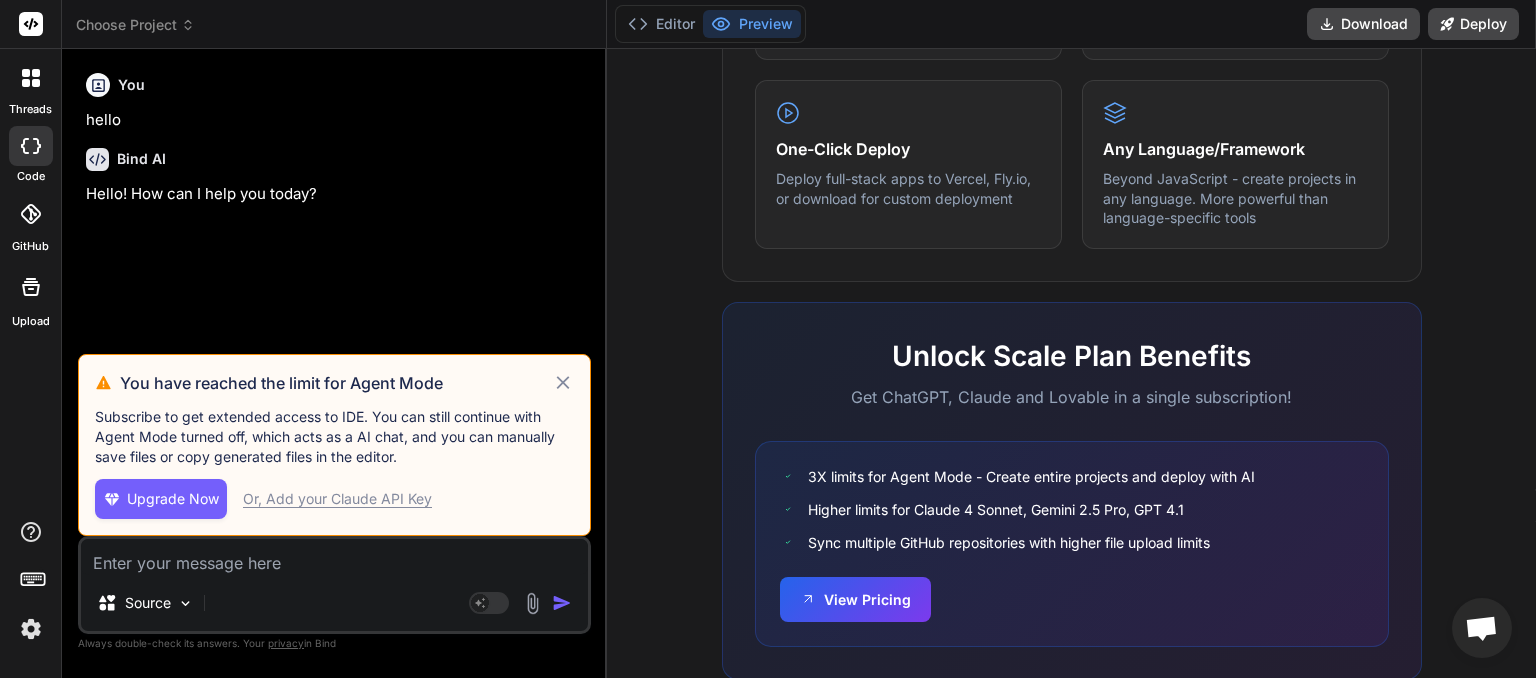 scroll, scrollTop: 1251, scrollLeft: 0, axis: vertical 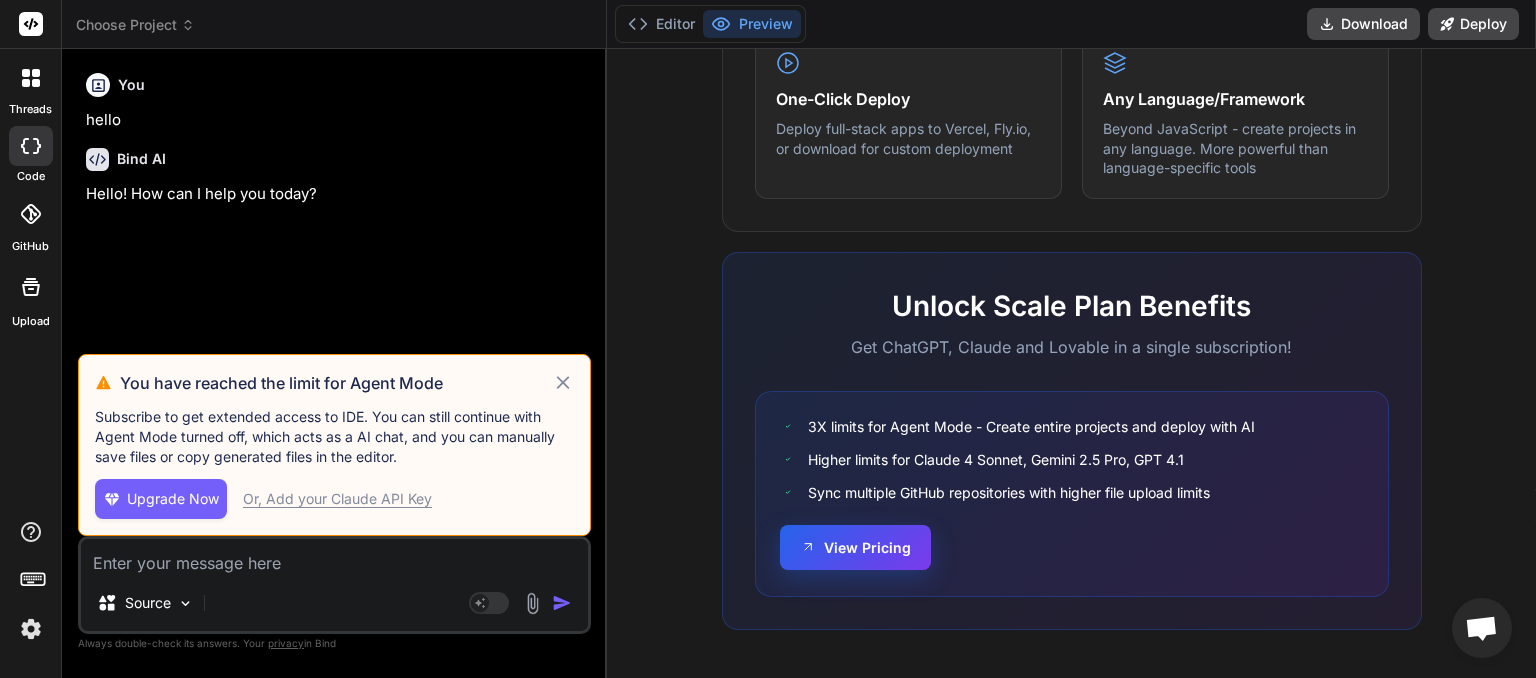 click on "View Pricing" at bounding box center [855, 547] 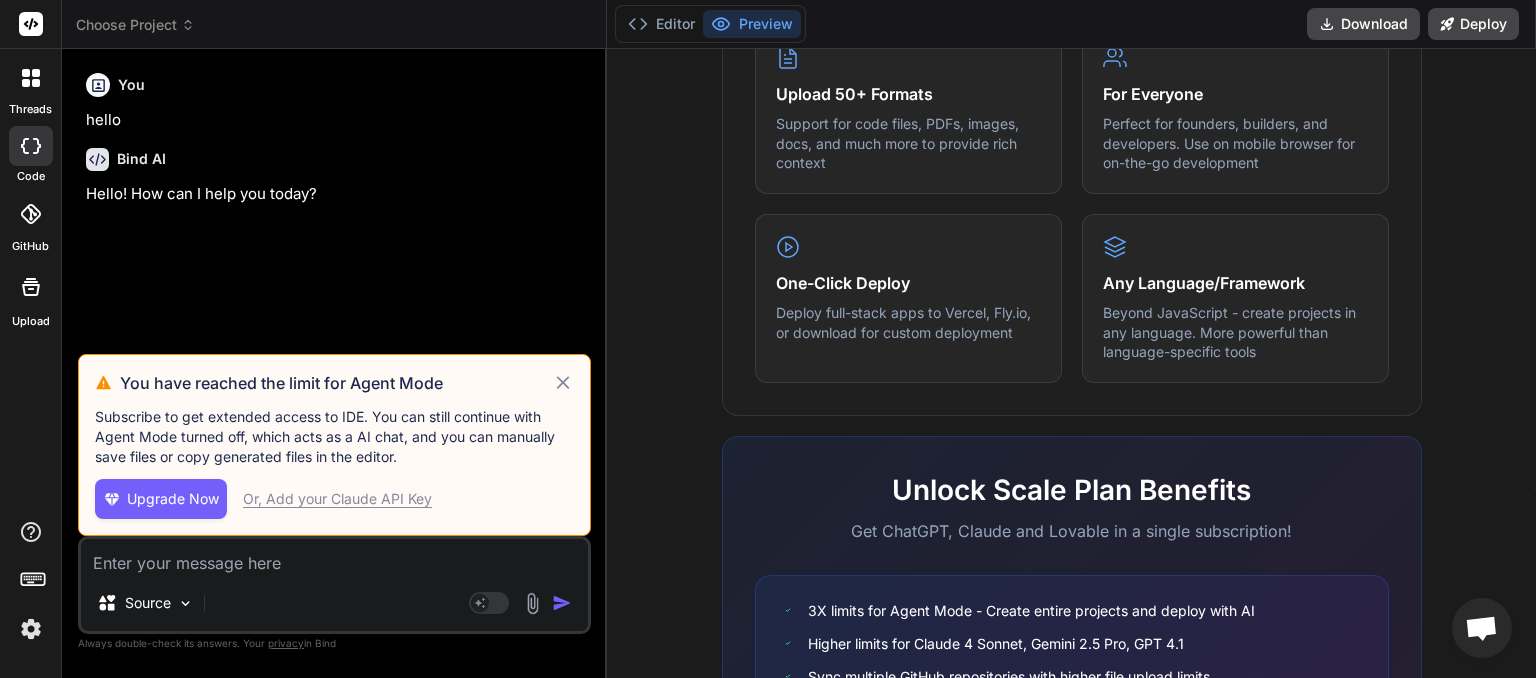 scroll, scrollTop: 1020, scrollLeft: 0, axis: vertical 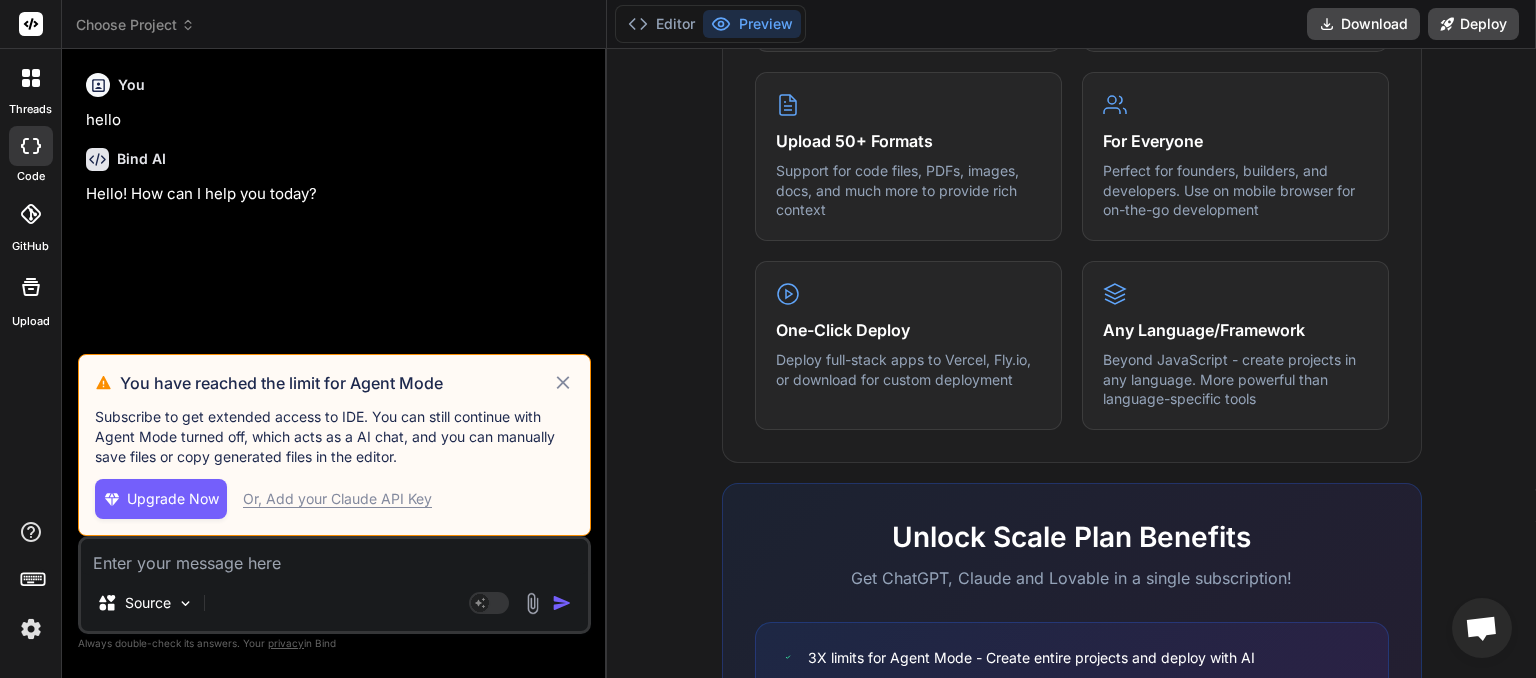 click 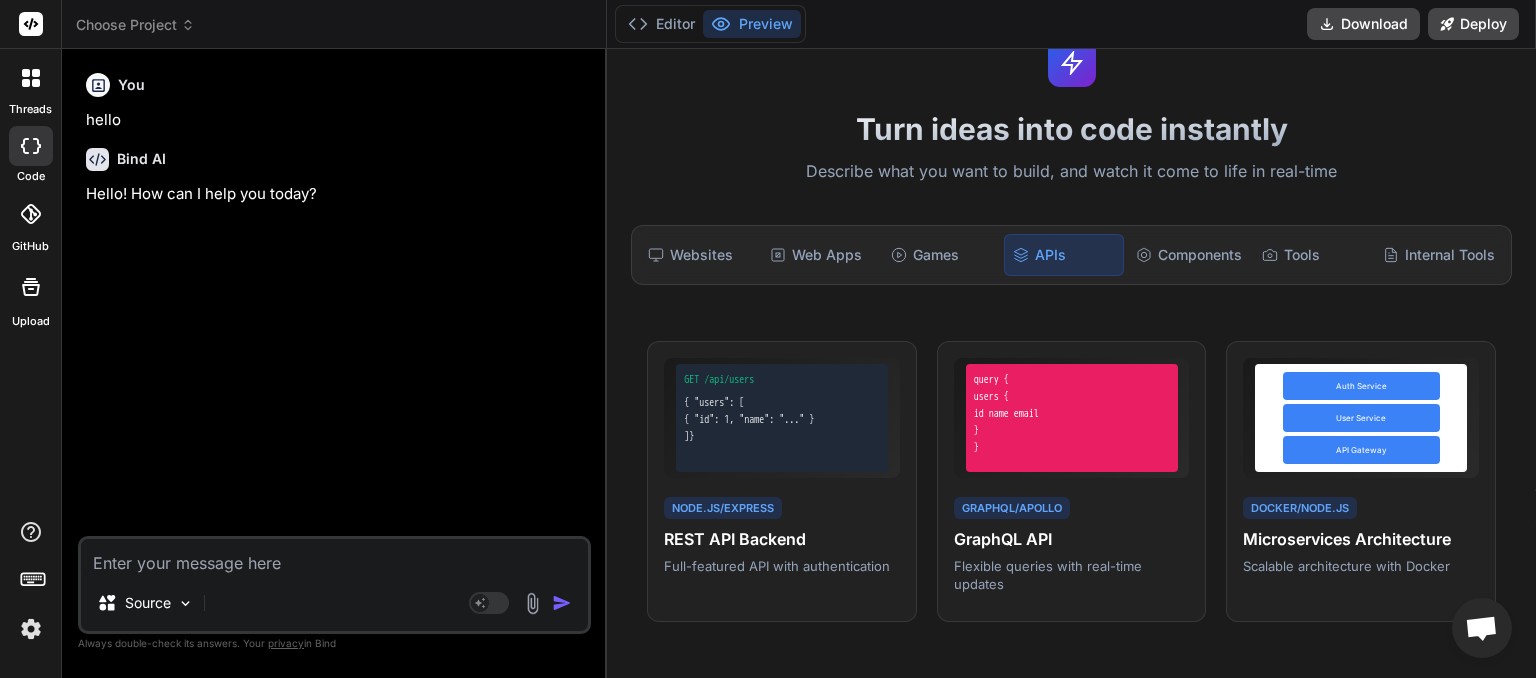 scroll, scrollTop: 0, scrollLeft: 0, axis: both 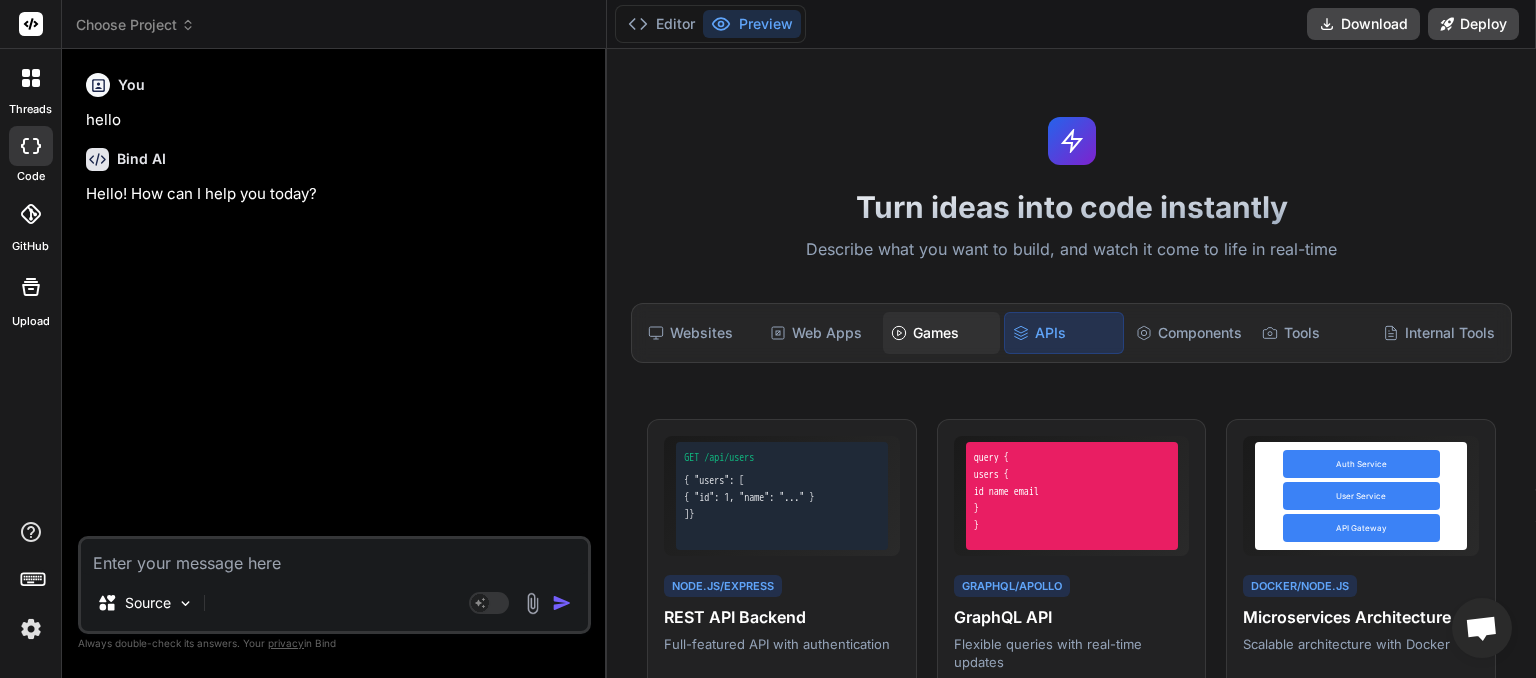 click on "Games" at bounding box center (941, 333) 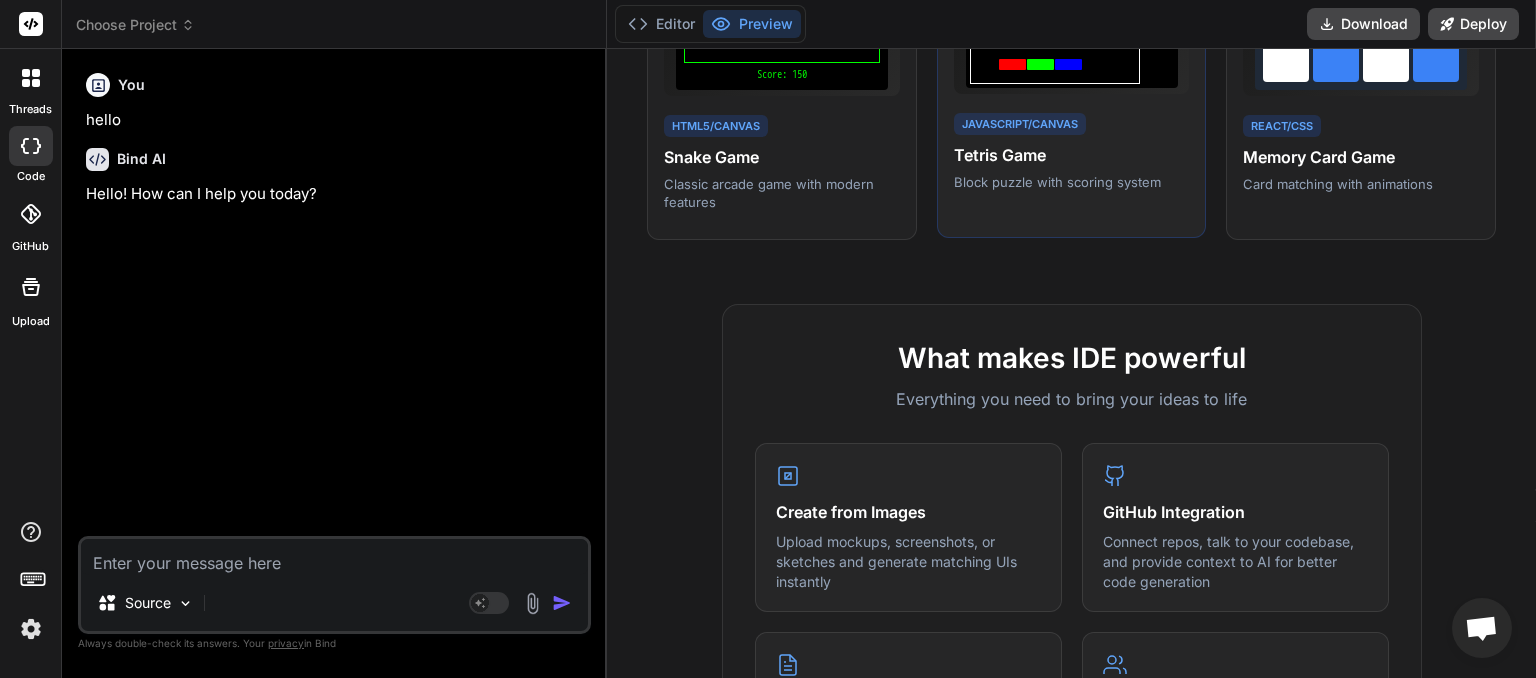 scroll, scrollTop: 0, scrollLeft: 0, axis: both 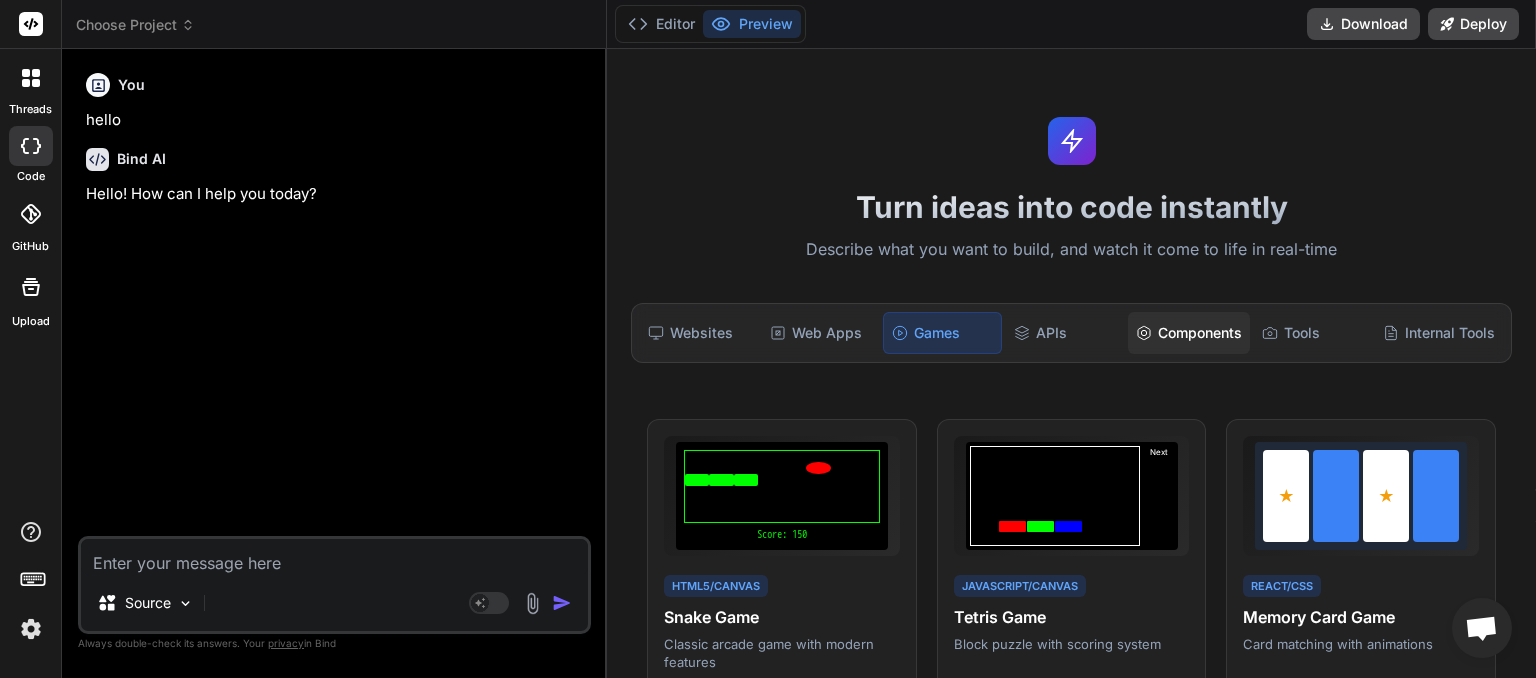 click on "Components" at bounding box center [1189, 333] 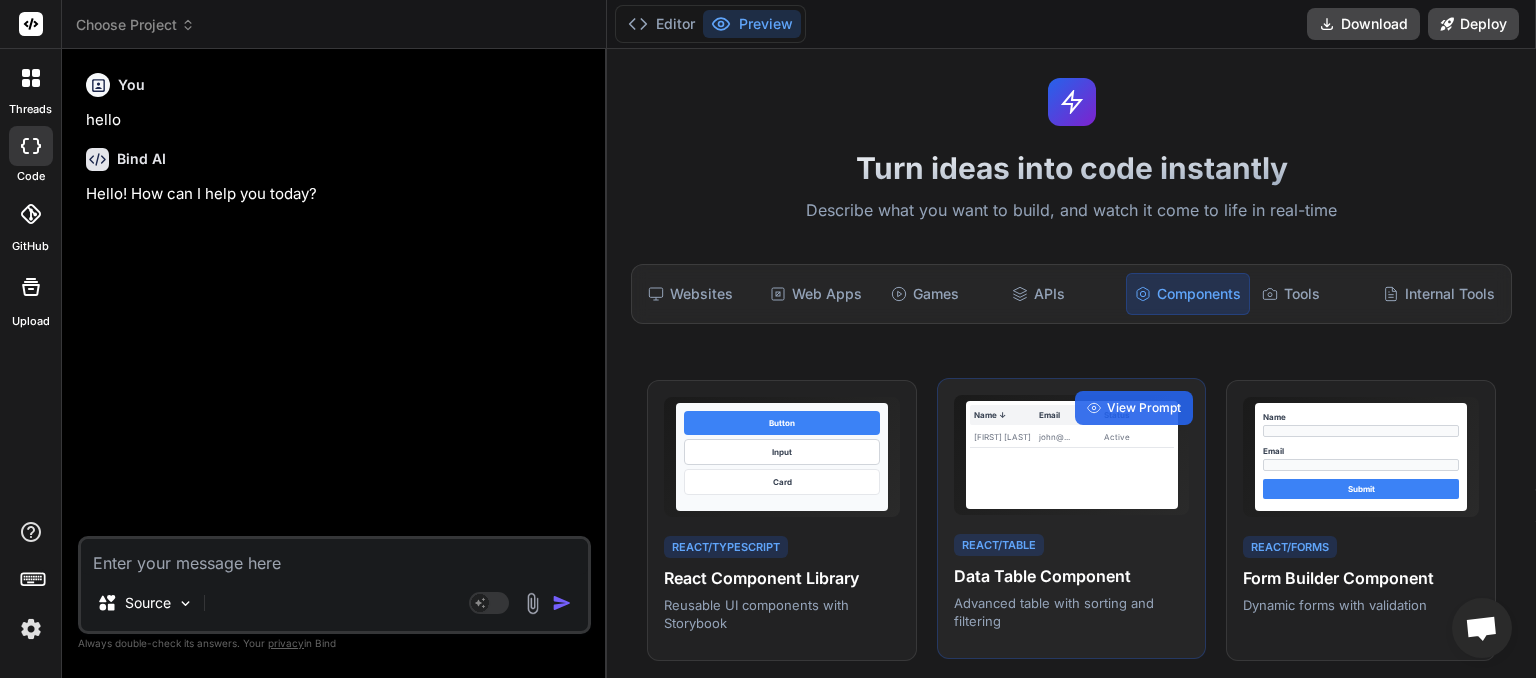 scroll, scrollTop: 0, scrollLeft: 0, axis: both 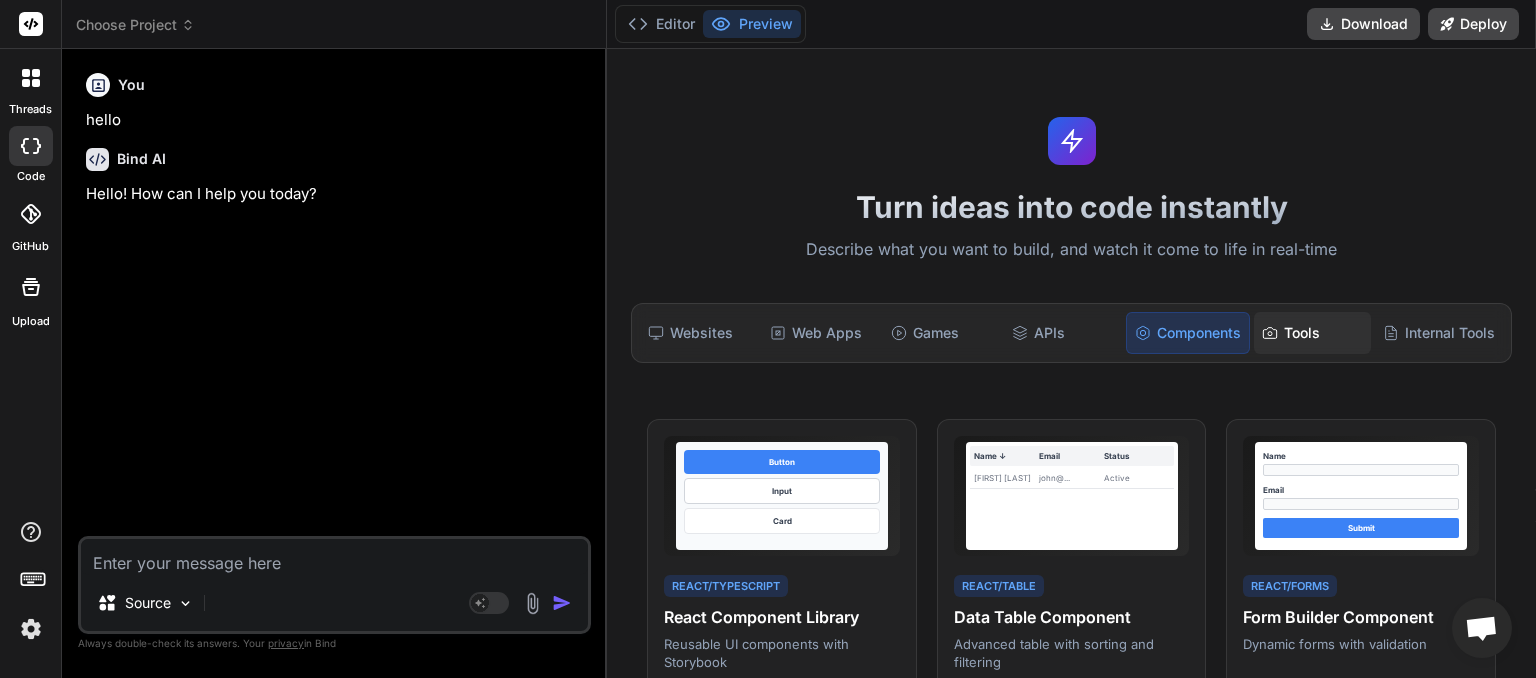click on "Tools" at bounding box center (1312, 333) 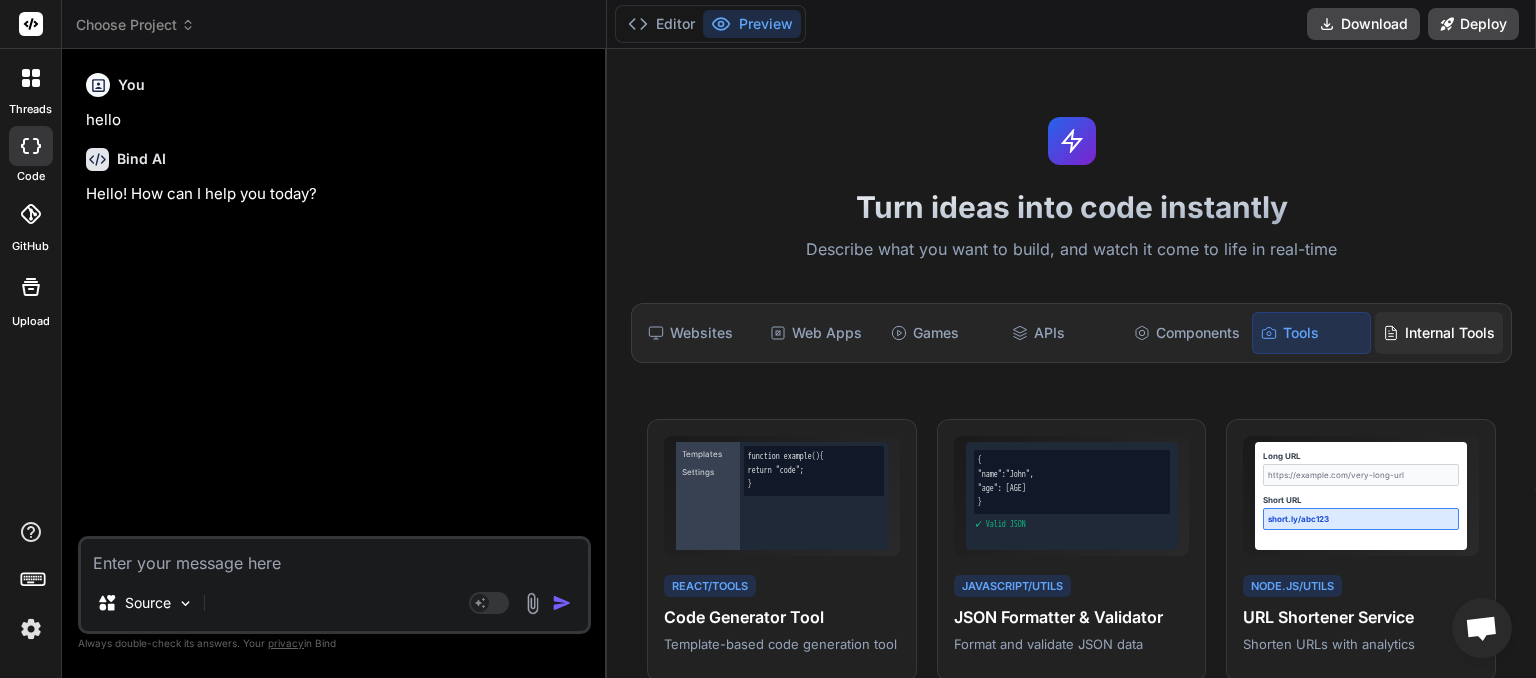 click on "Internal Tools" at bounding box center [1439, 333] 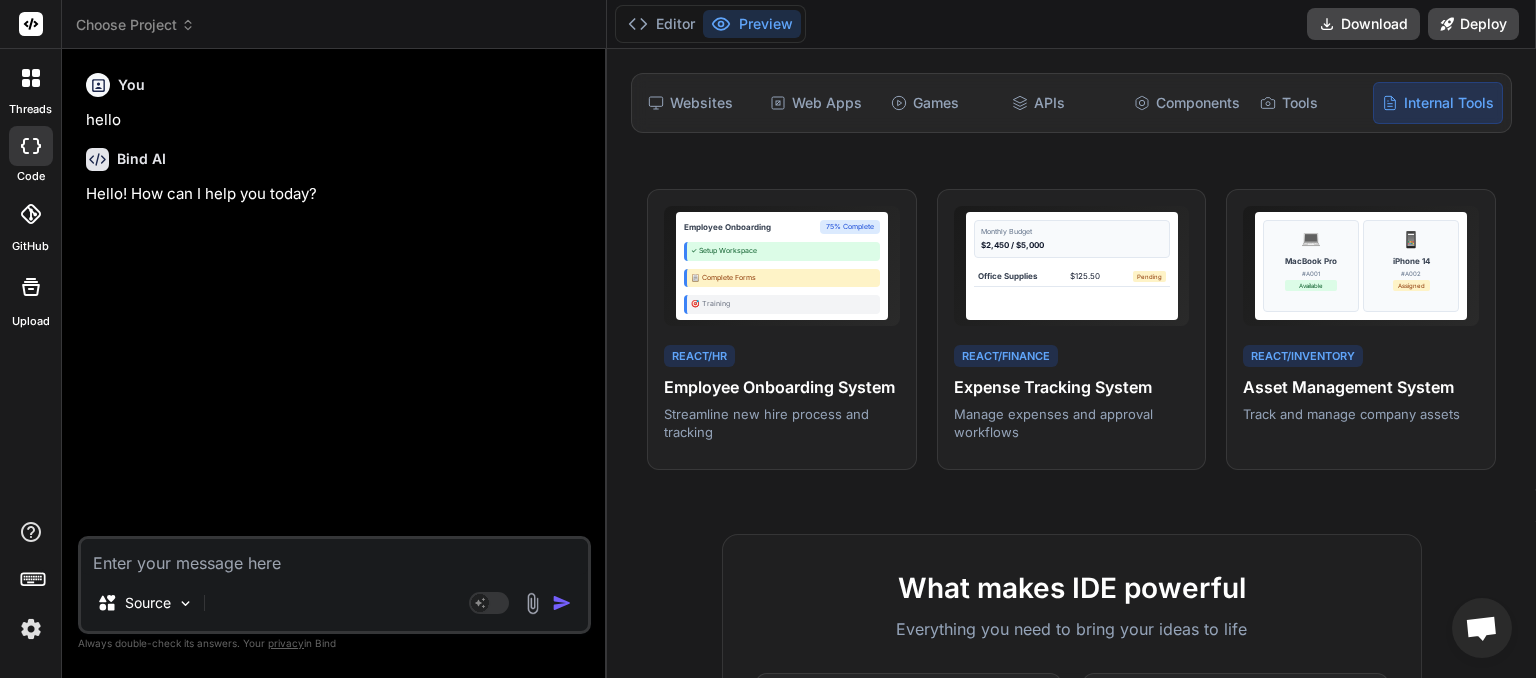 scroll, scrollTop: 0, scrollLeft: 0, axis: both 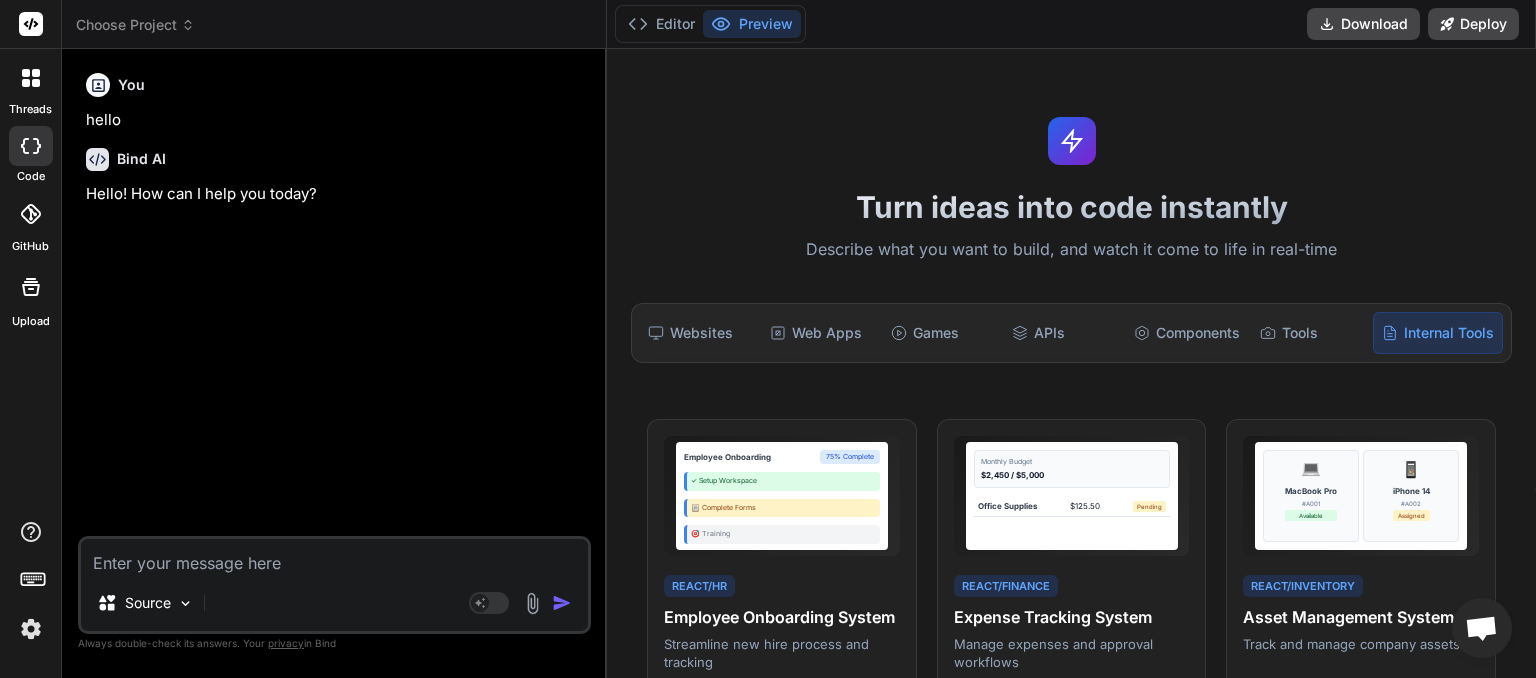 click at bounding box center [31, 629] 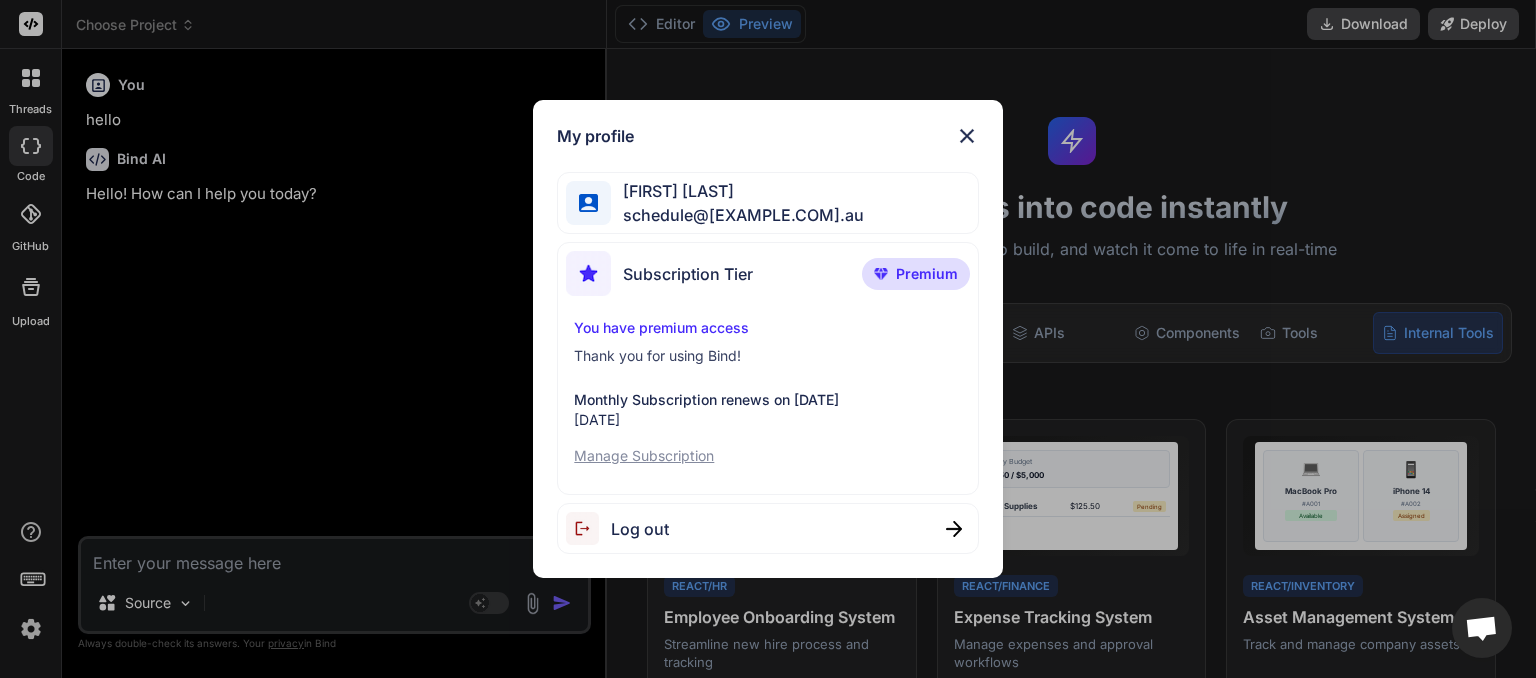 click on "Manage Subscription" at bounding box center [767, 456] 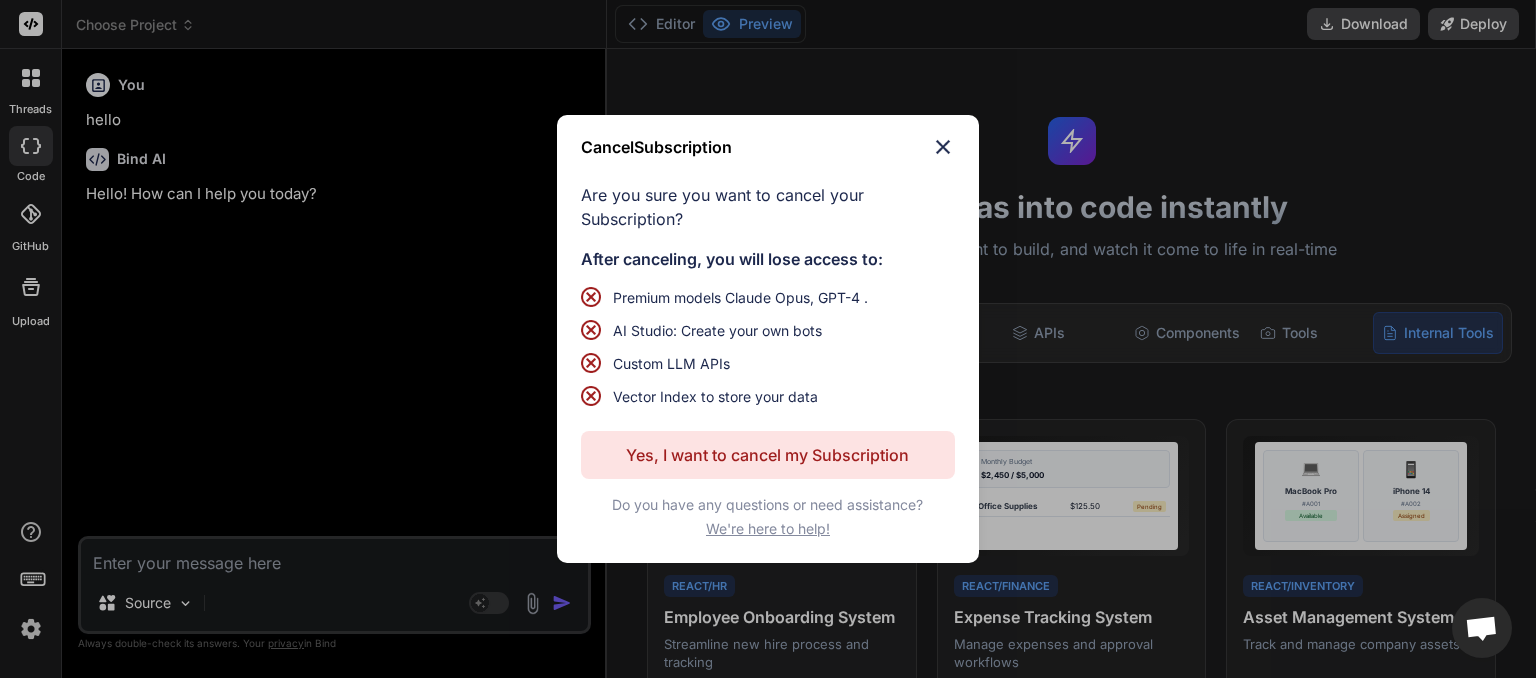 click on "We're here to help!" at bounding box center (768, 529) 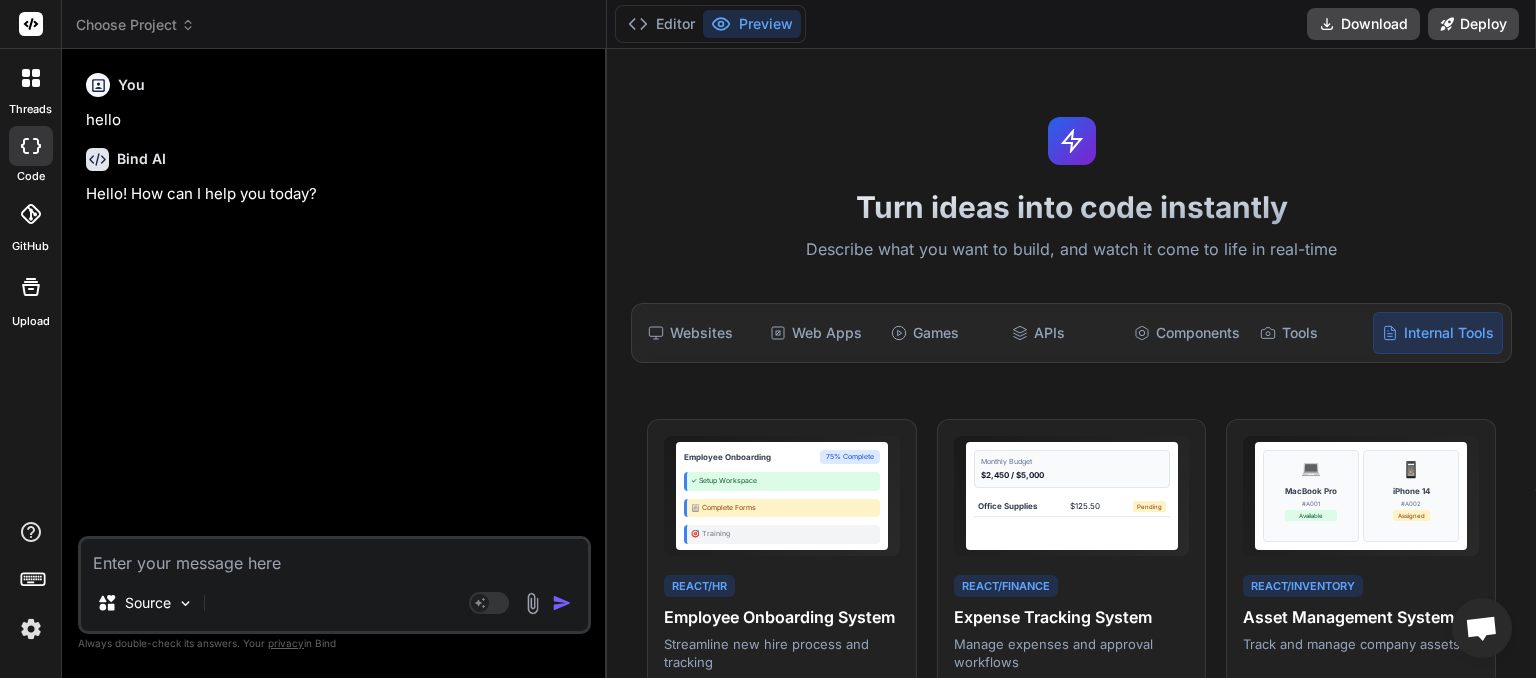 click 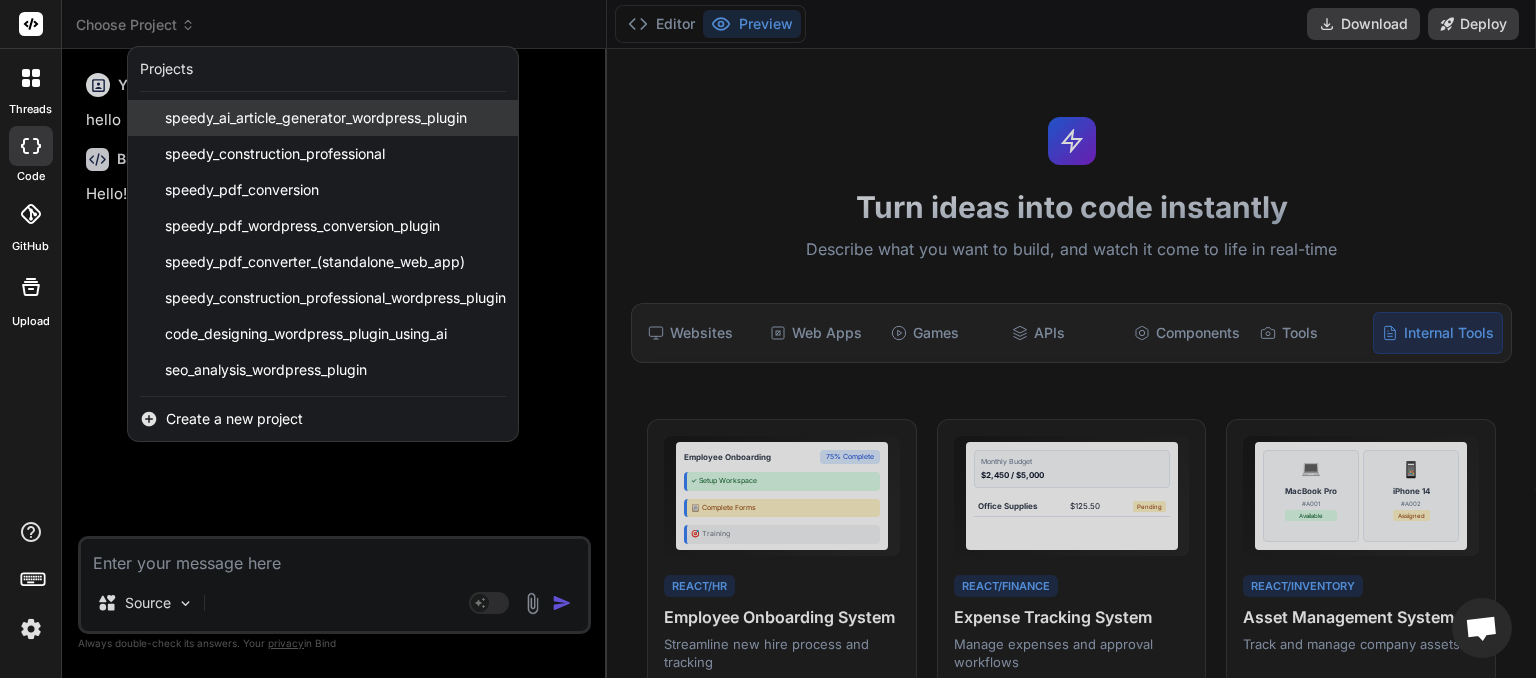 click on "speedy_ai_article_generator_wordpress_plugin" at bounding box center [316, 118] 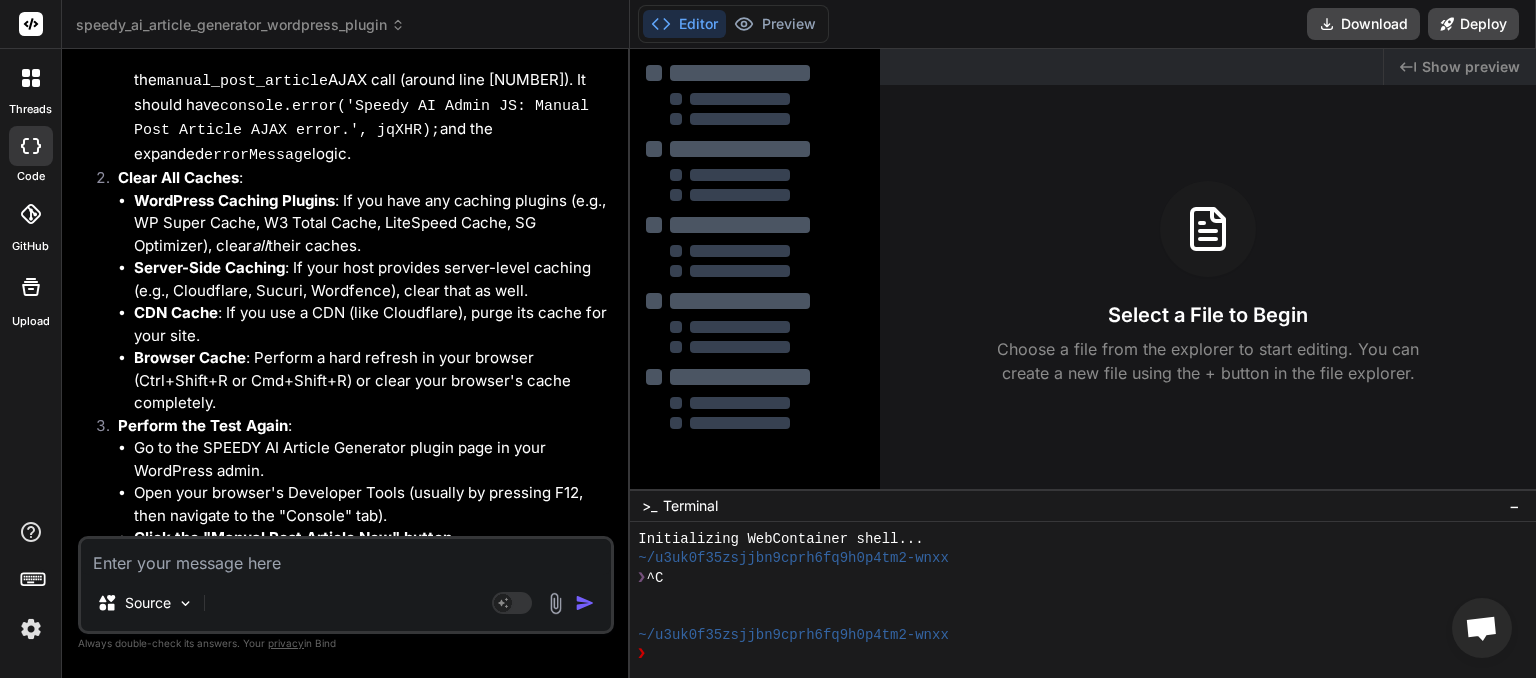 type on "x" 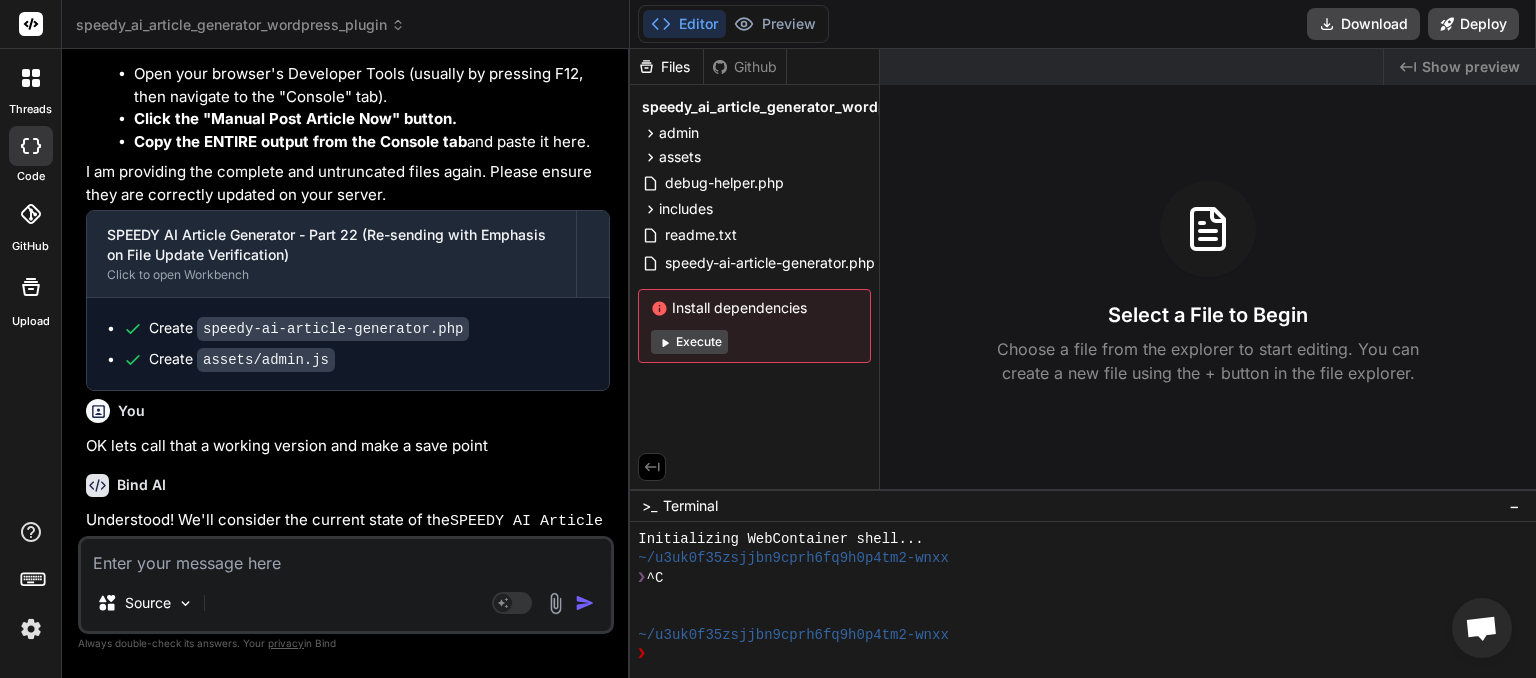 scroll, scrollTop: 21458, scrollLeft: 0, axis: vertical 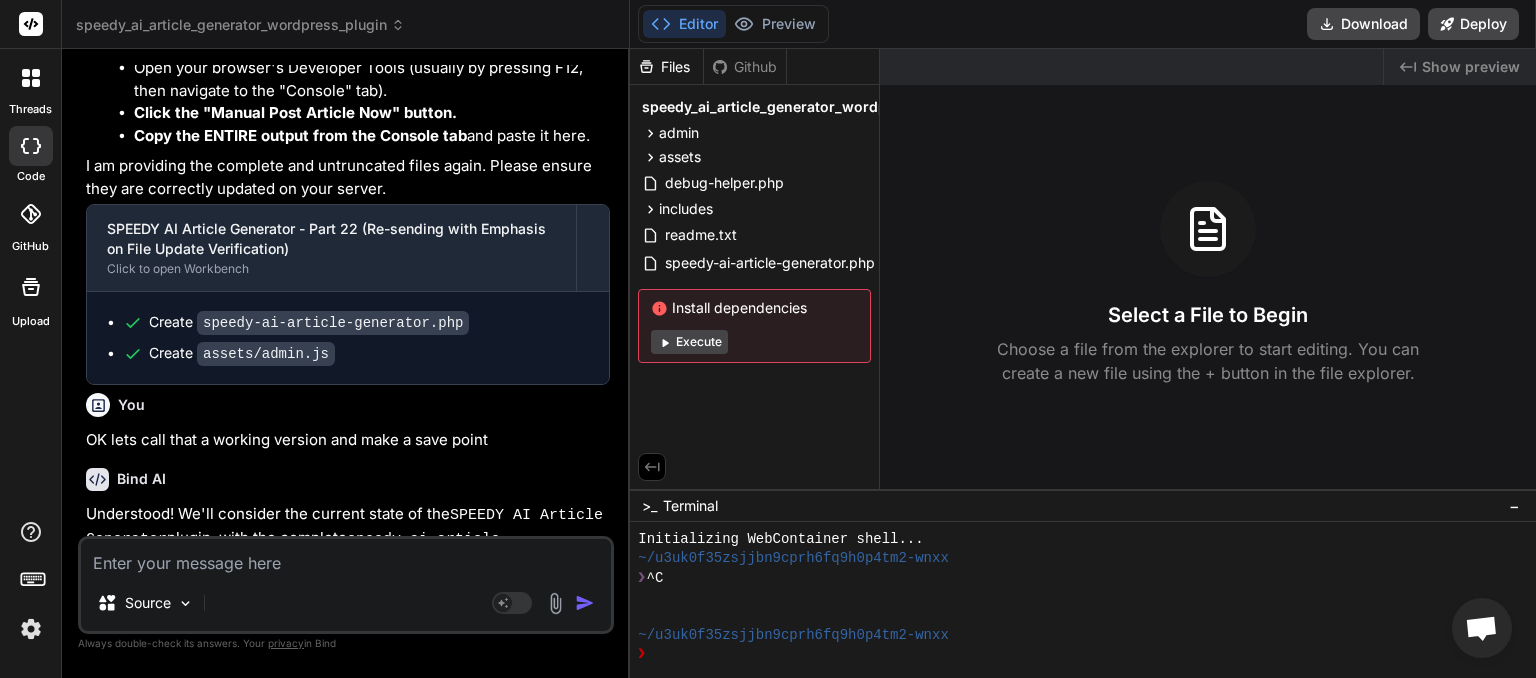 click at bounding box center [346, 557] 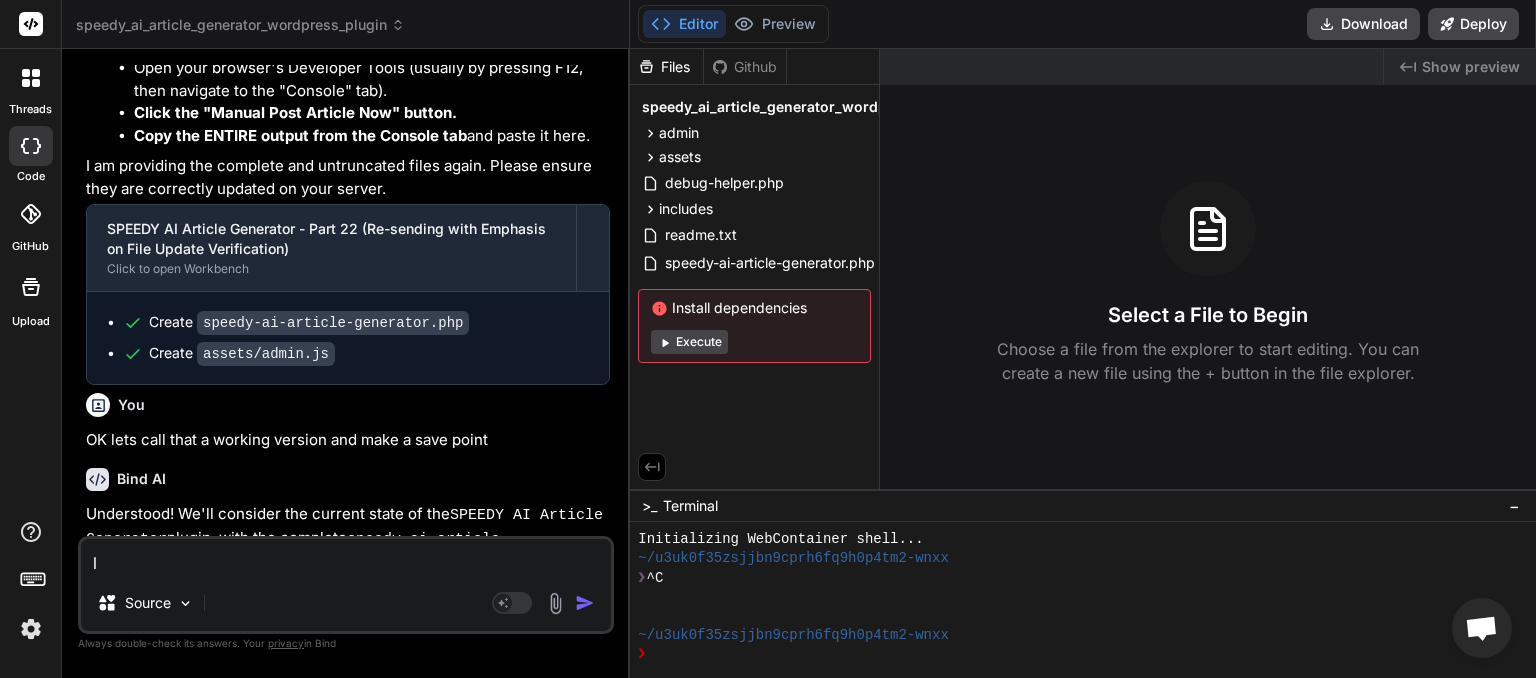 type on "le" 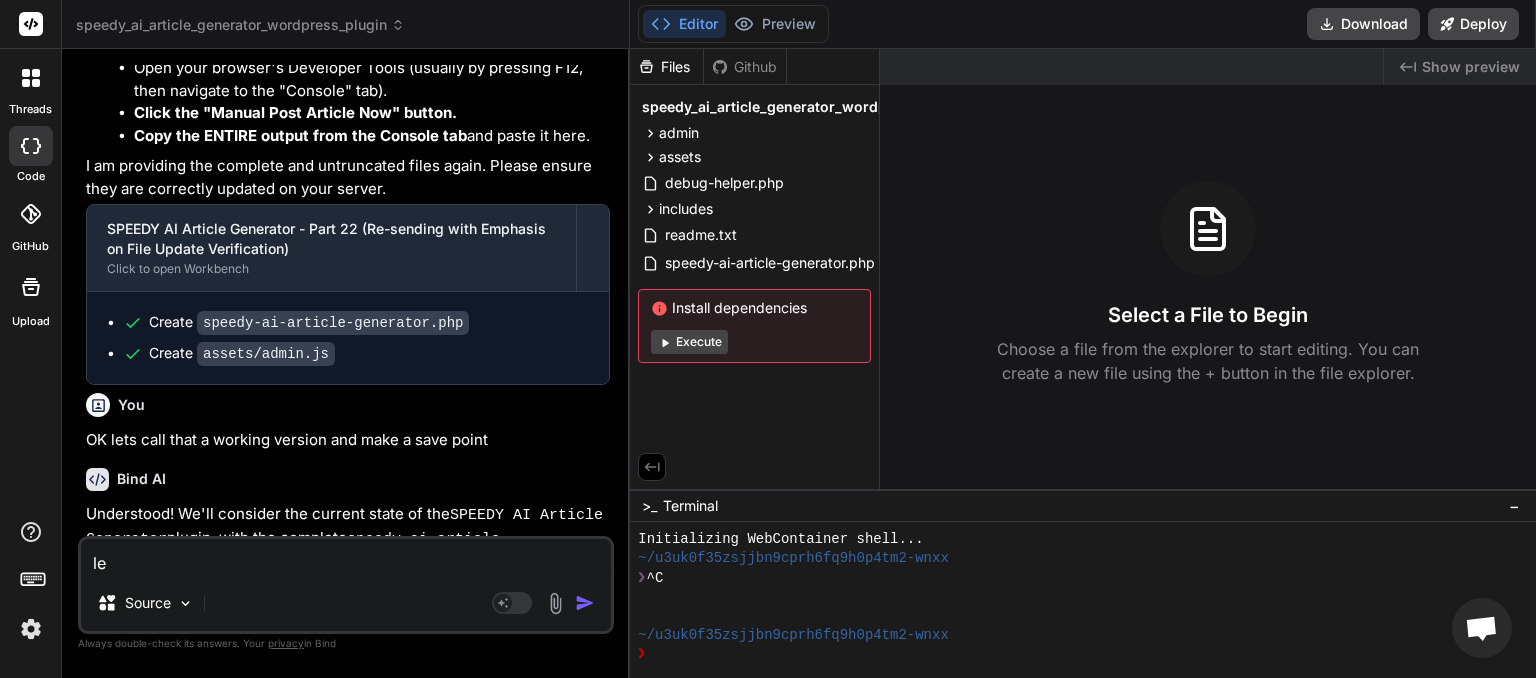 type on "let" 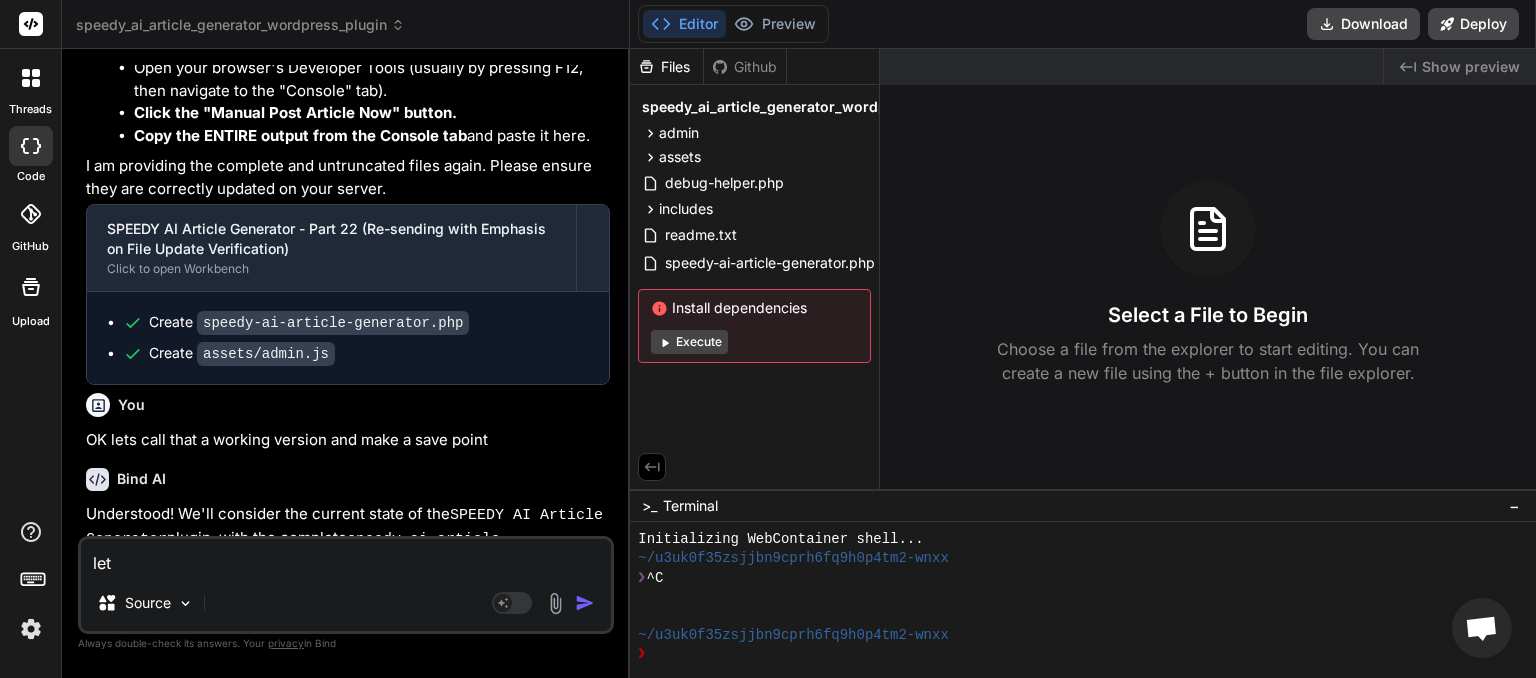type on "lets" 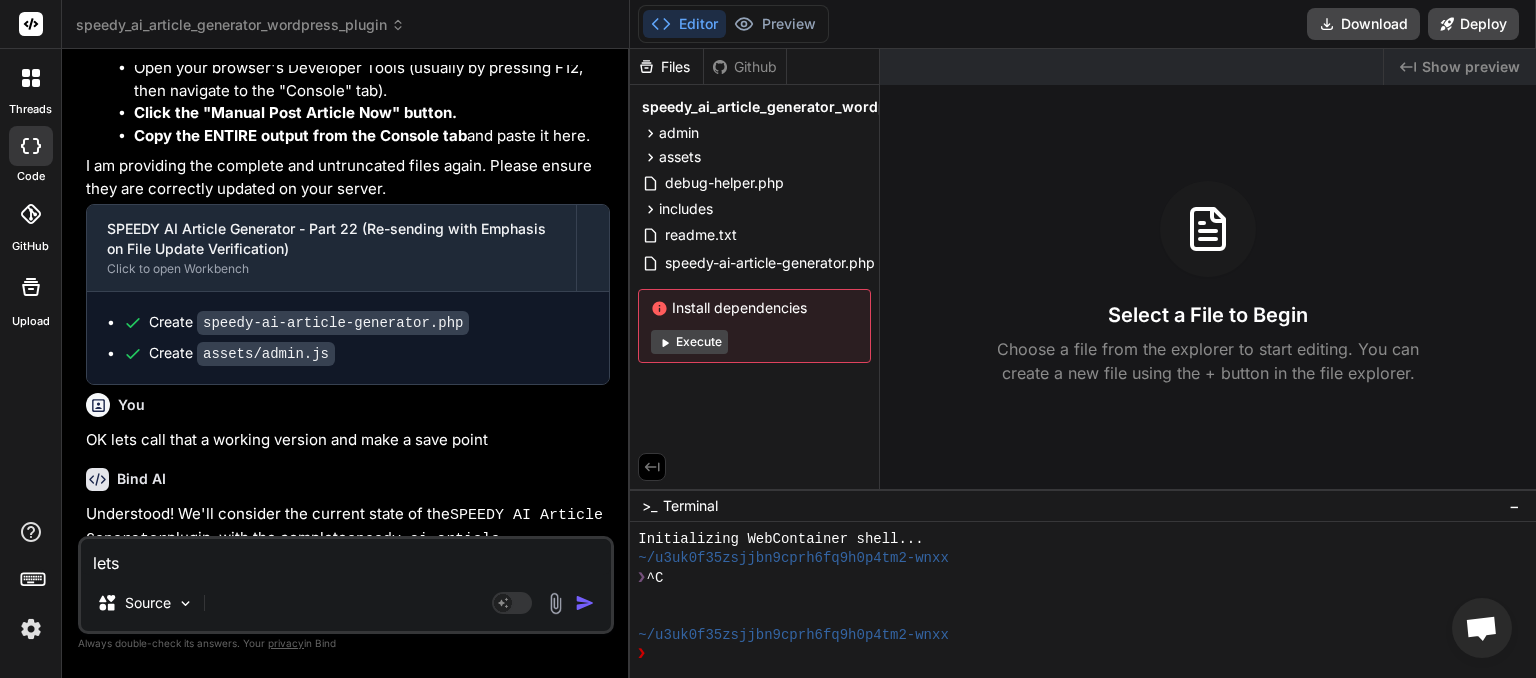 type on "lets" 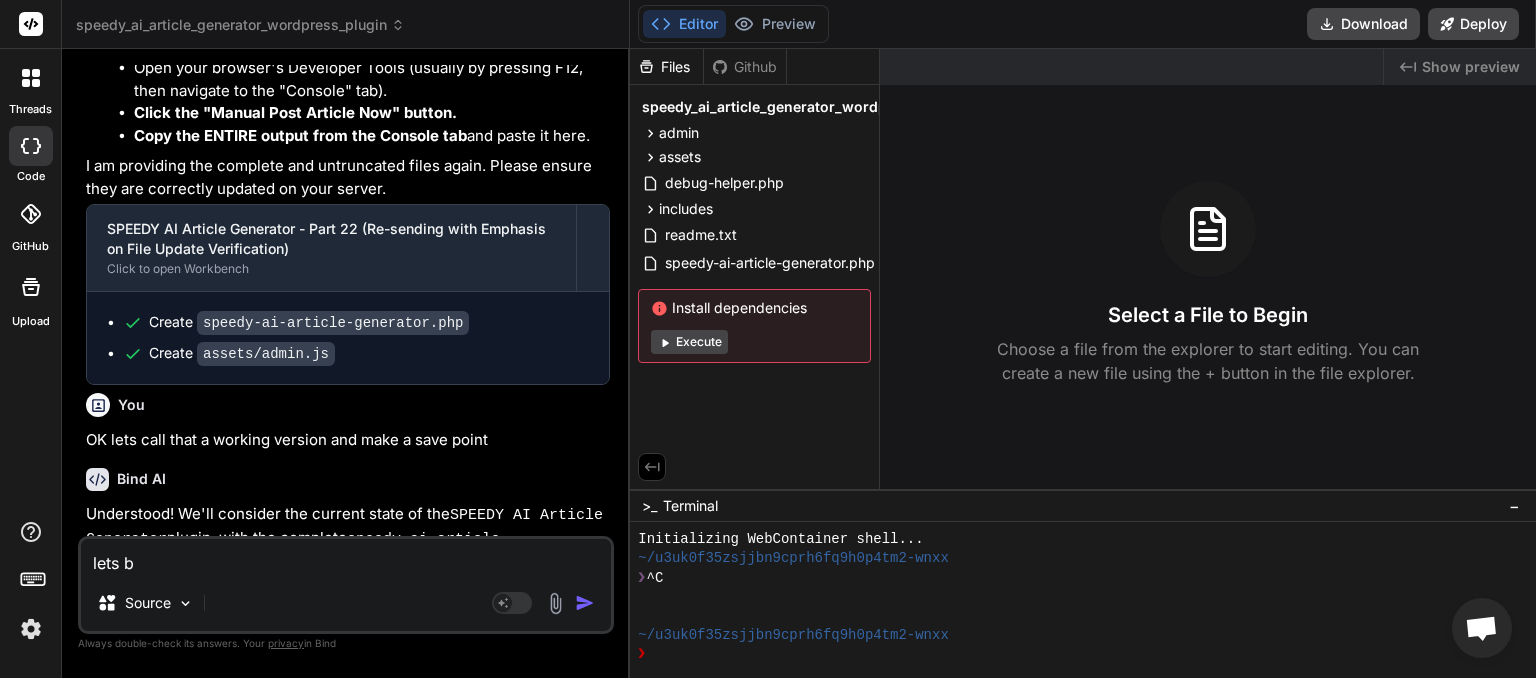 type on "lets bu" 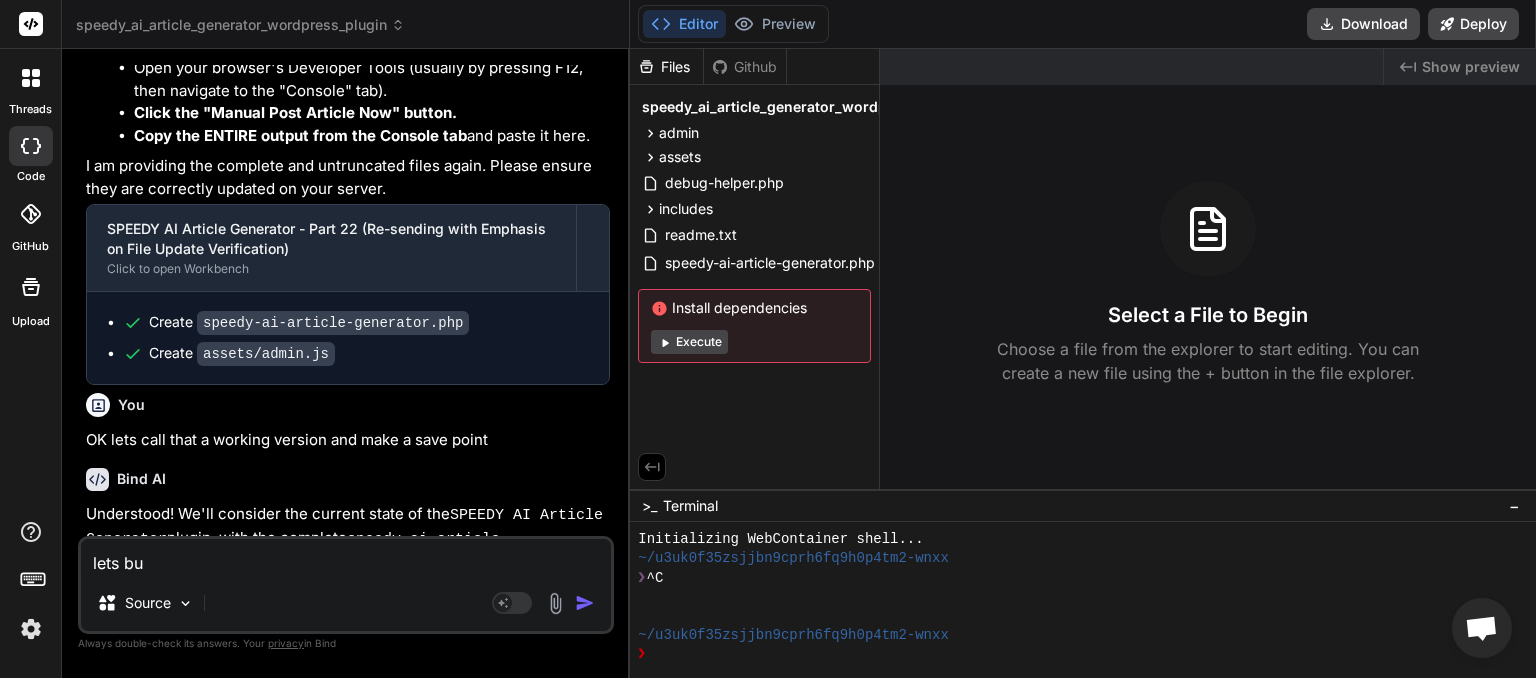 type on "lets bui" 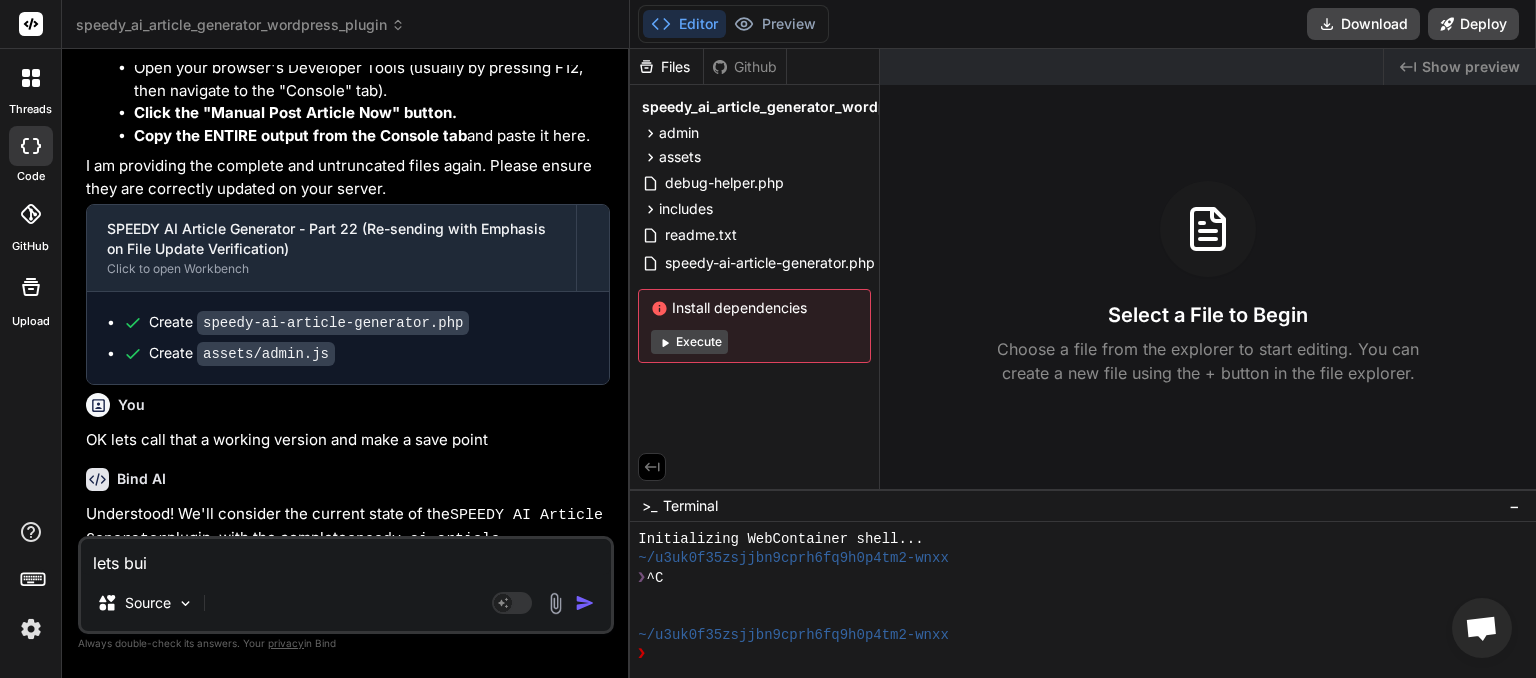 type on "lets buil" 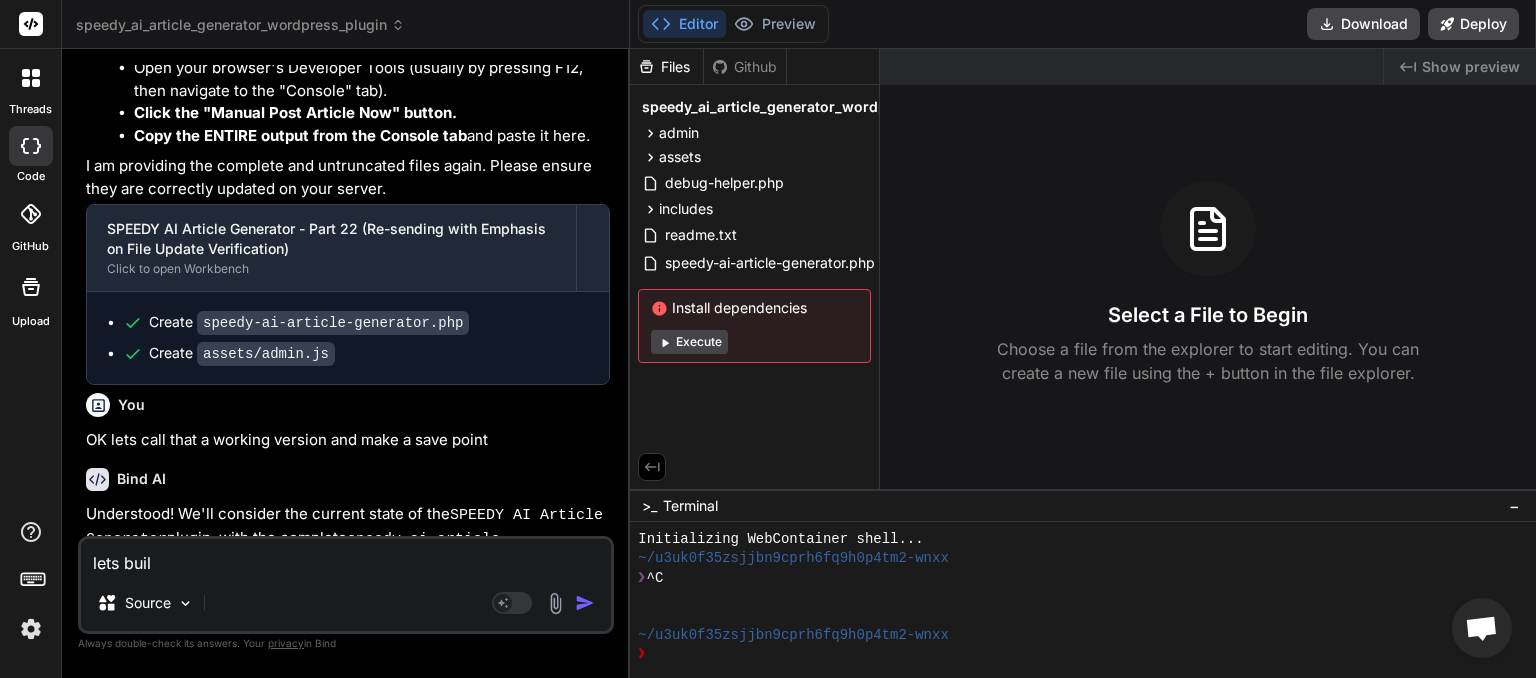 type on "lets build" 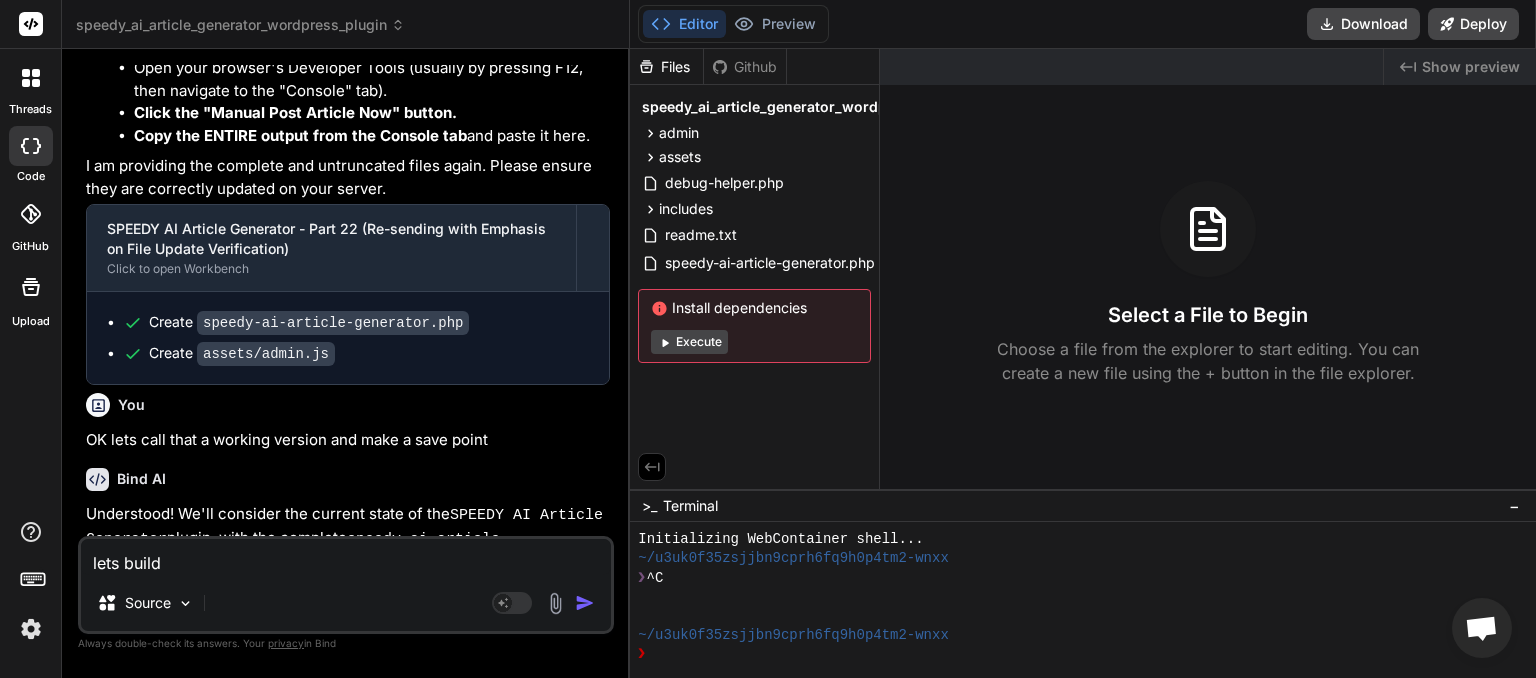 type on "lets build" 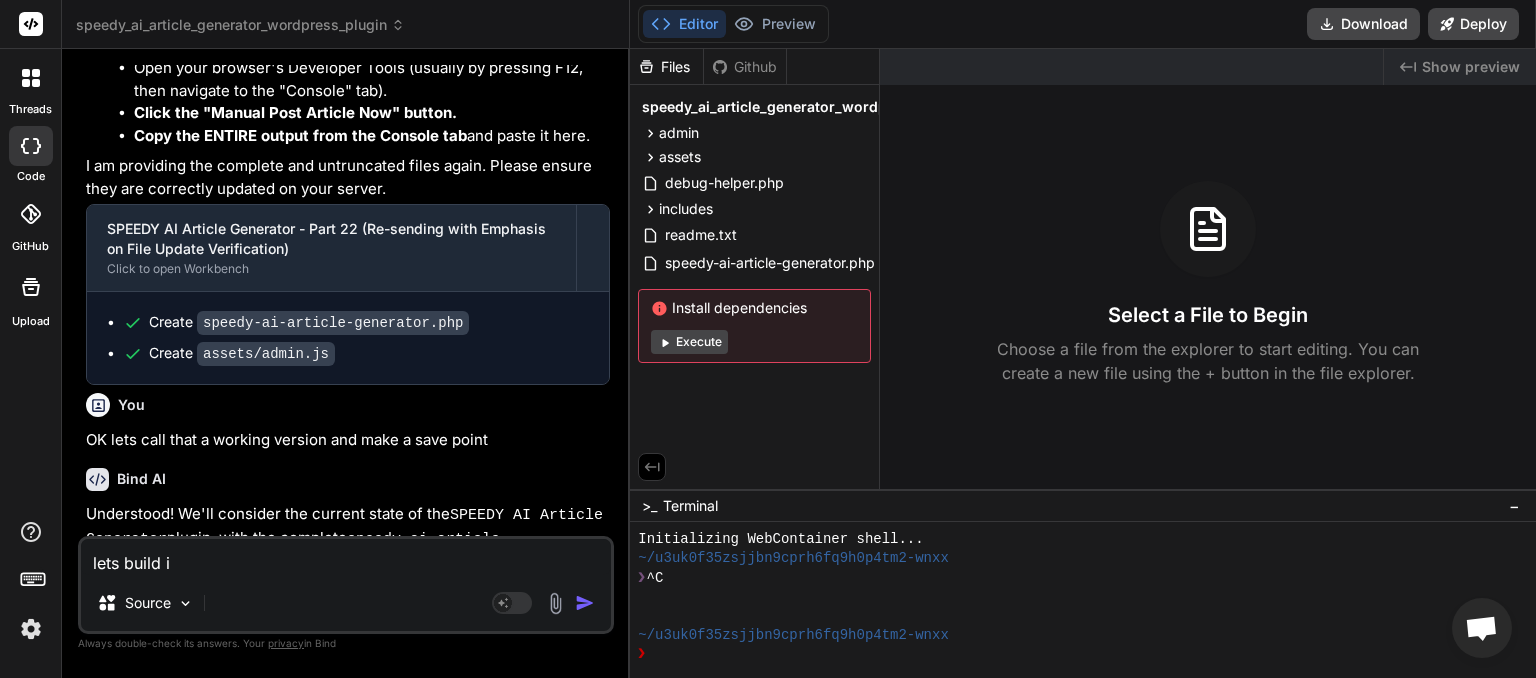 type on "lets build io" 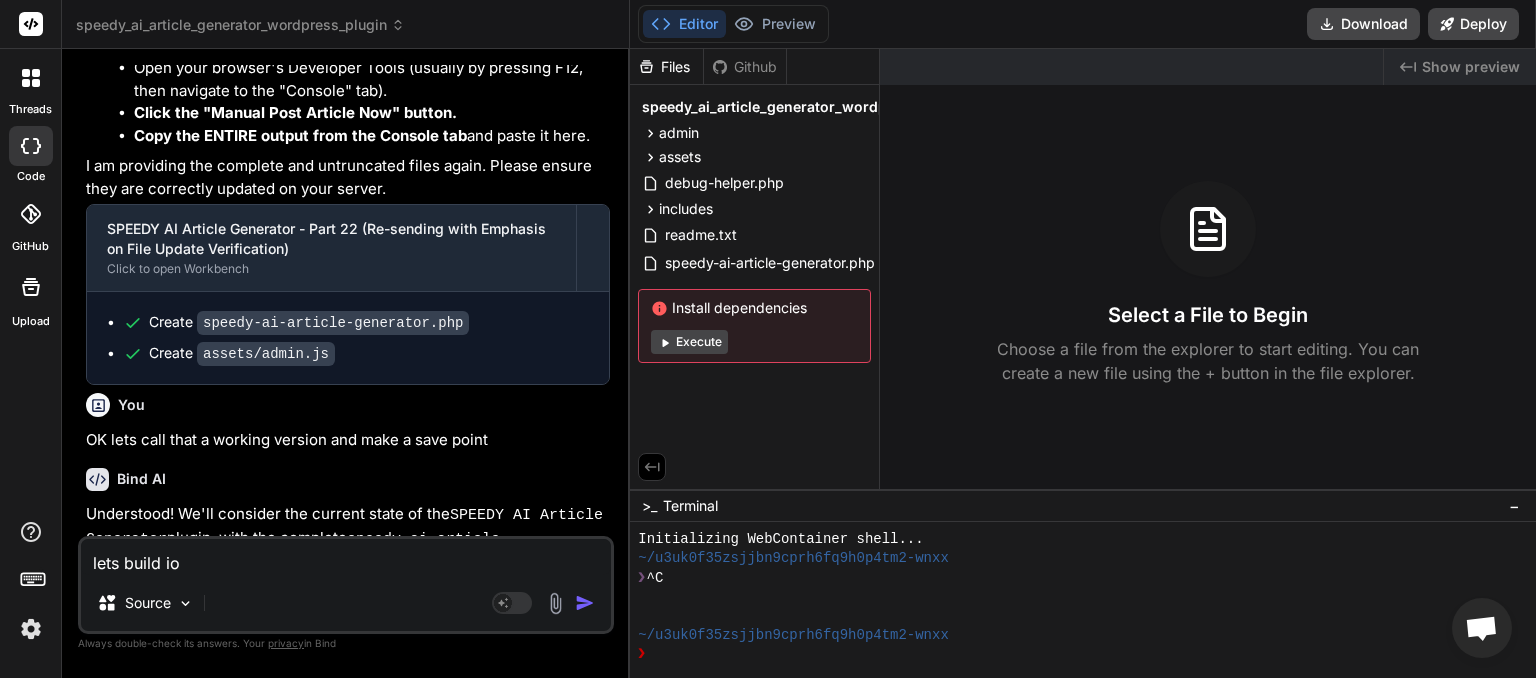 type on "lets build i" 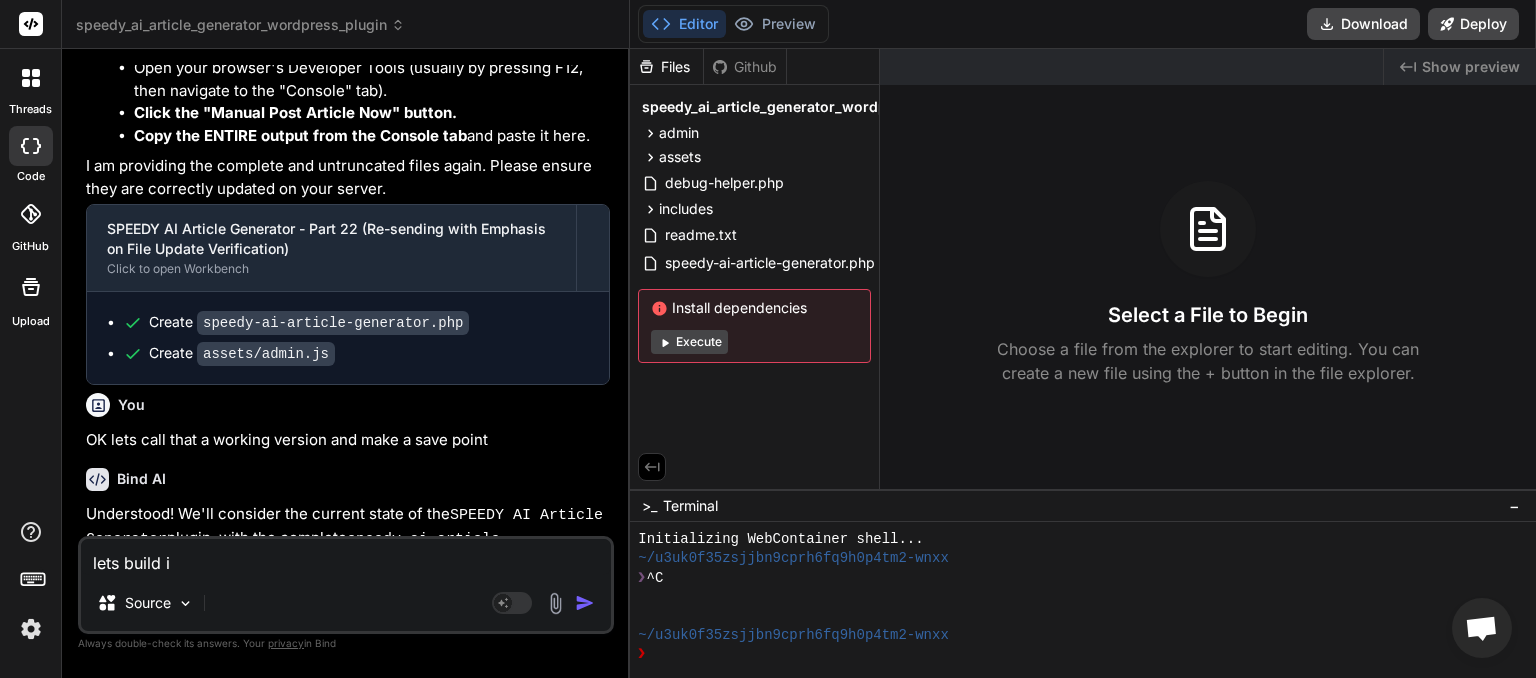 type on "lets build in" 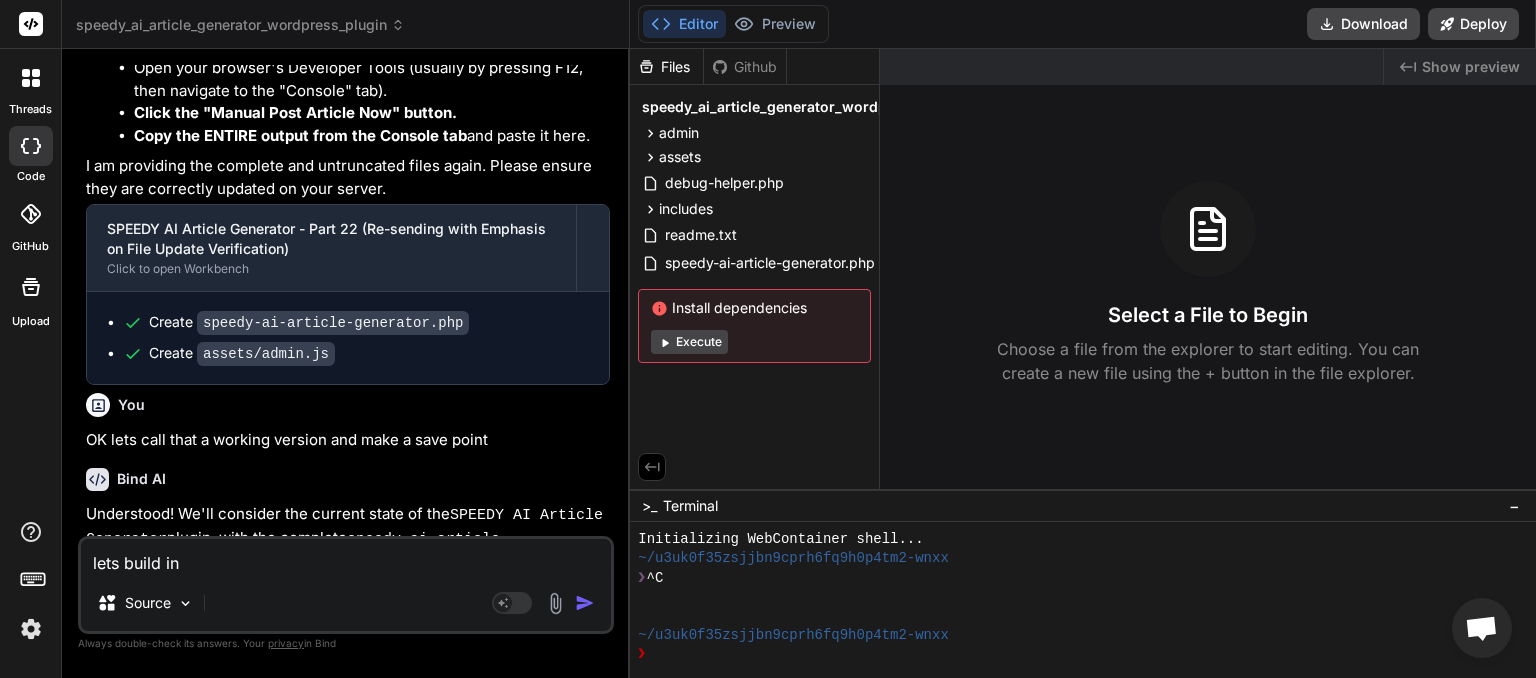 type on "lets build in" 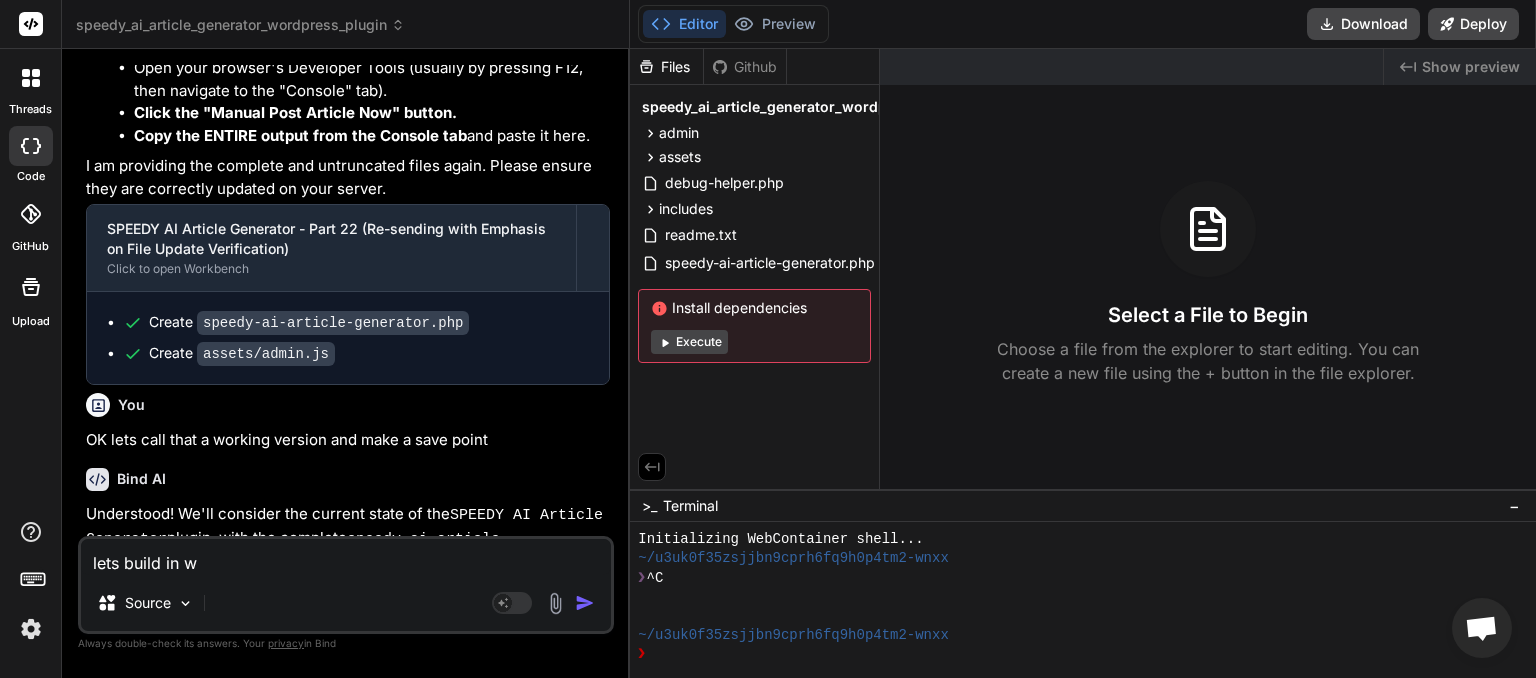 type on "lets build in we" 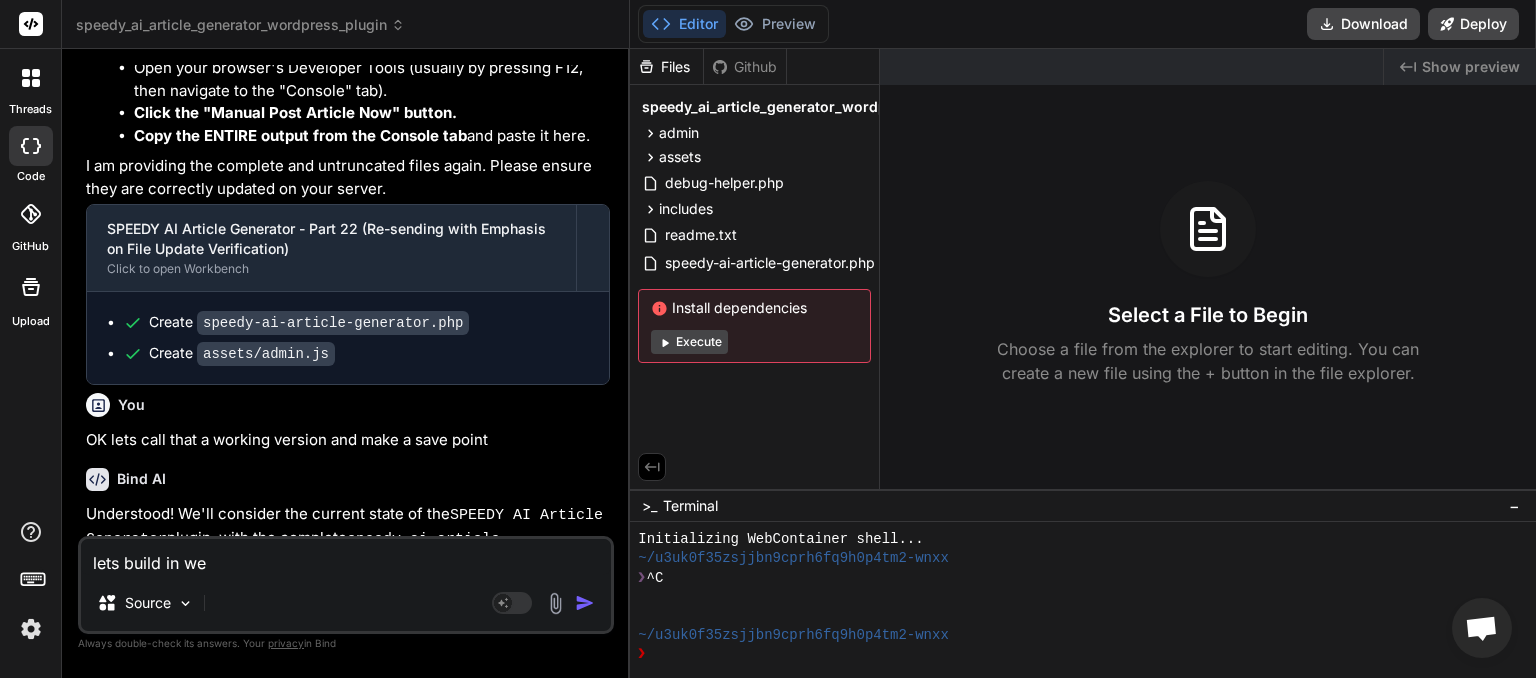 type on "lets build in web" 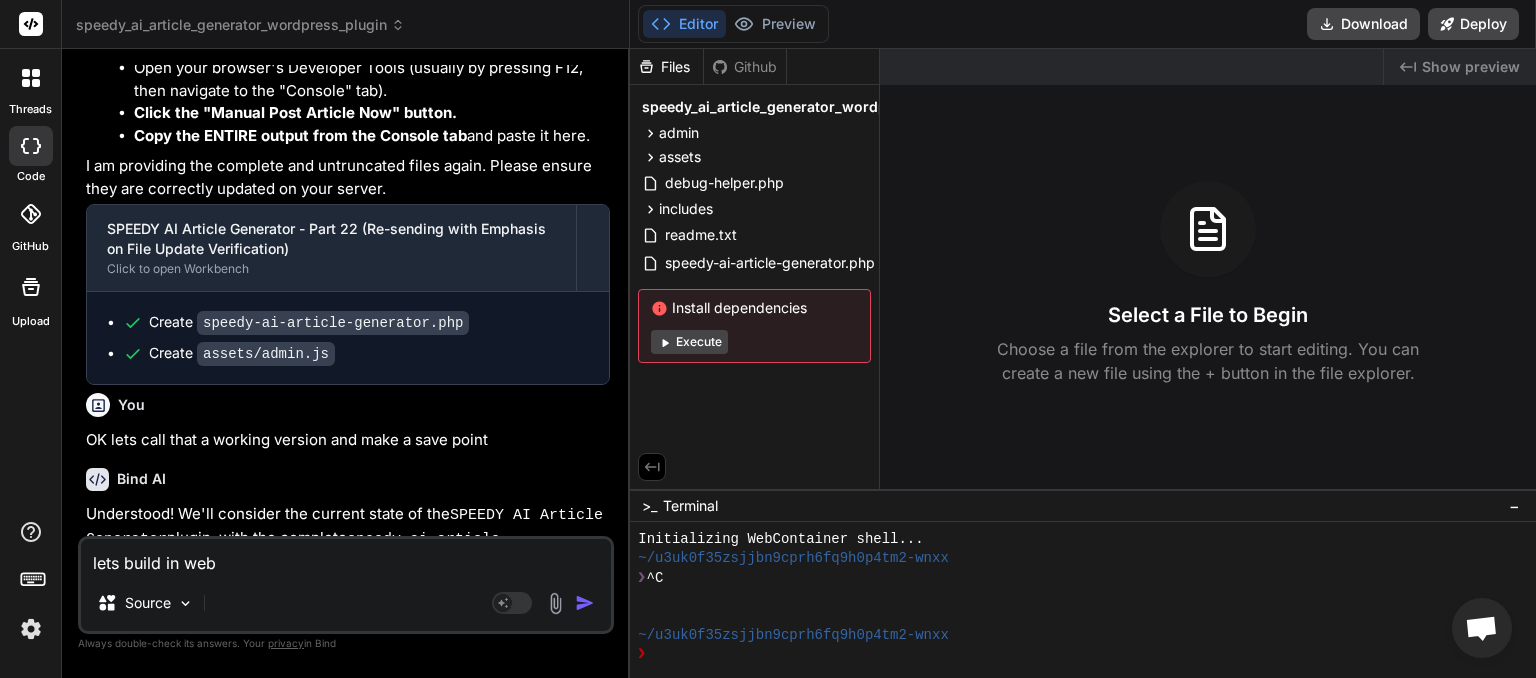 type on "lets build in webs" 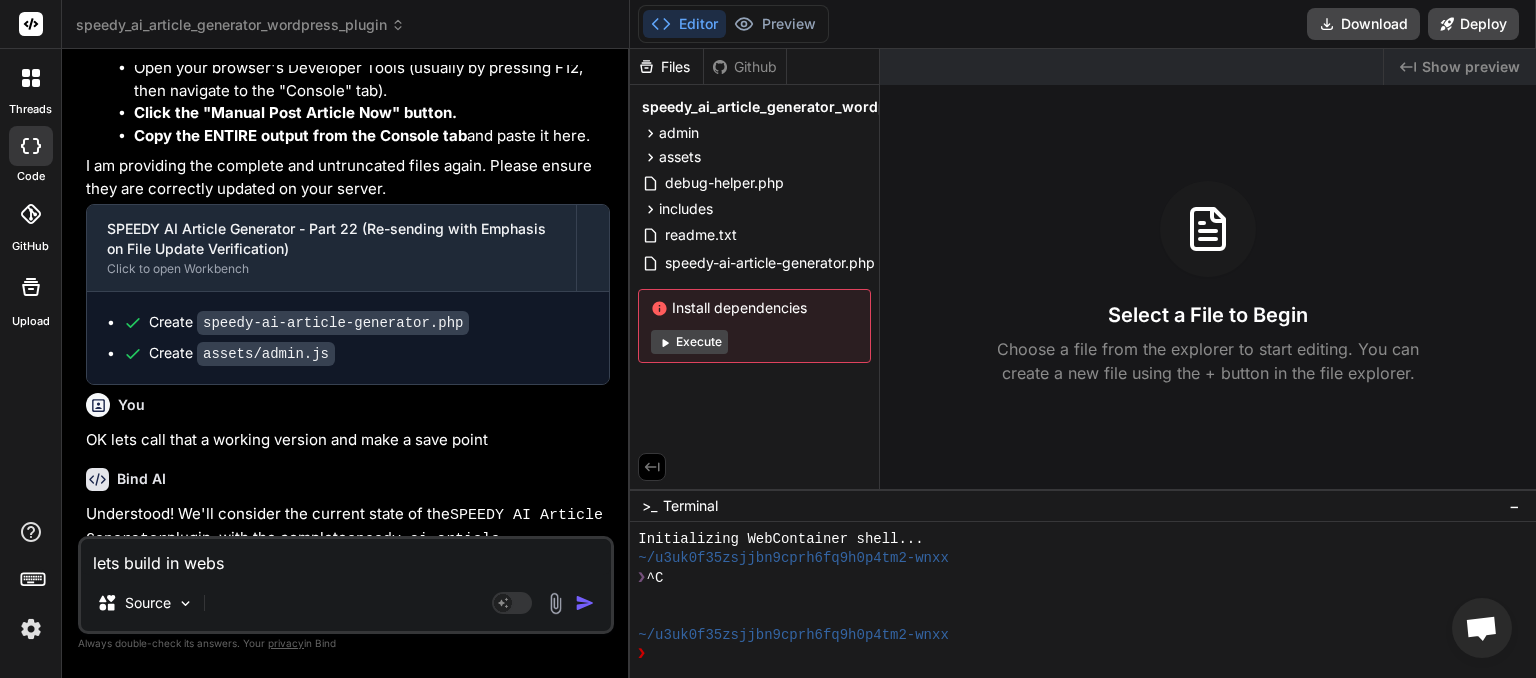 type on "lets build in websi" 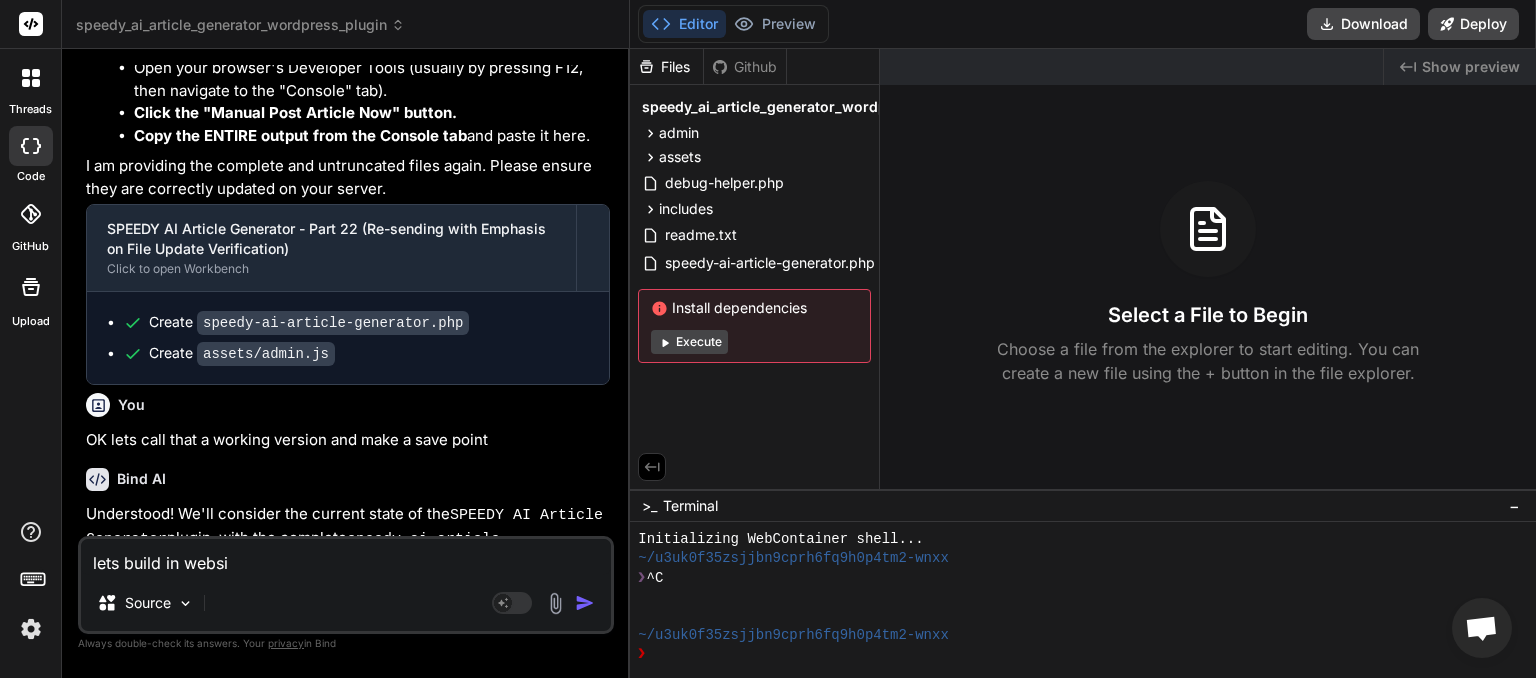 type on "lets build in websit" 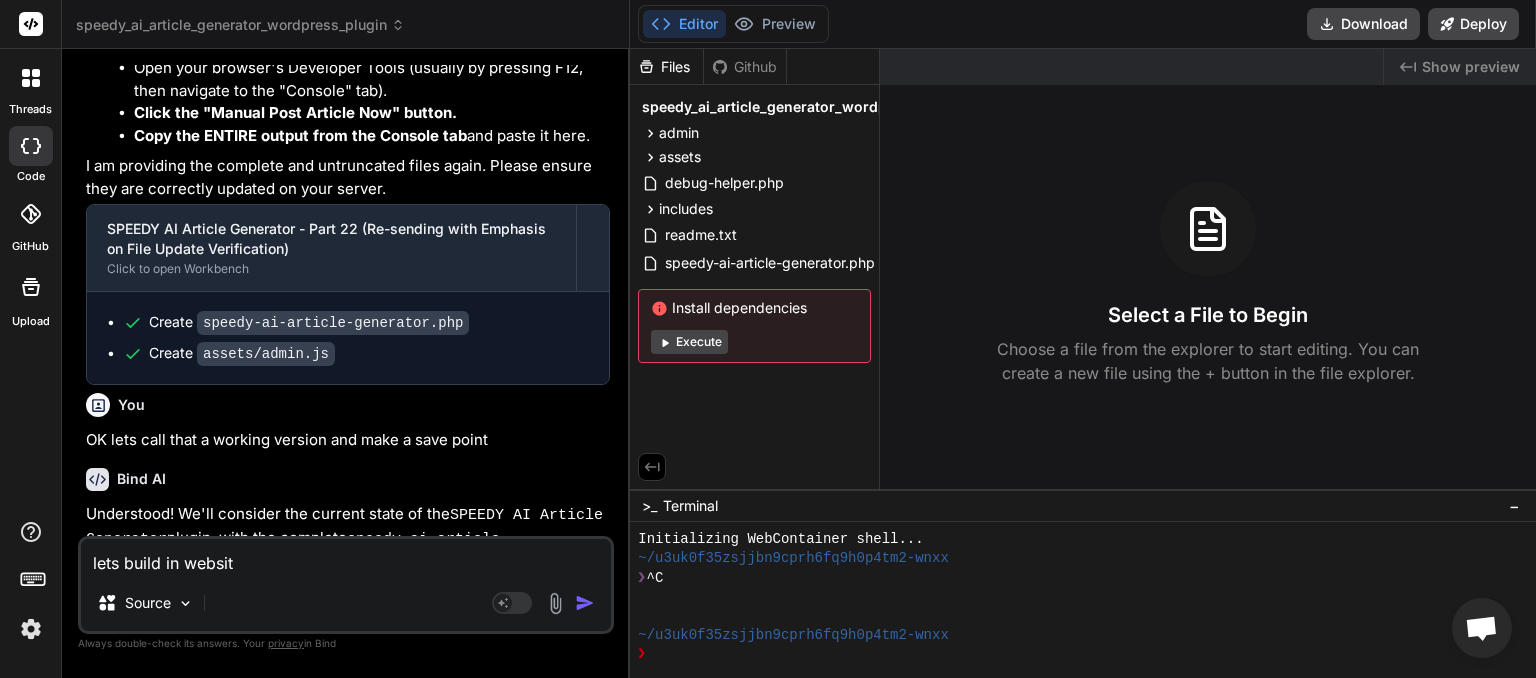 type on "lets build in website" 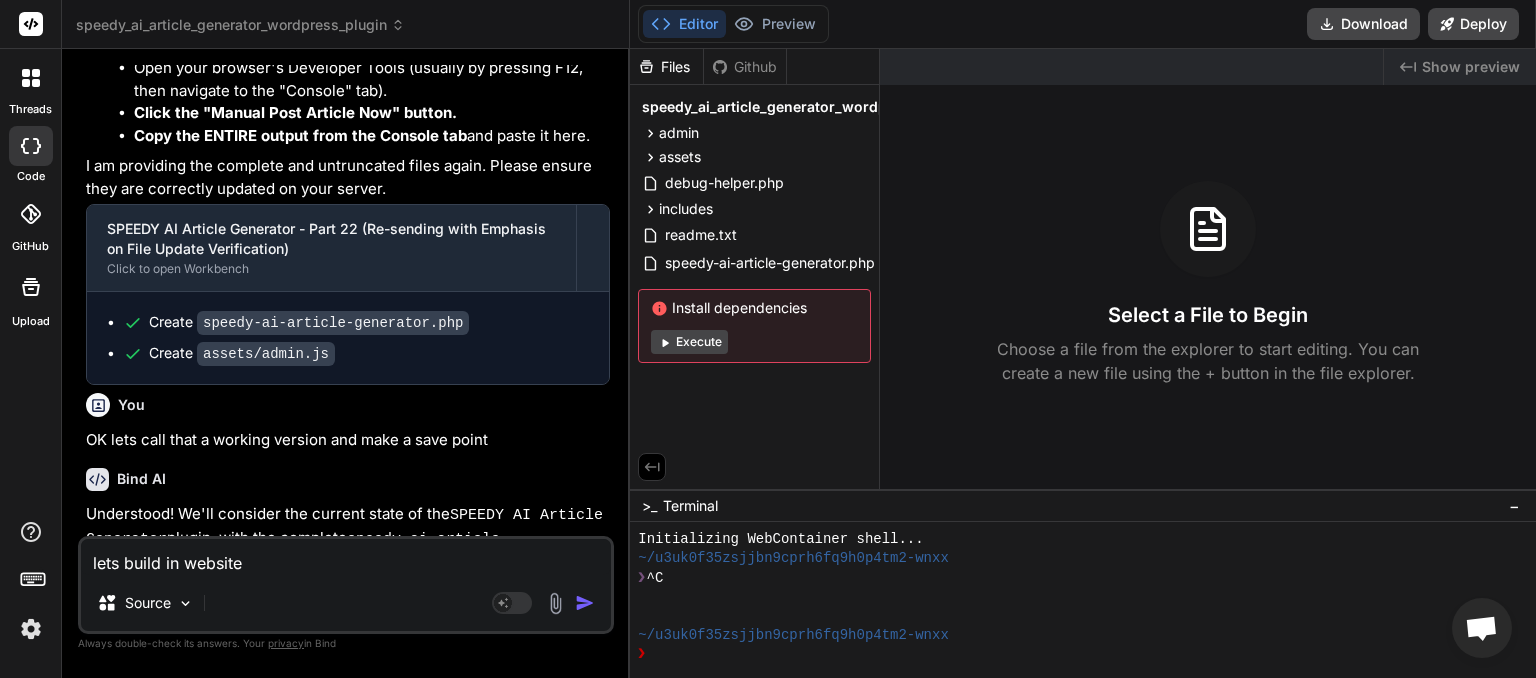 type on "lets build in website" 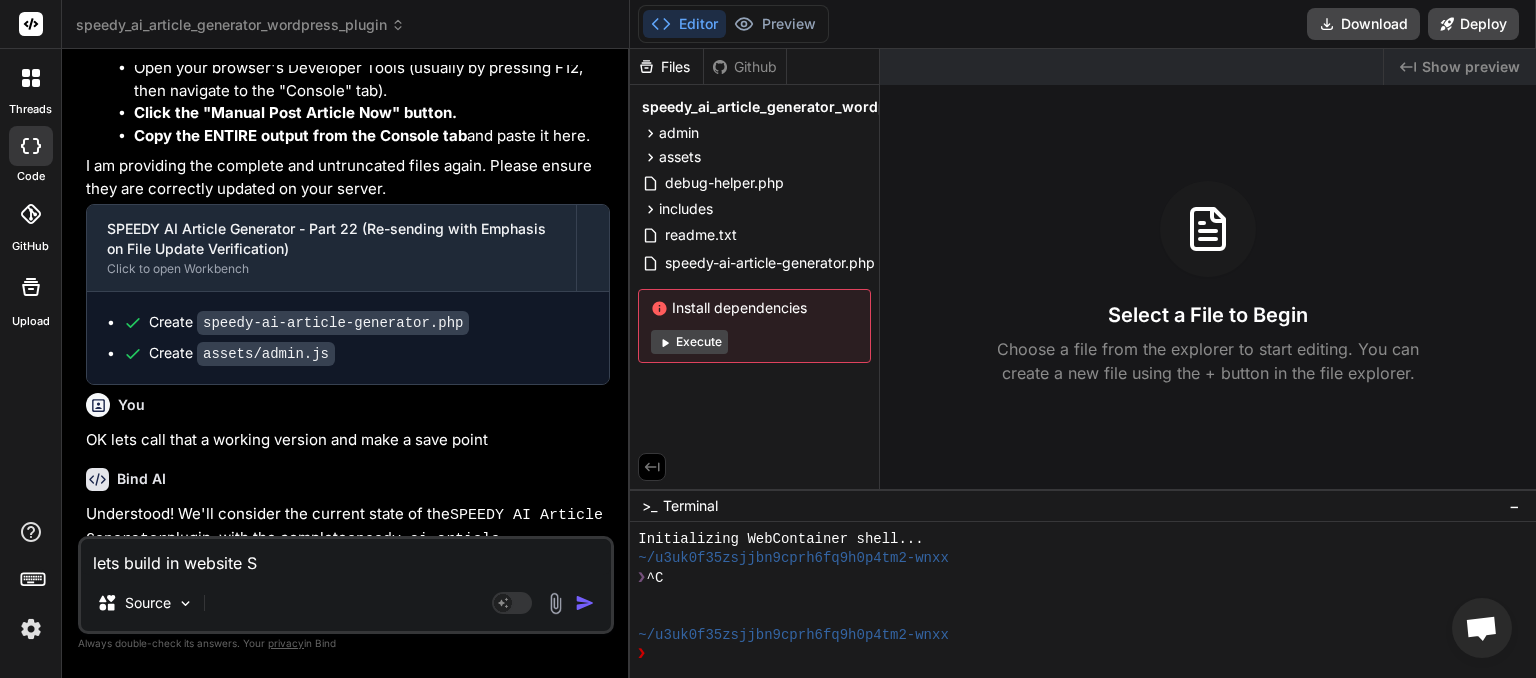 type on "lets build in website SE" 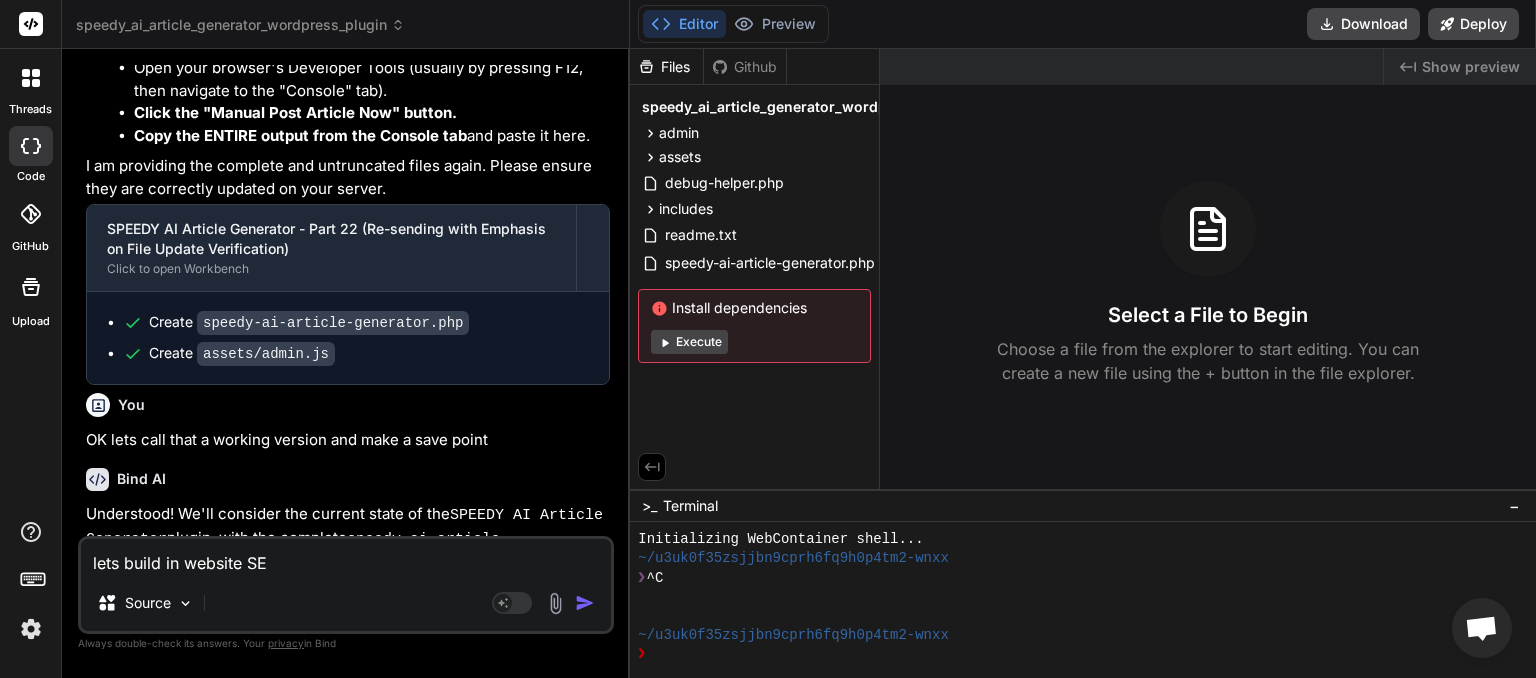 type on "lets build in website SEO" 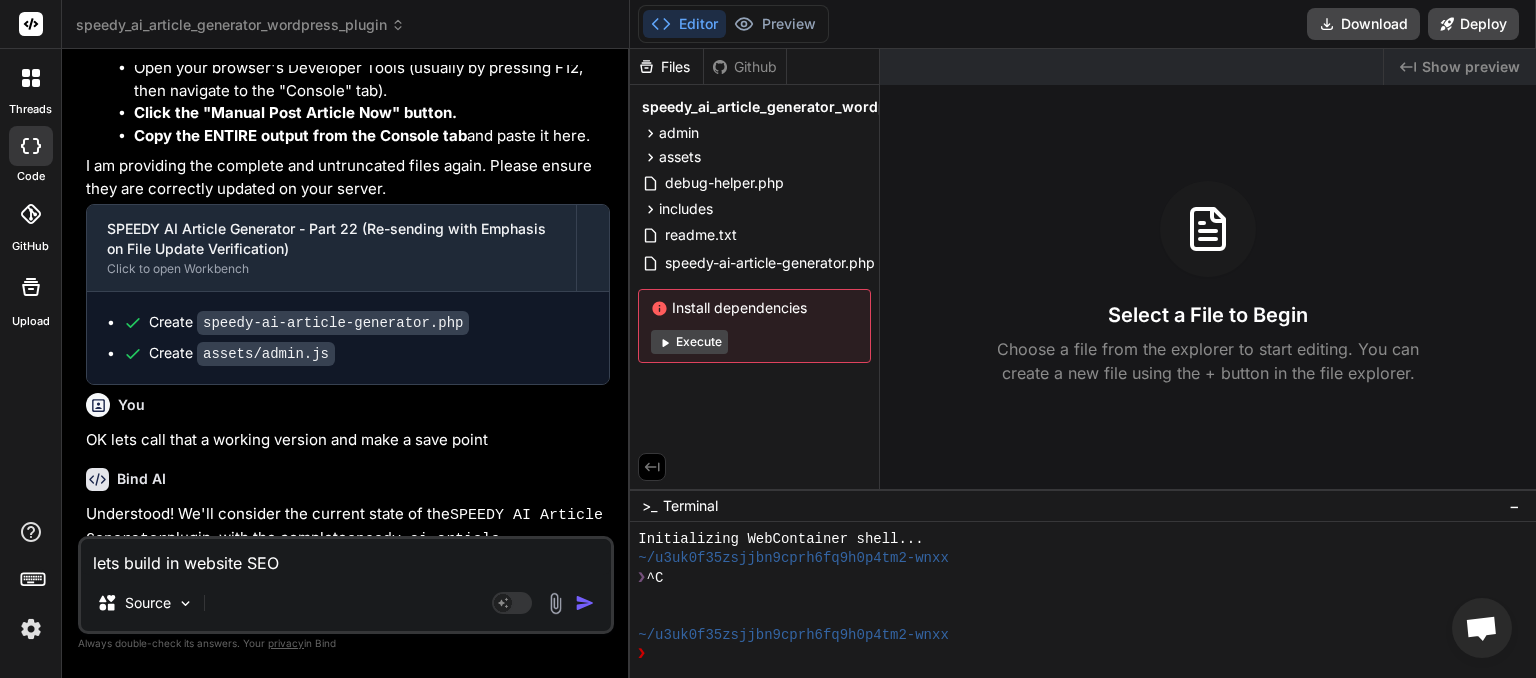 type on "lets build in website SEO" 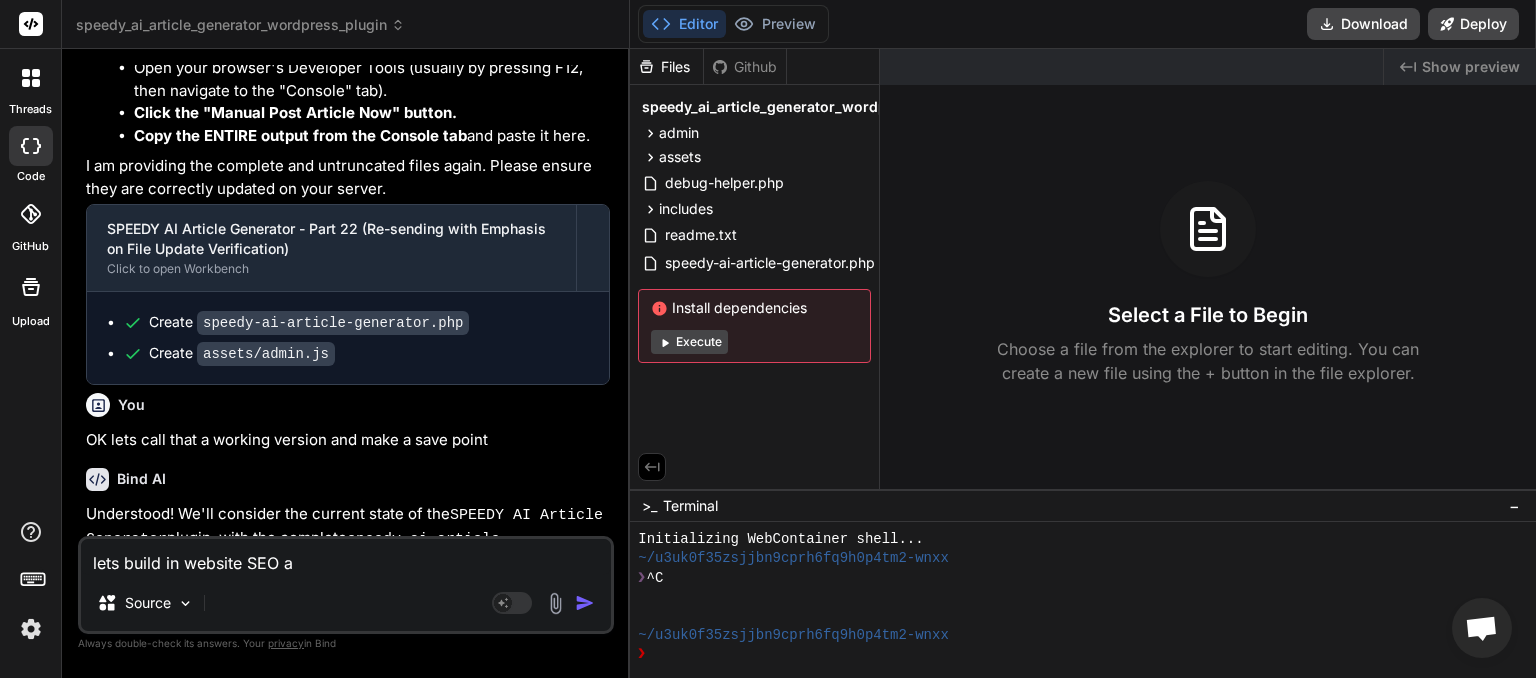 type on "lets build in website SEO an" 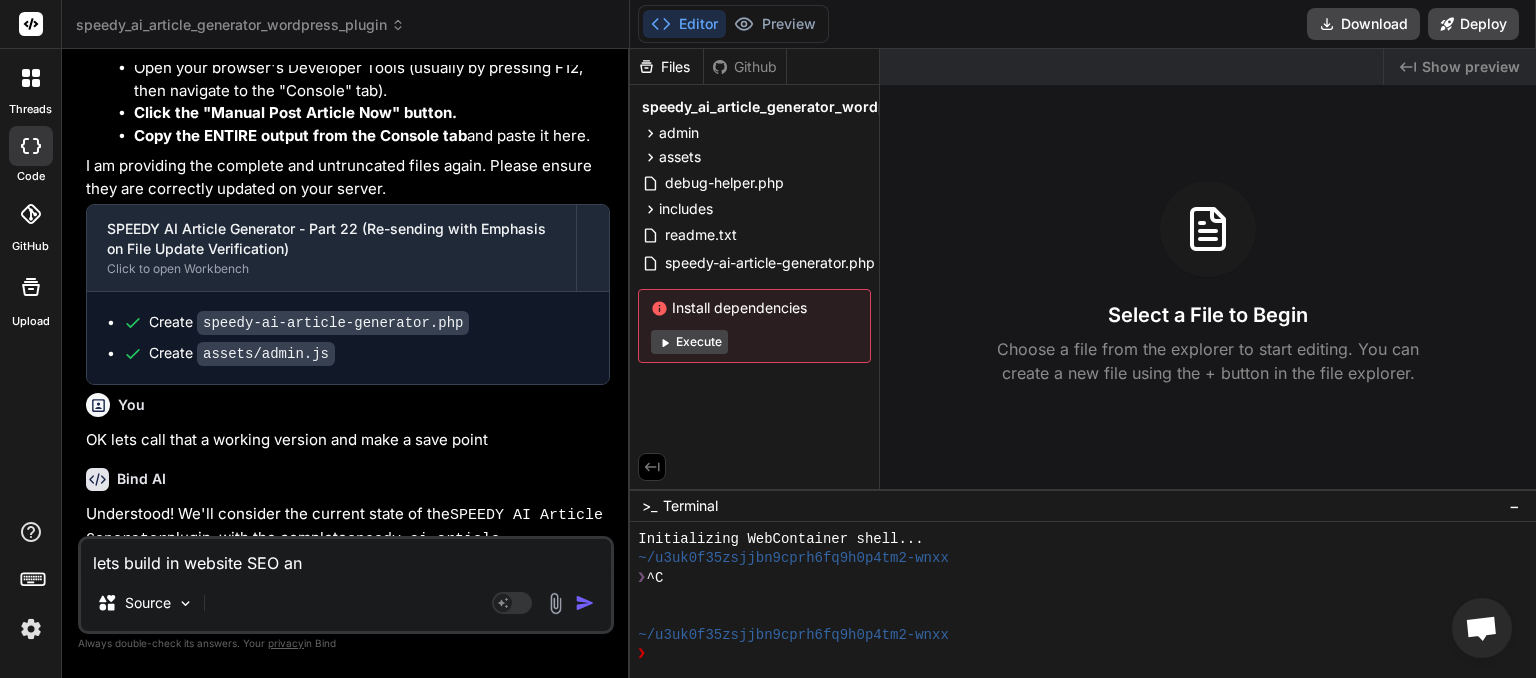 type on "lets build in website SEO ana" 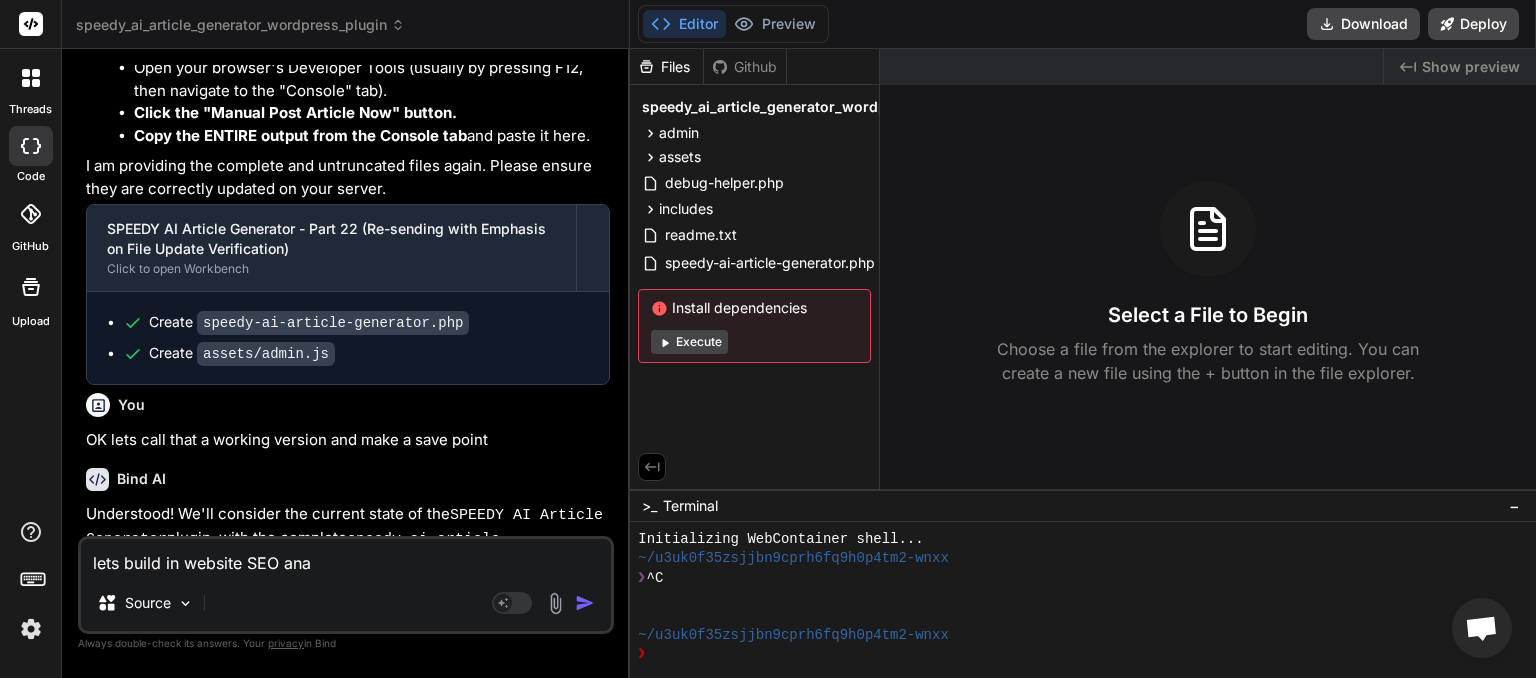 type on "lets build in website SEO anan" 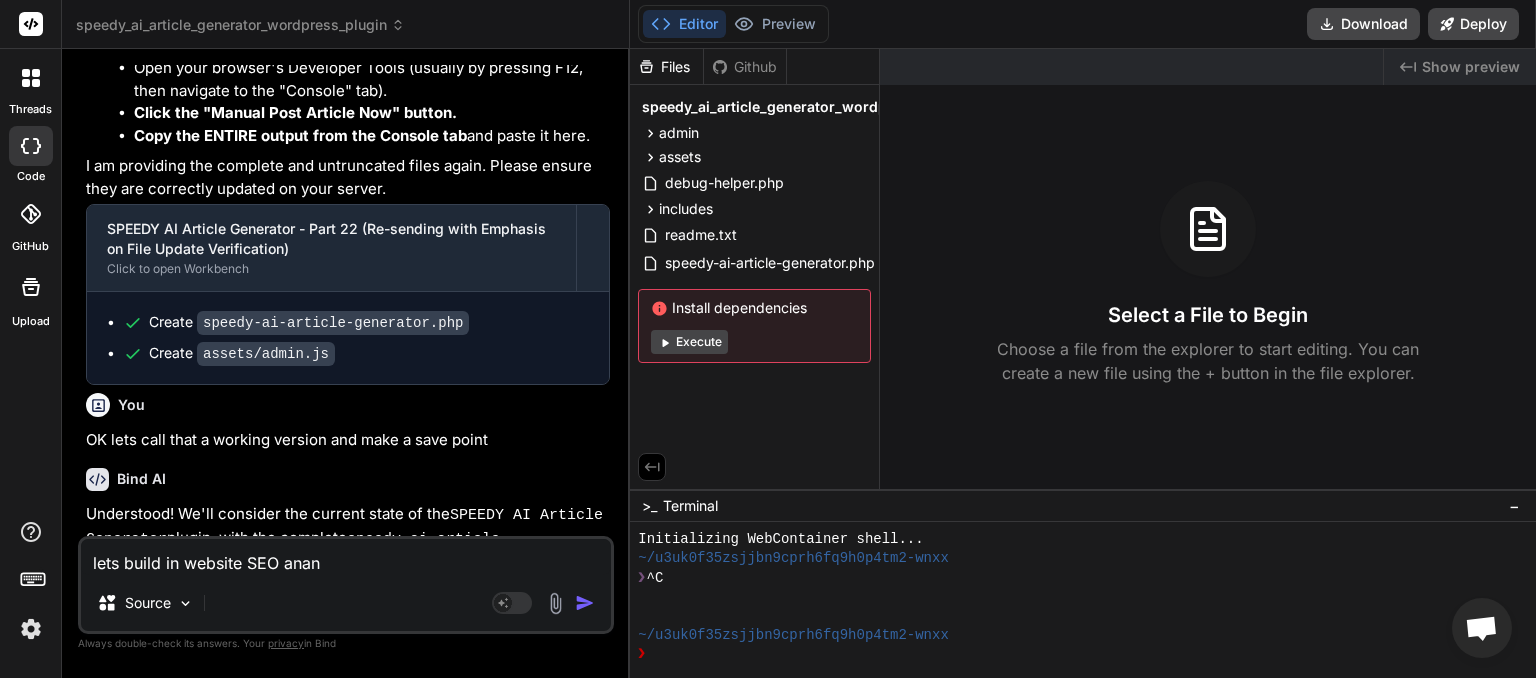 type on "lets build in website SEO anany" 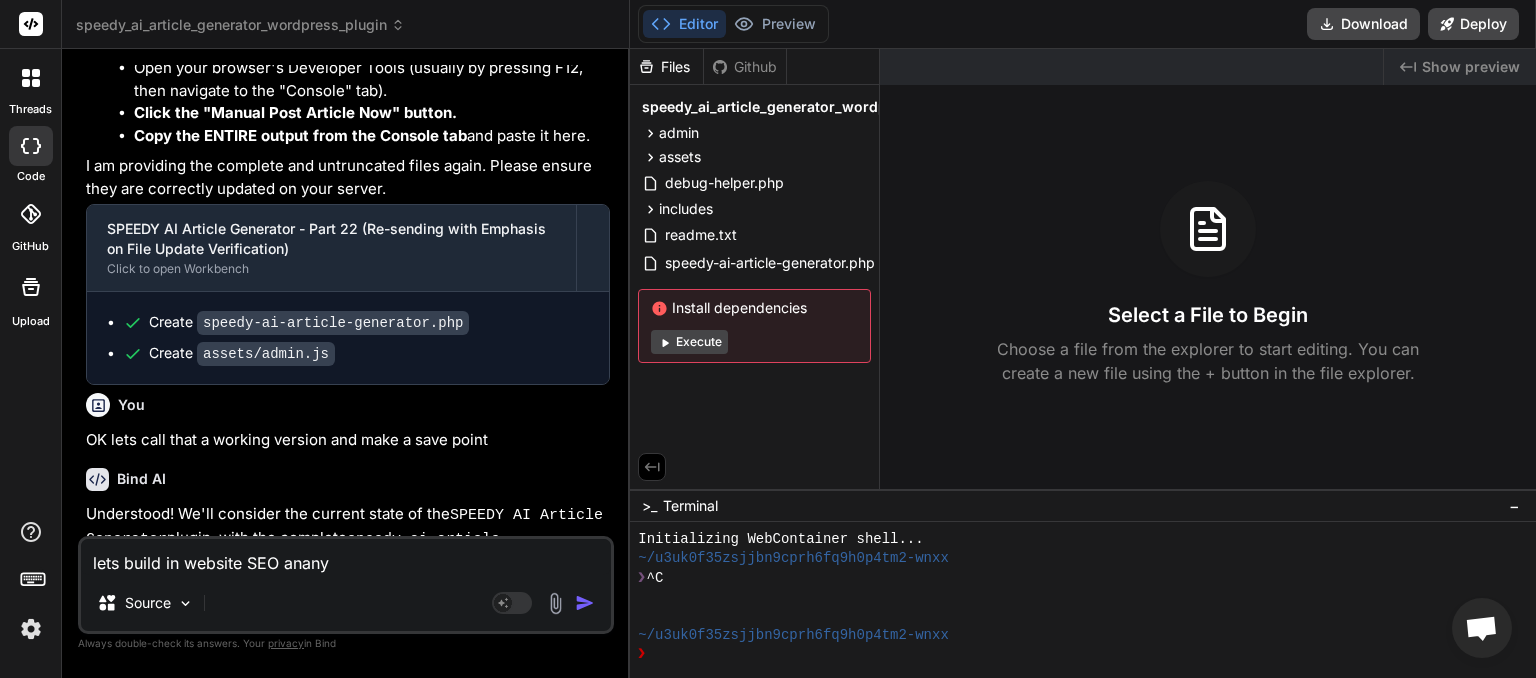 type on "lets build in website SEO ananys" 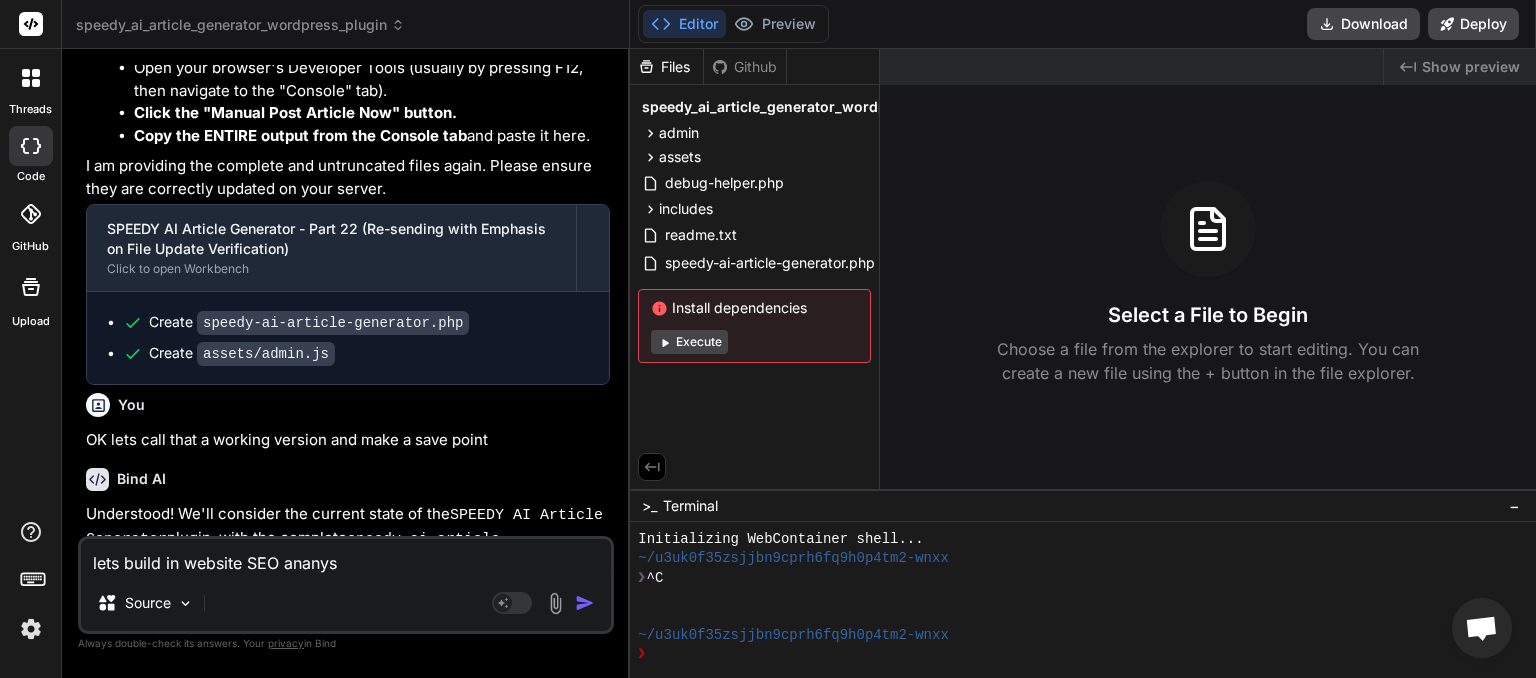 type on "lets build in website SEO ananysi" 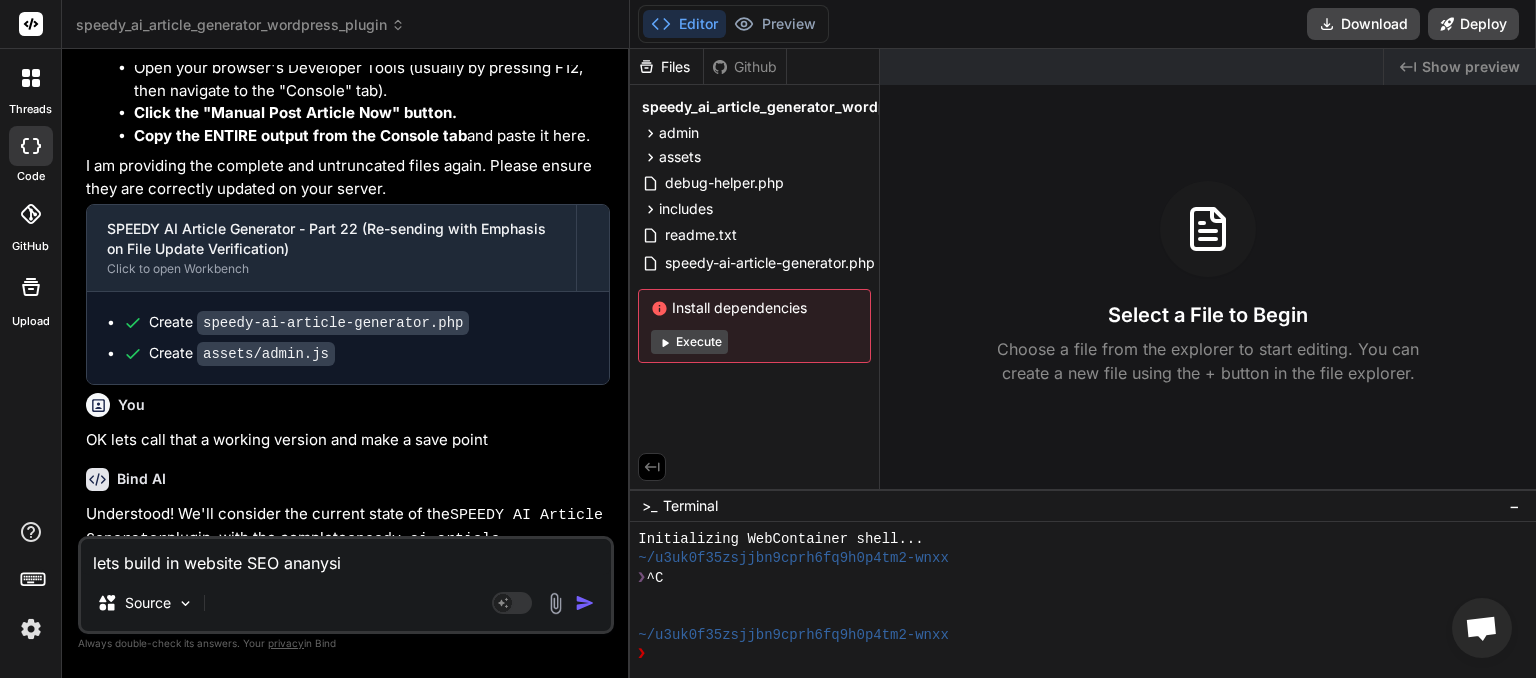 type on "lets build in website SEO ananysis" 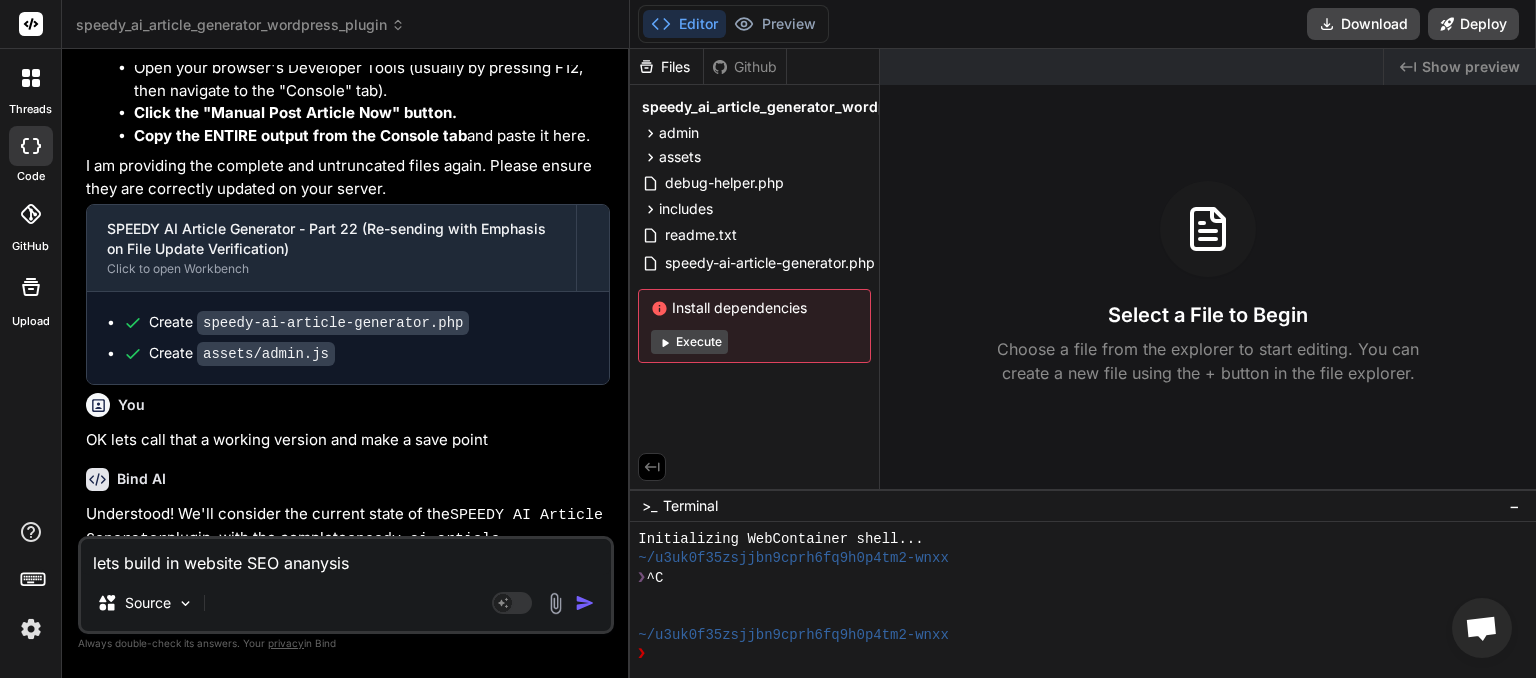 type on "lets build in website SEO ananysis" 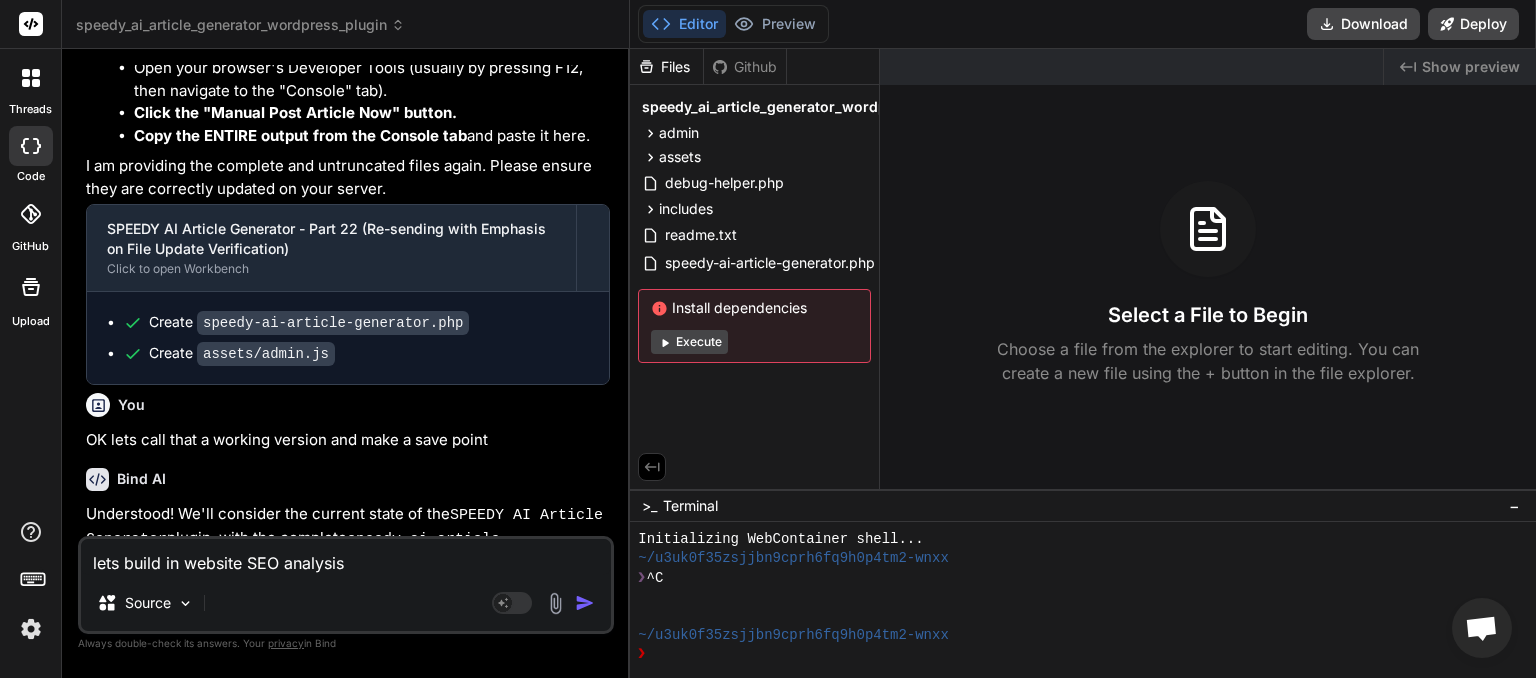 type on "lets build in website SEO analysis" 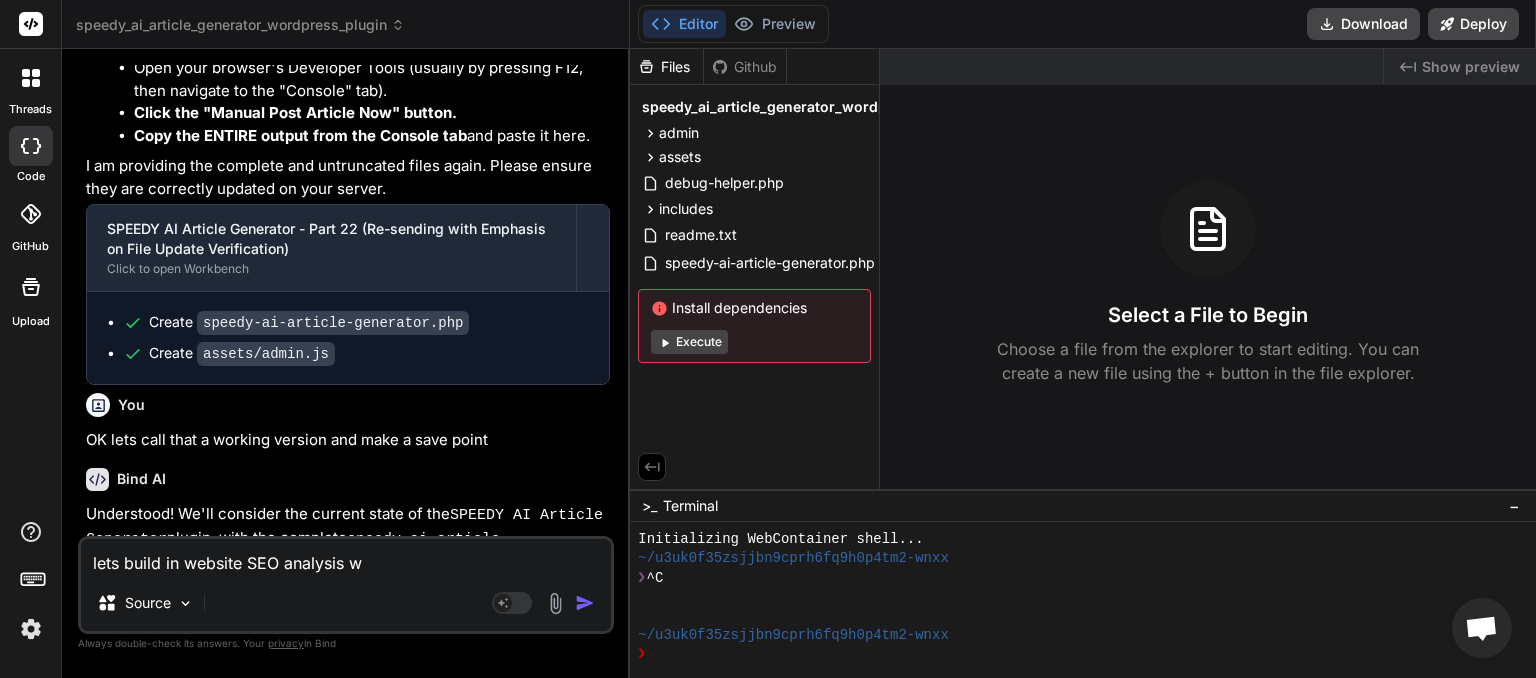 type on "lets build in website SEO analysis wi" 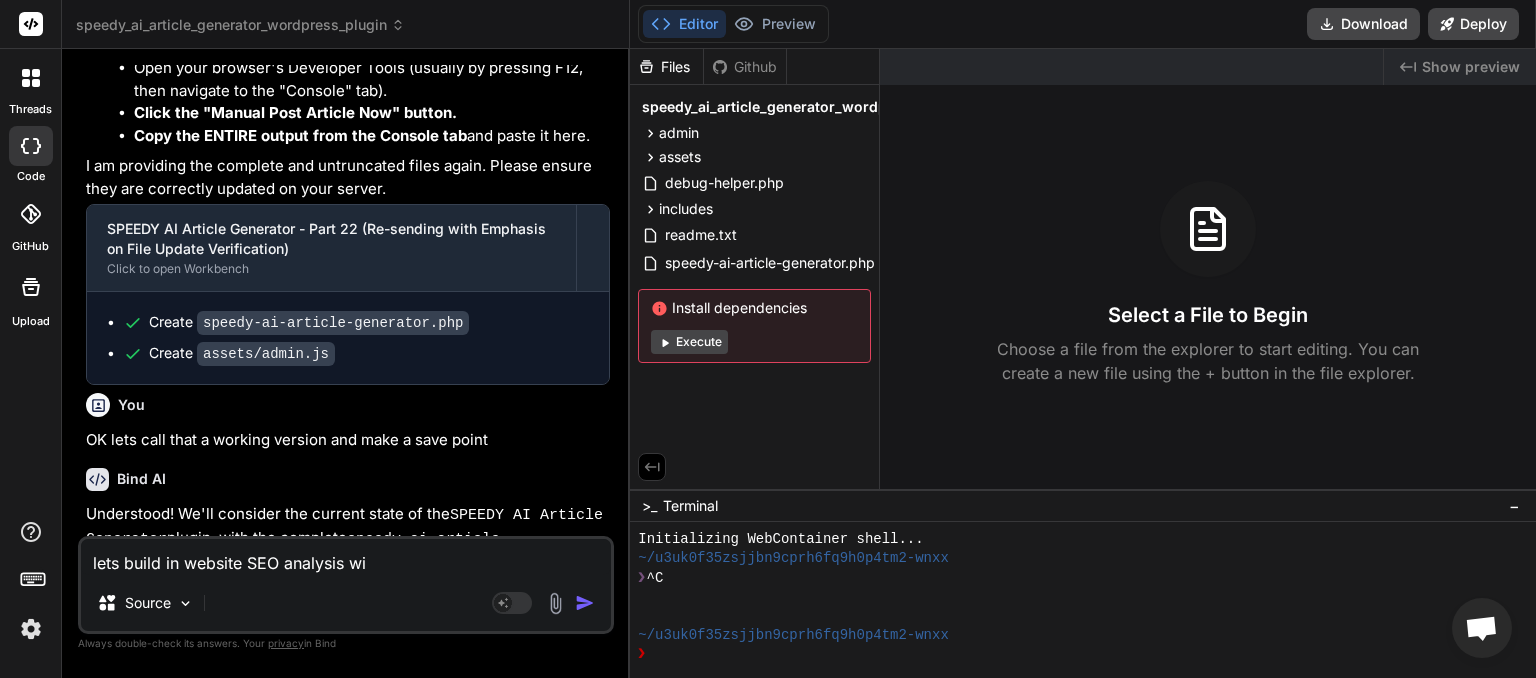type on "lets build in website SEO analysis wit" 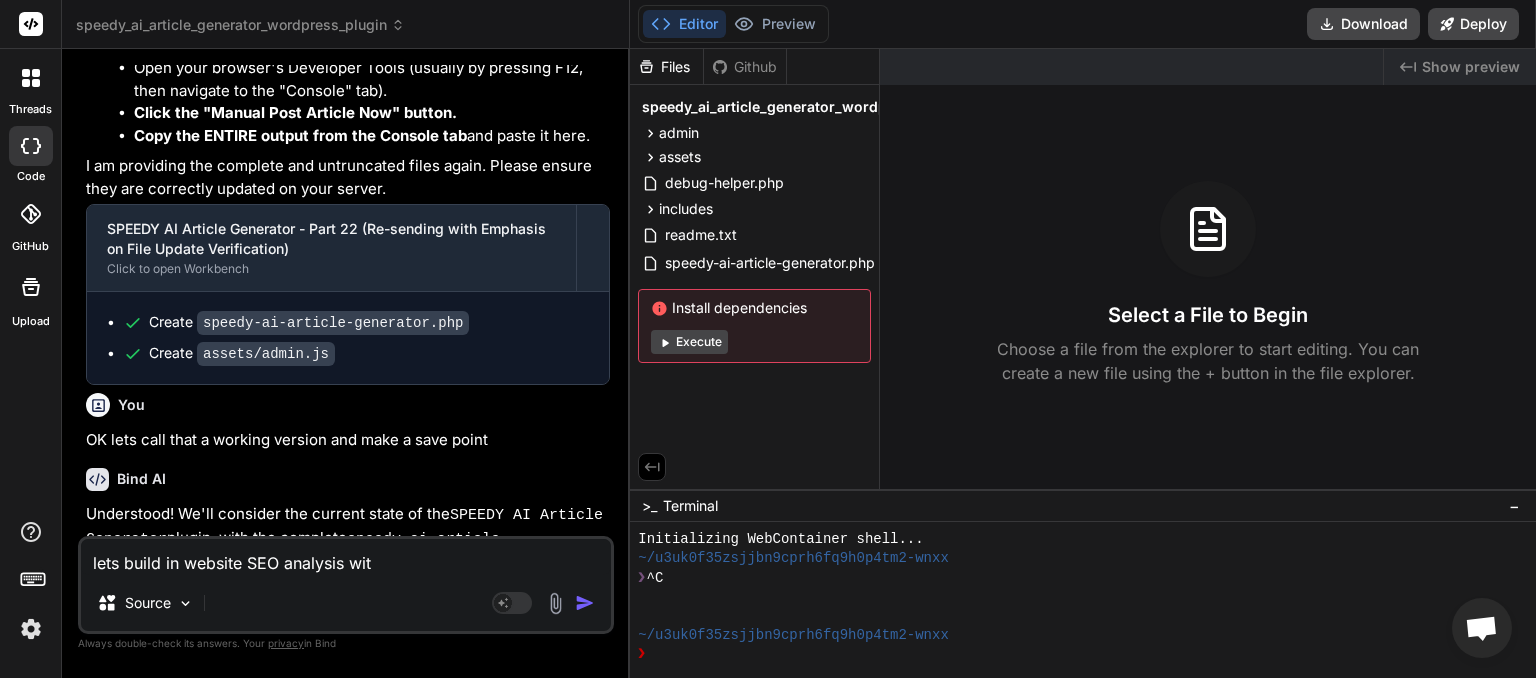 type on "lets build in website SEO analysis with" 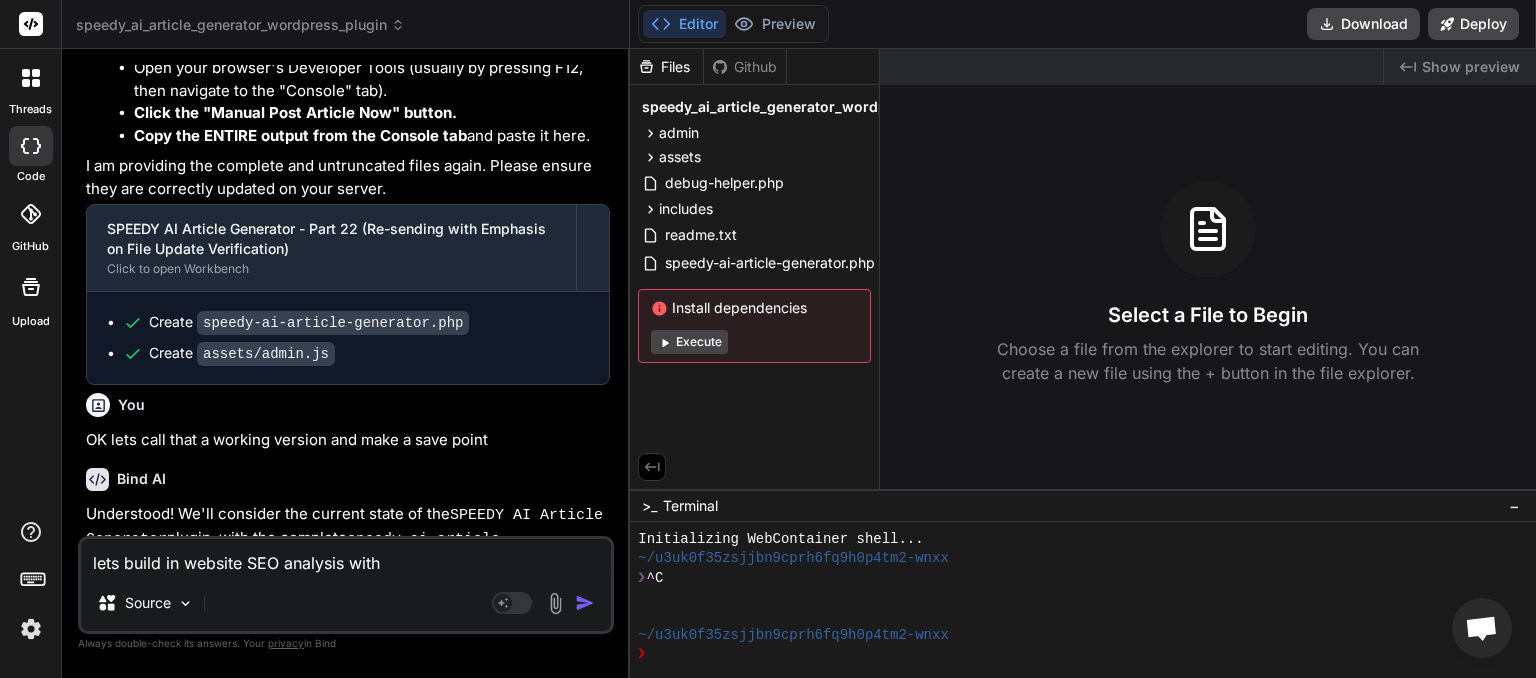 type on "lets build in website SEO analysis with" 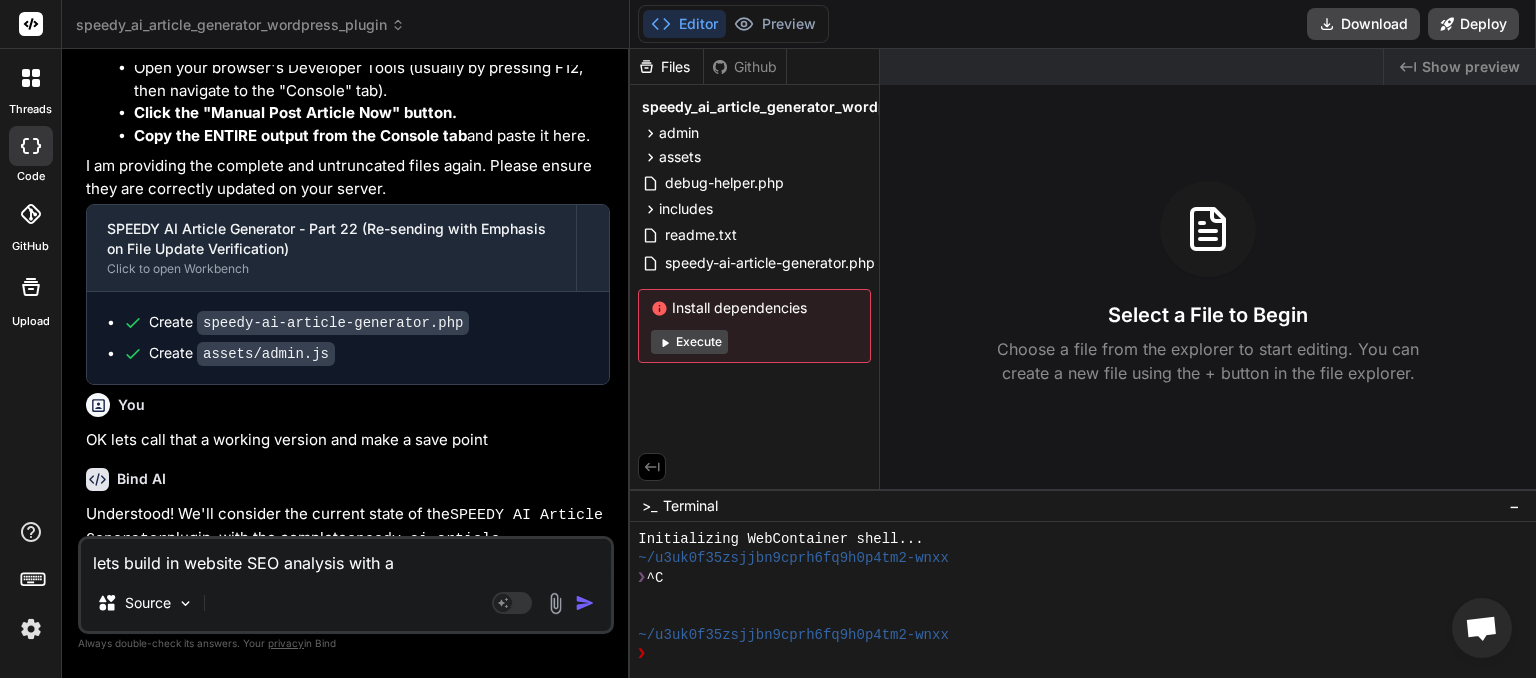 type on "lets build in website SEO analysis with a" 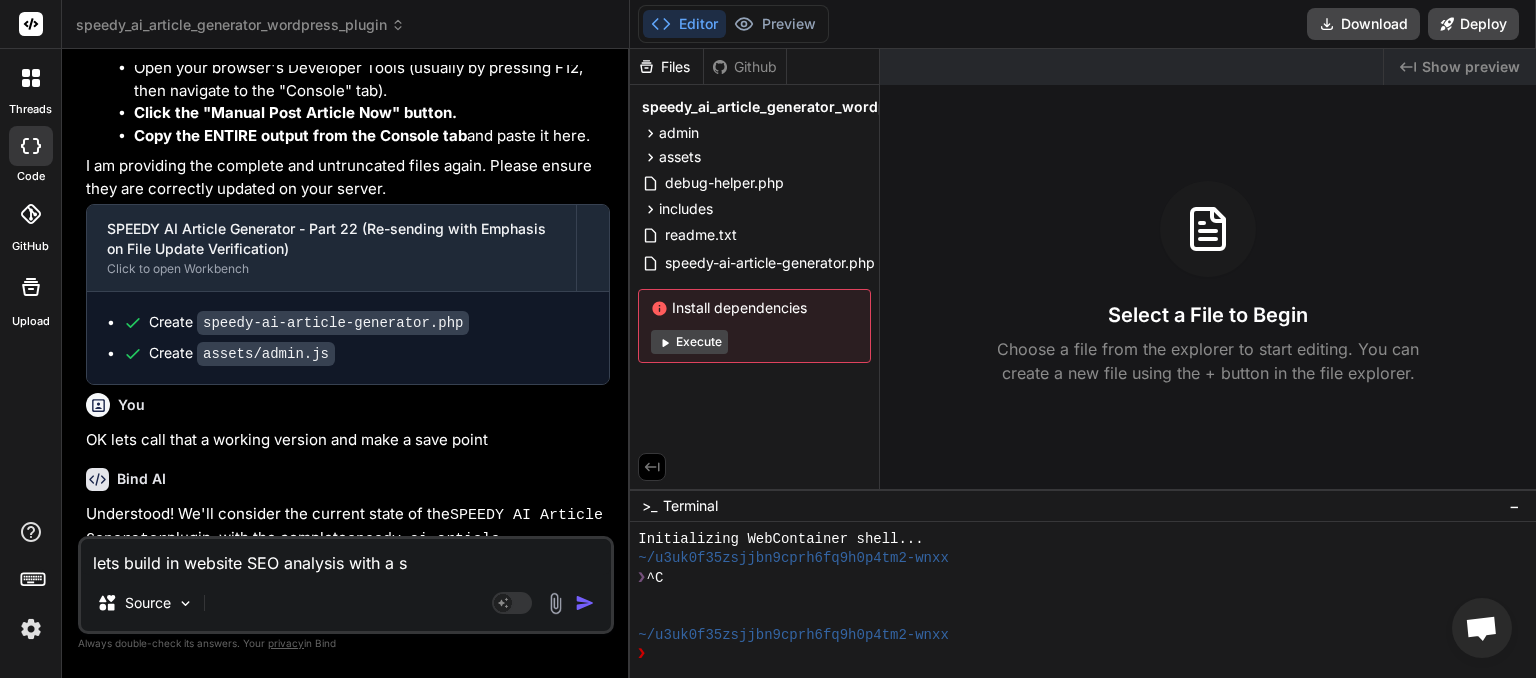 type on "lets build in website SEO analysis with a sh" 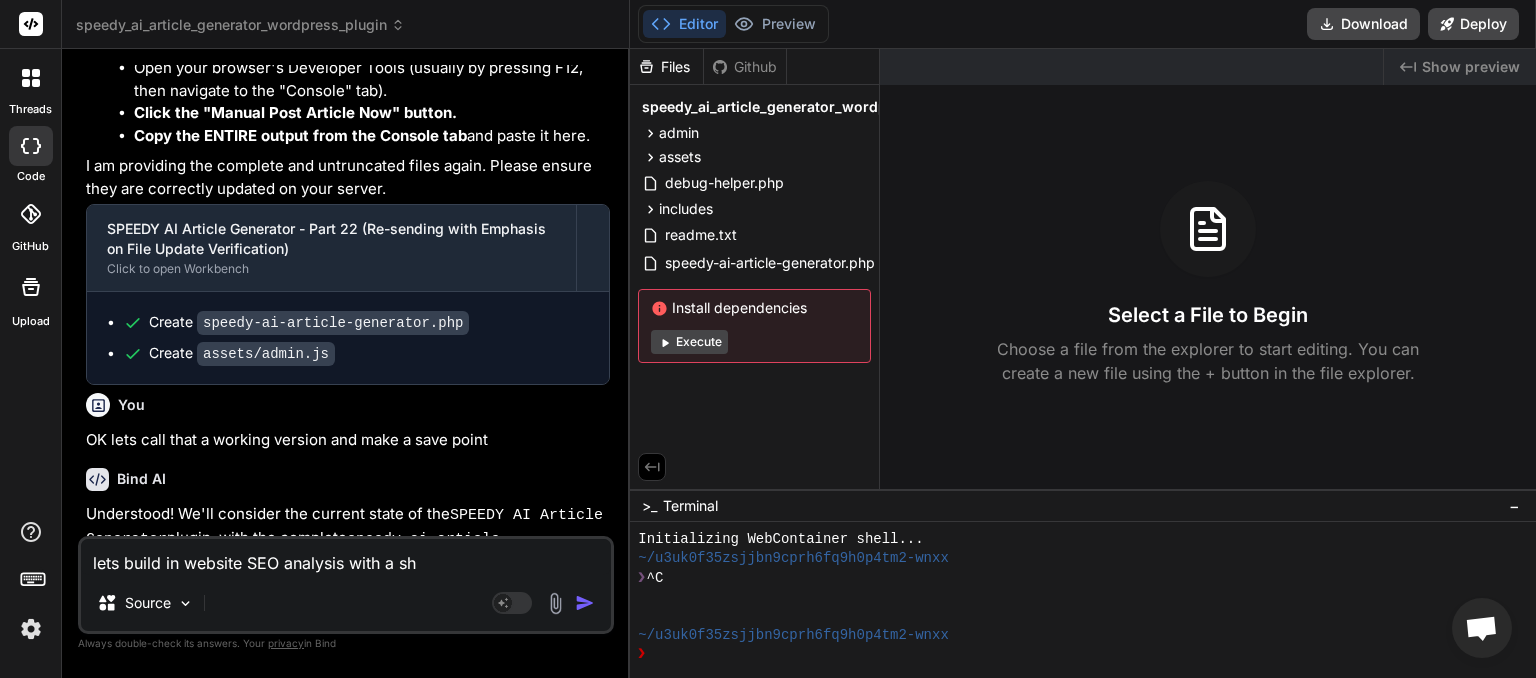 type on "lets build in website SEO analysis with a sho" 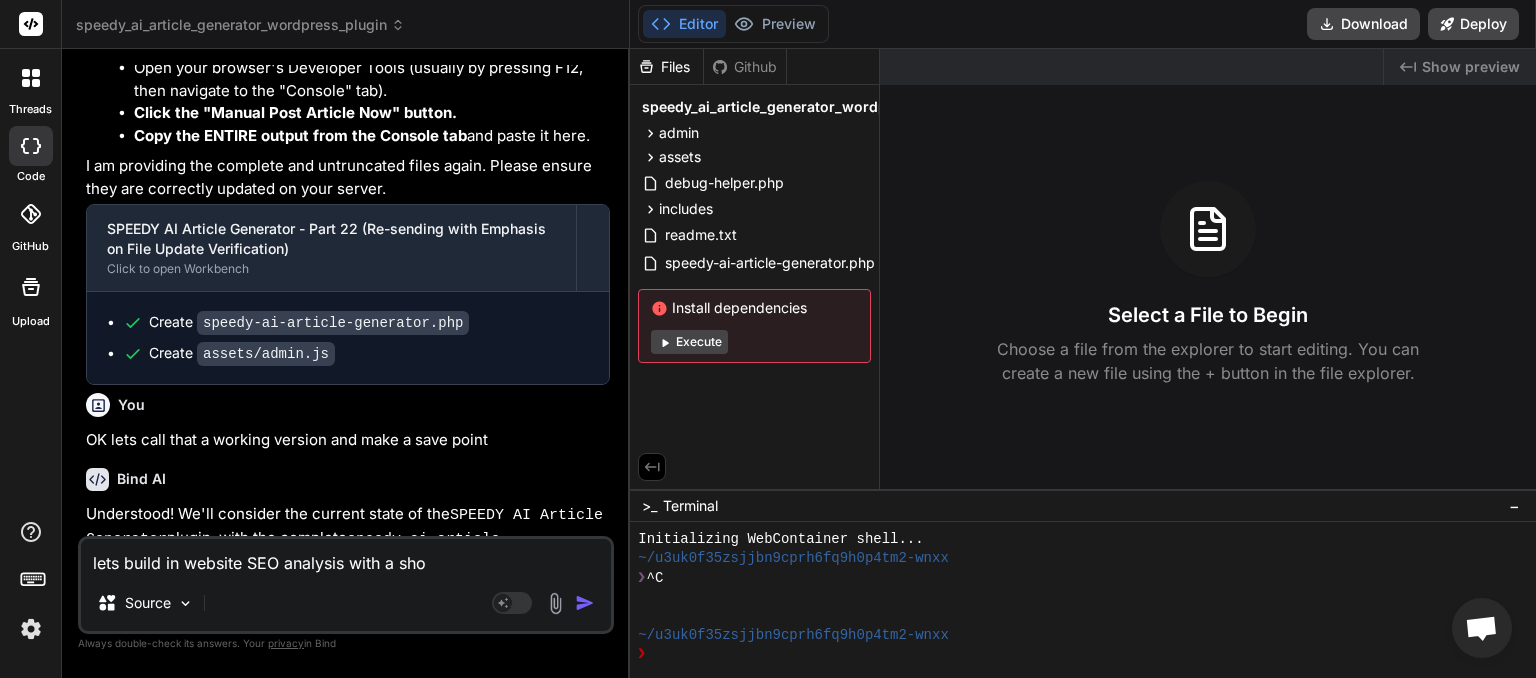 type on "lets build in website SEO analysis with a shop" 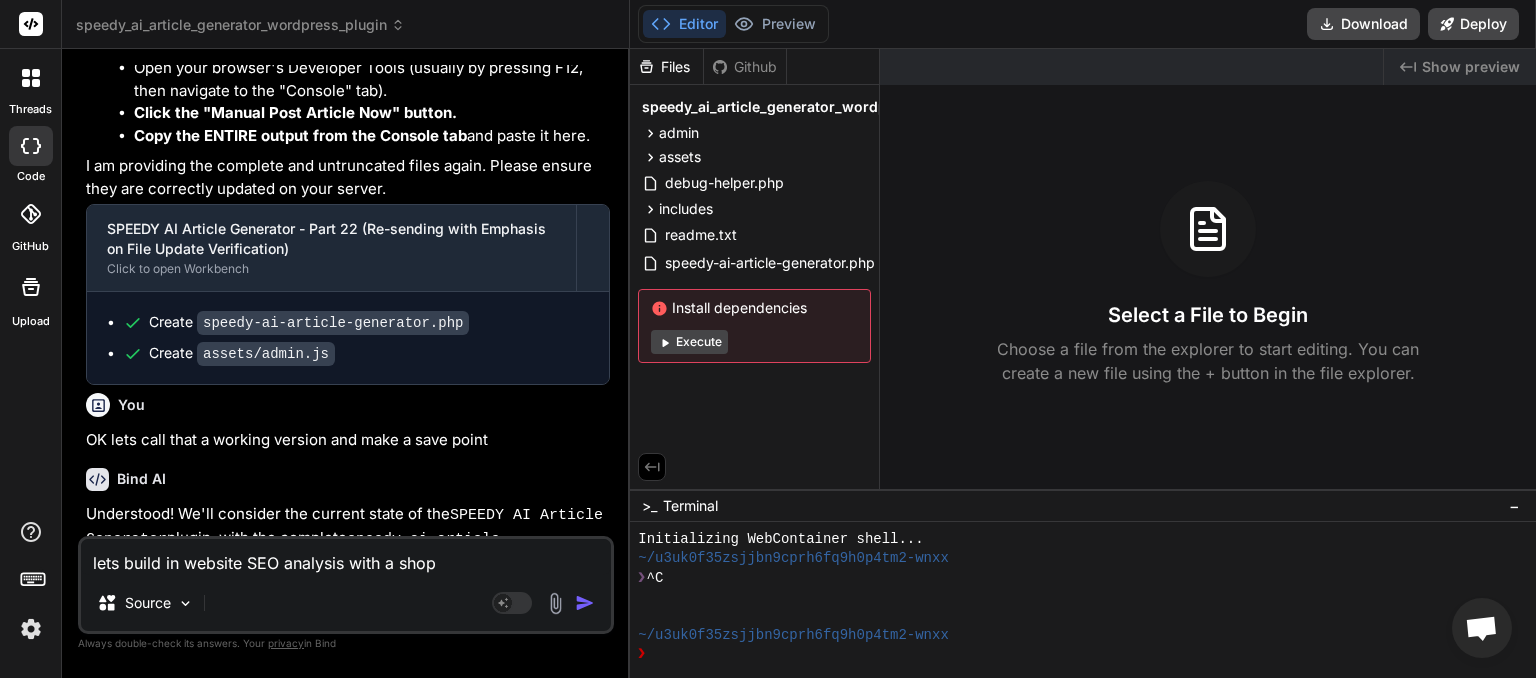 type on "lets build in website SEO analysis with a shopr" 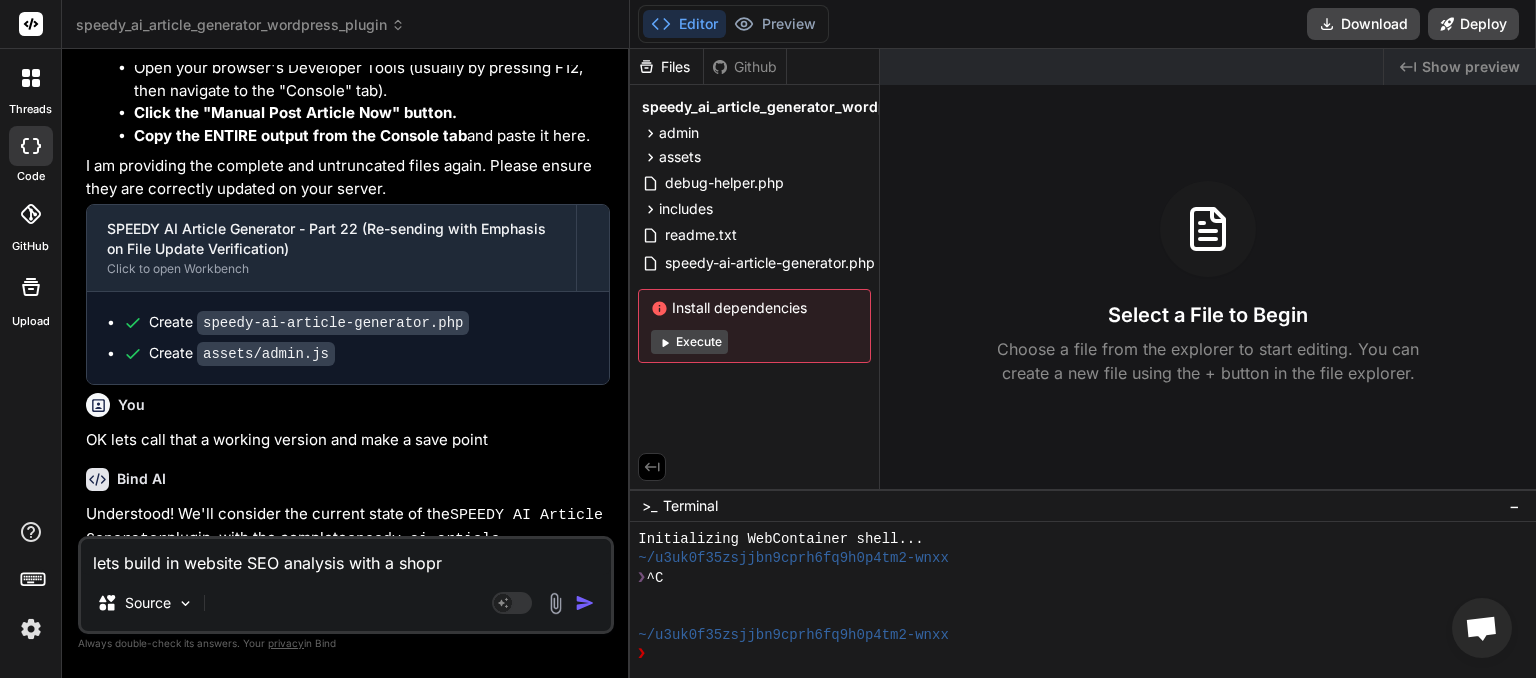 type on "lets build in website SEO analysis with a shoprt" 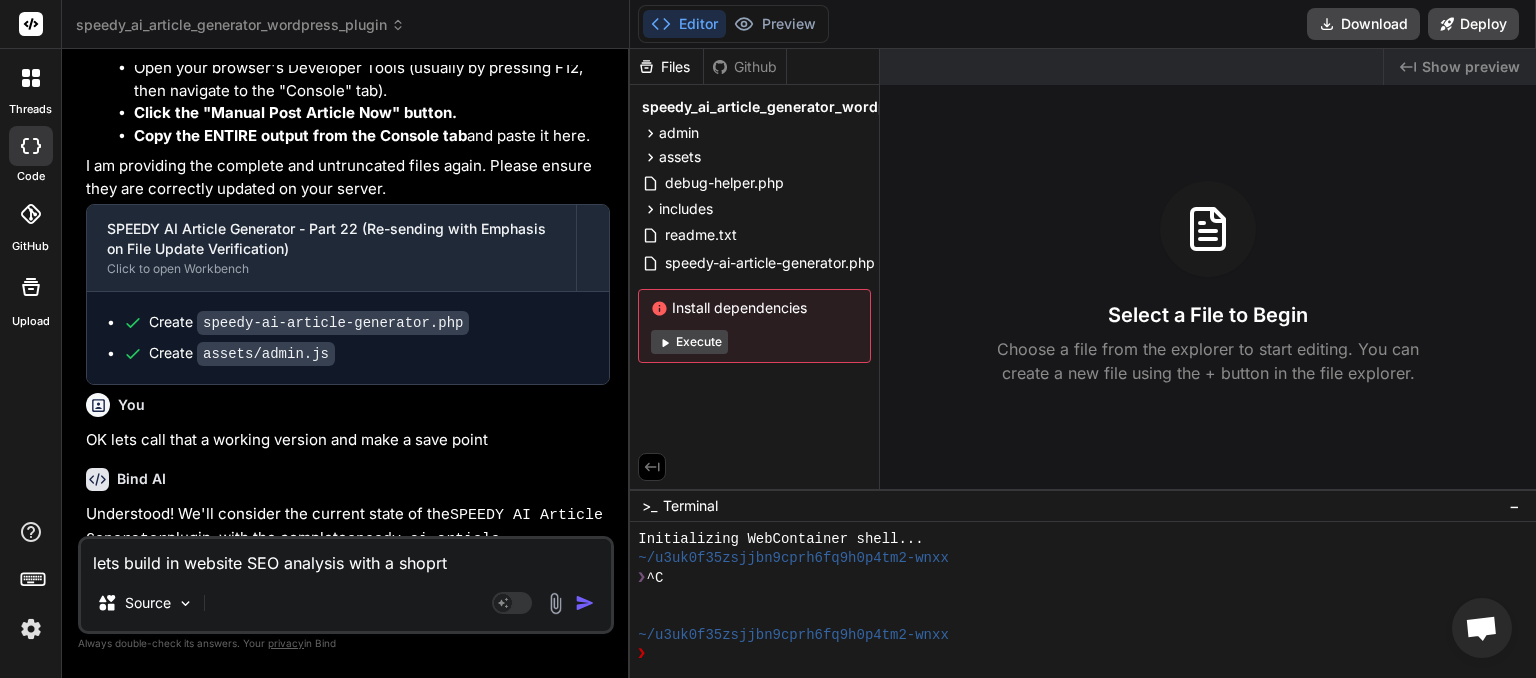 type on "lets build in website SEO analysis with a shopr" 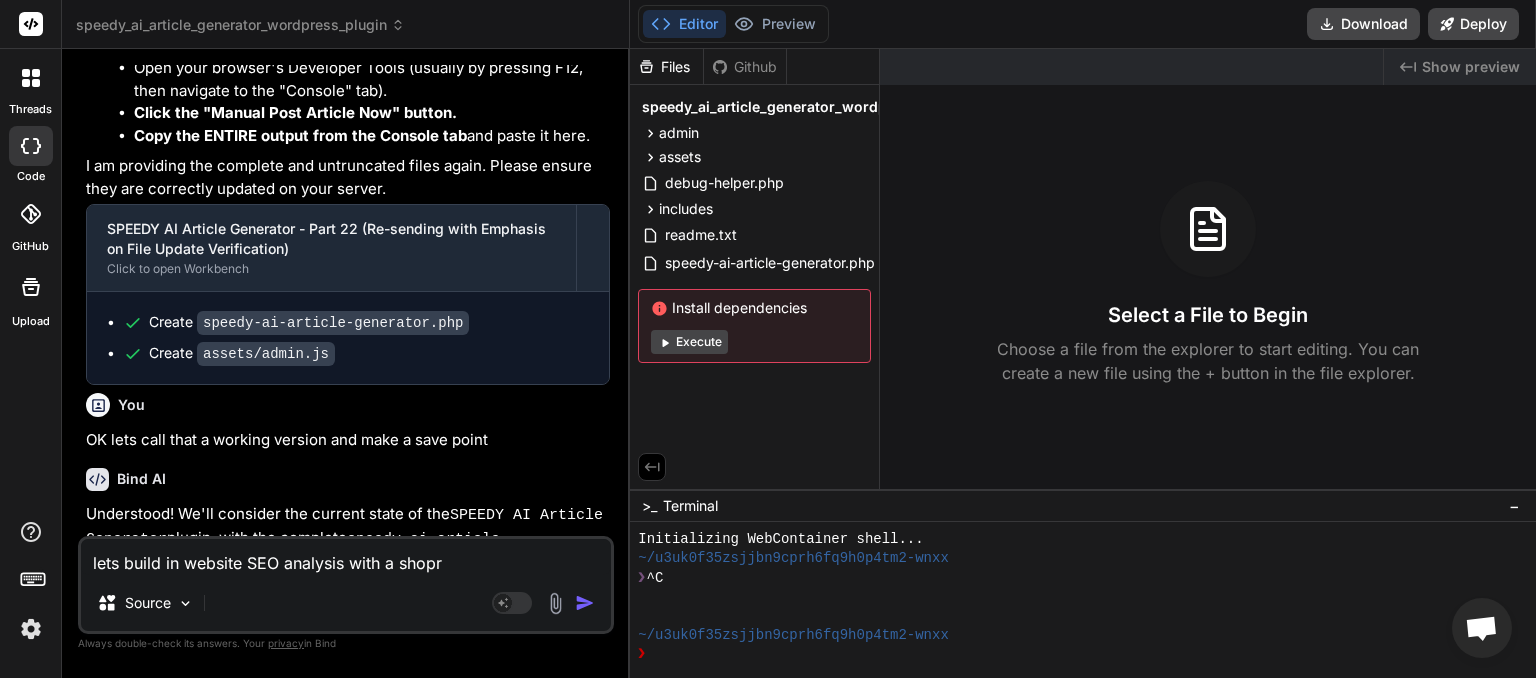 type on "lets build in website SEO analysis with a shop" 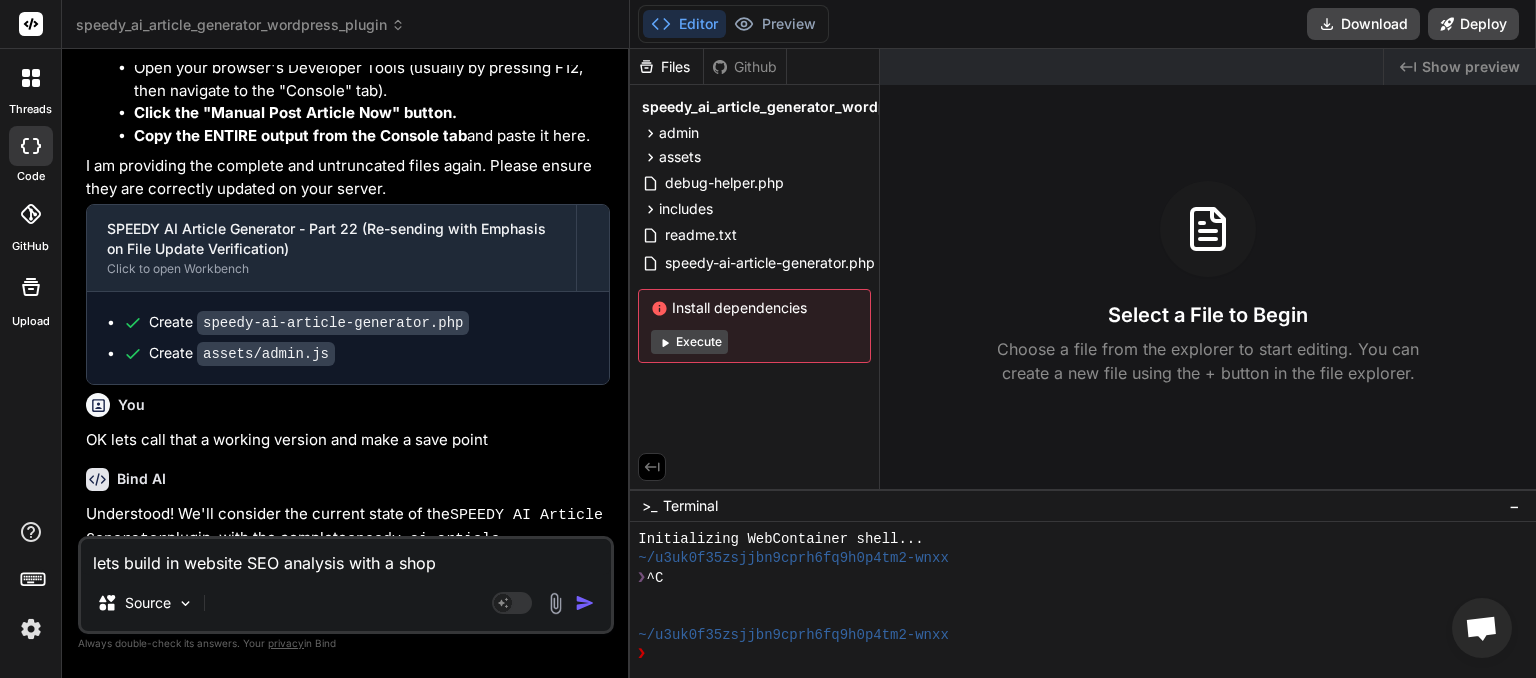 type on "lets build in website SEO analysis with a sho" 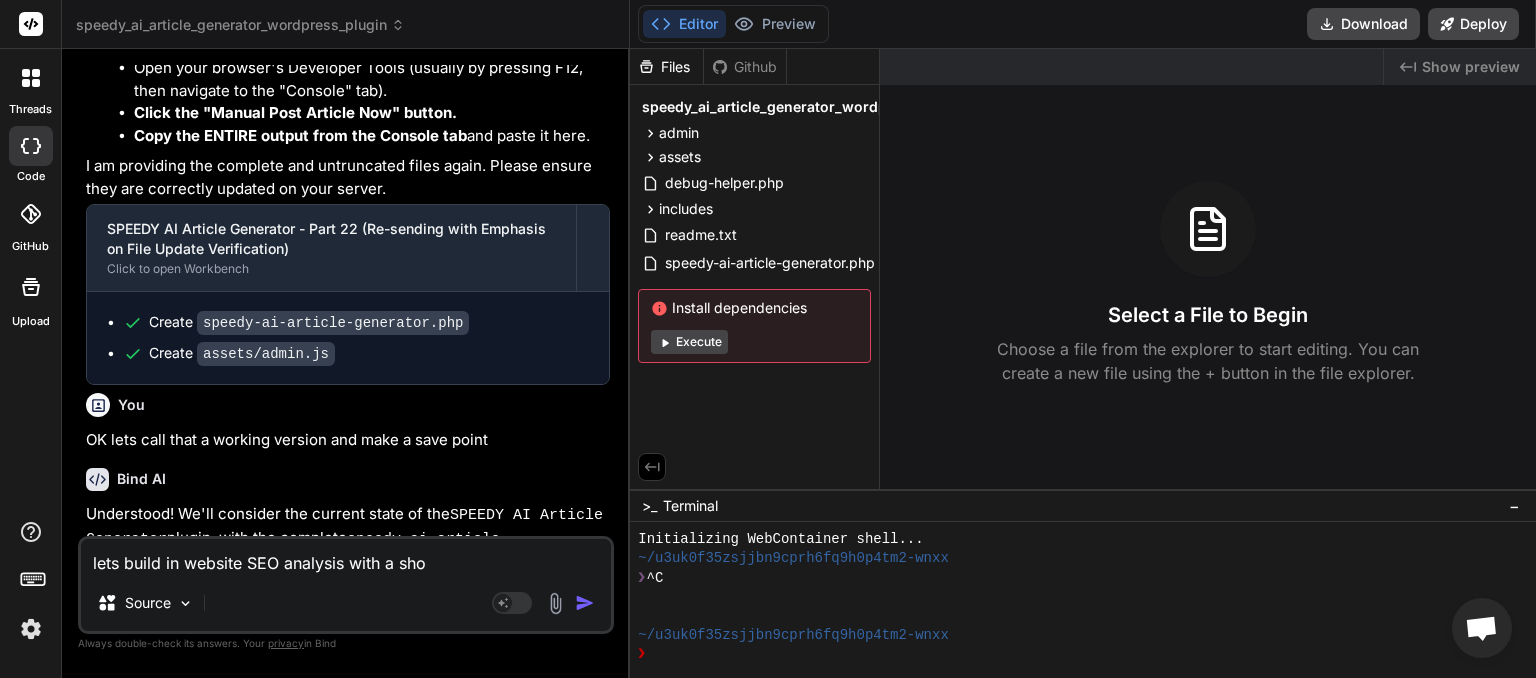 type on "lets build in website SEO analysis with a shor" 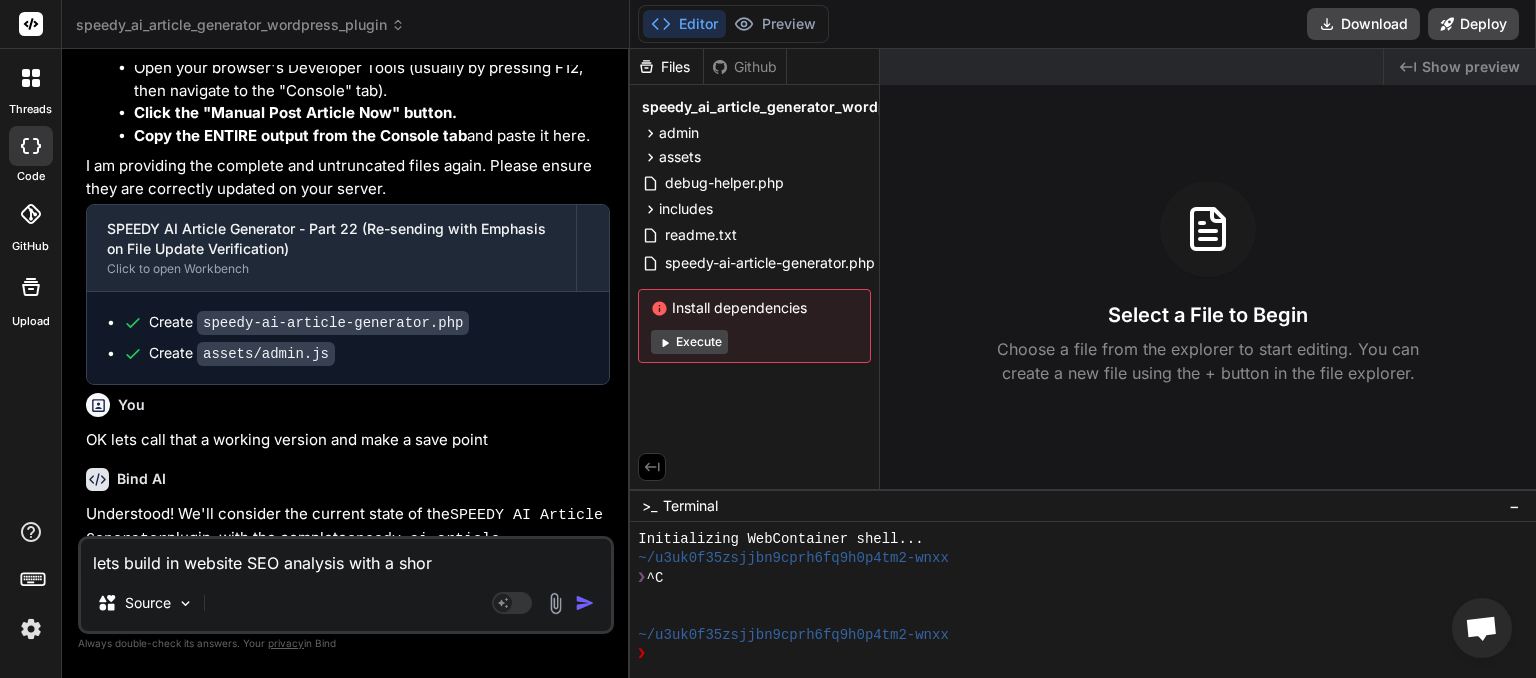 type on "lets build in website SEO analysis with a short" 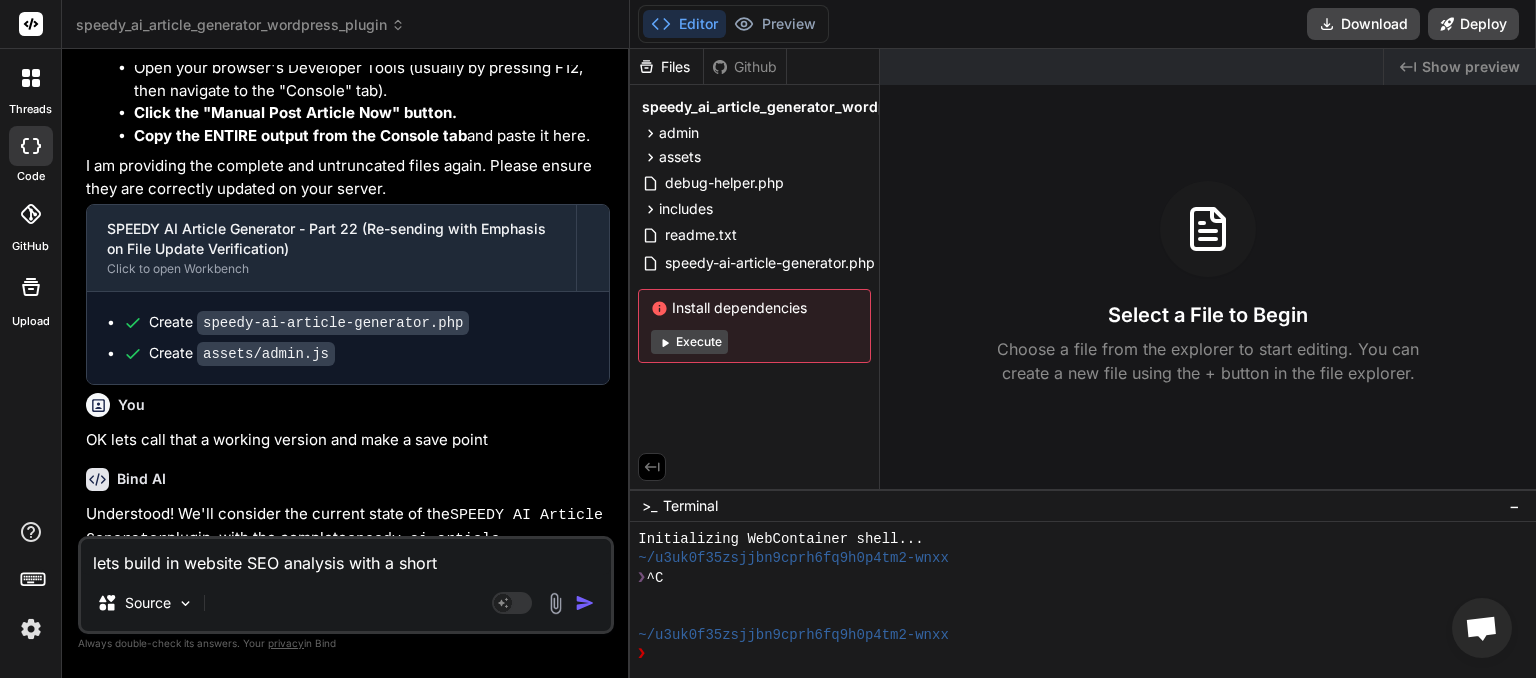 type on "lets build in website SEO analysis with a shortc" 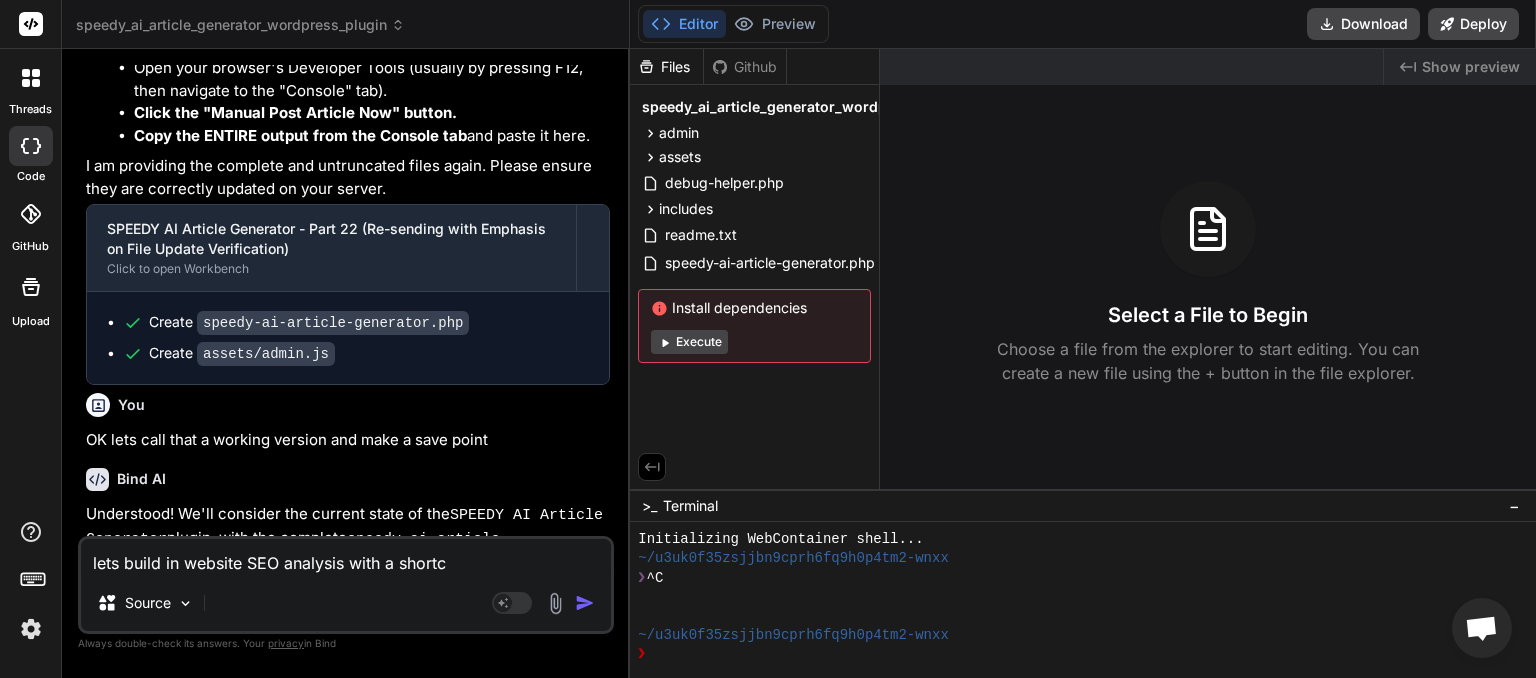 type on "lets build in website SEO analysis with a shortco" 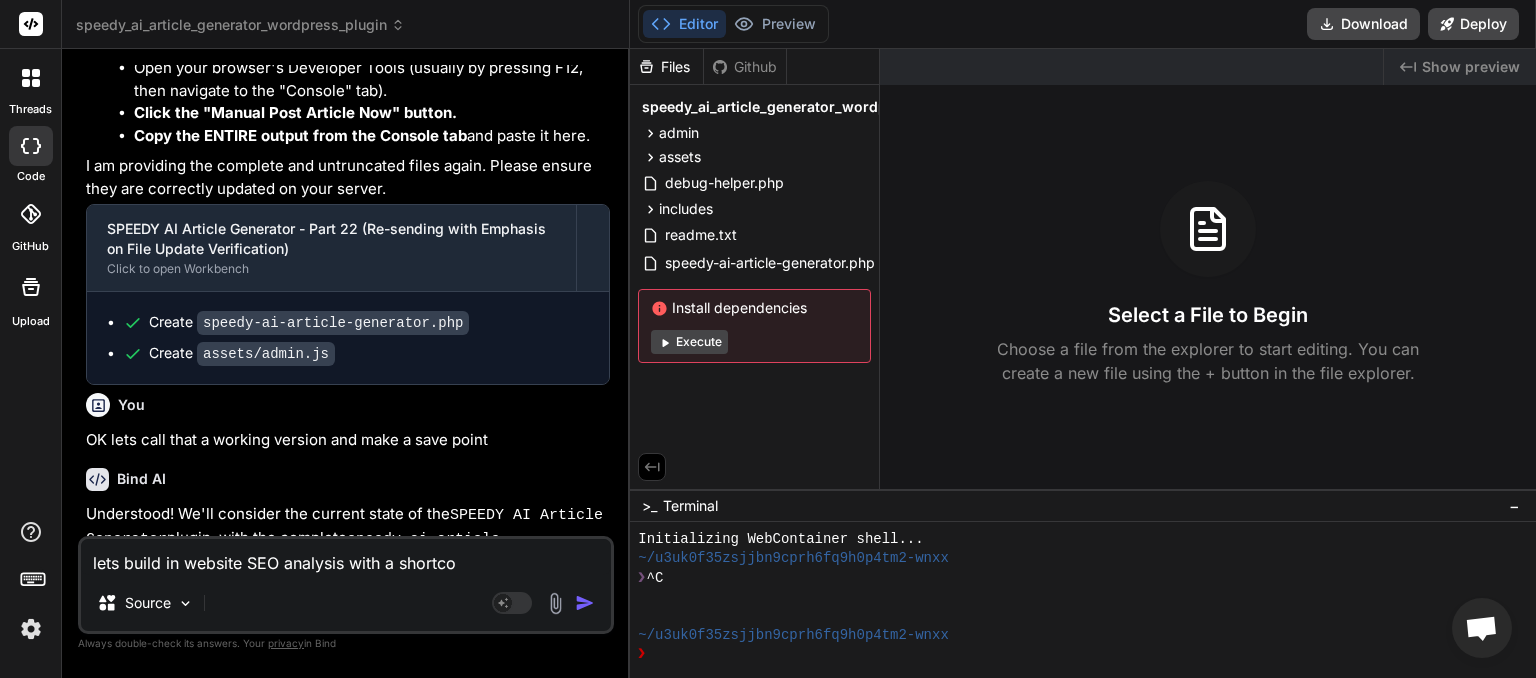 type on "lets build in website SEO analysis with a shortcod" 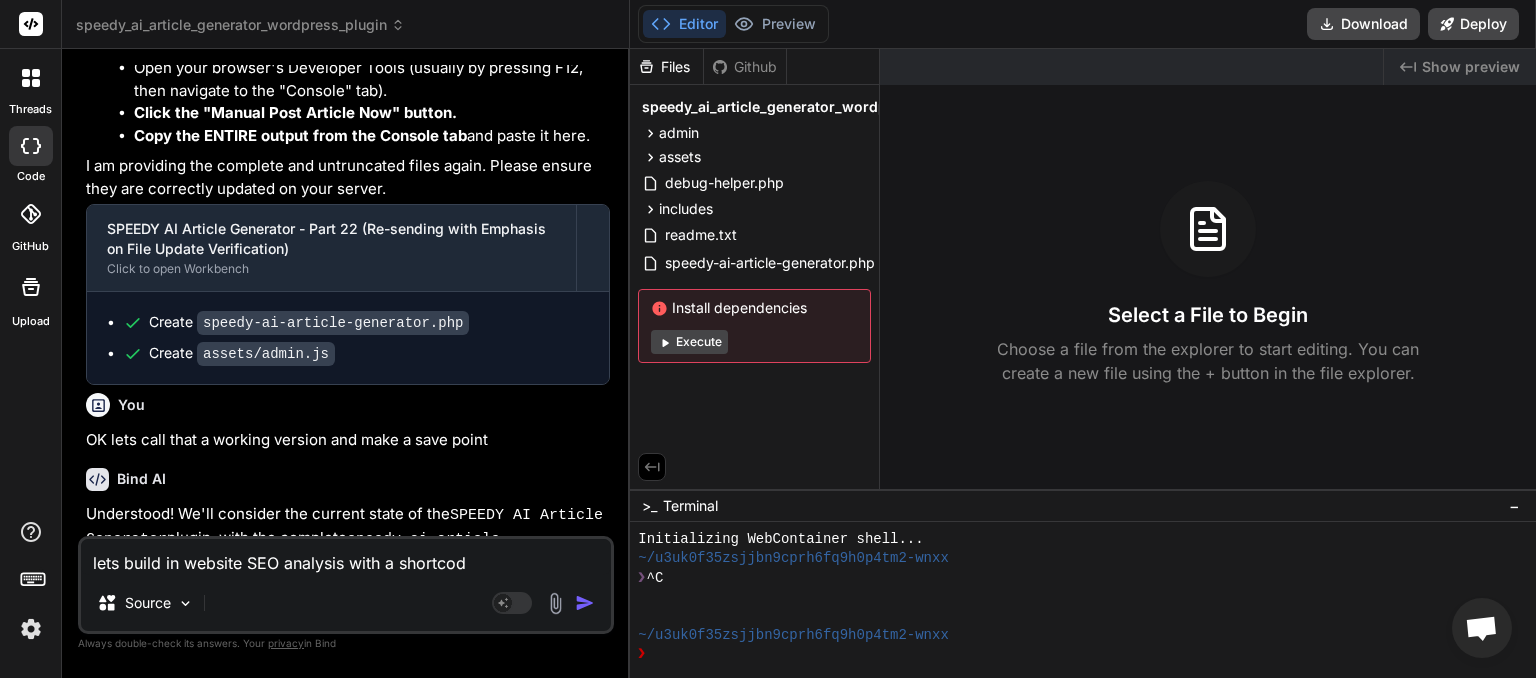 type on "lets build in website SEO analysis with a shortcode" 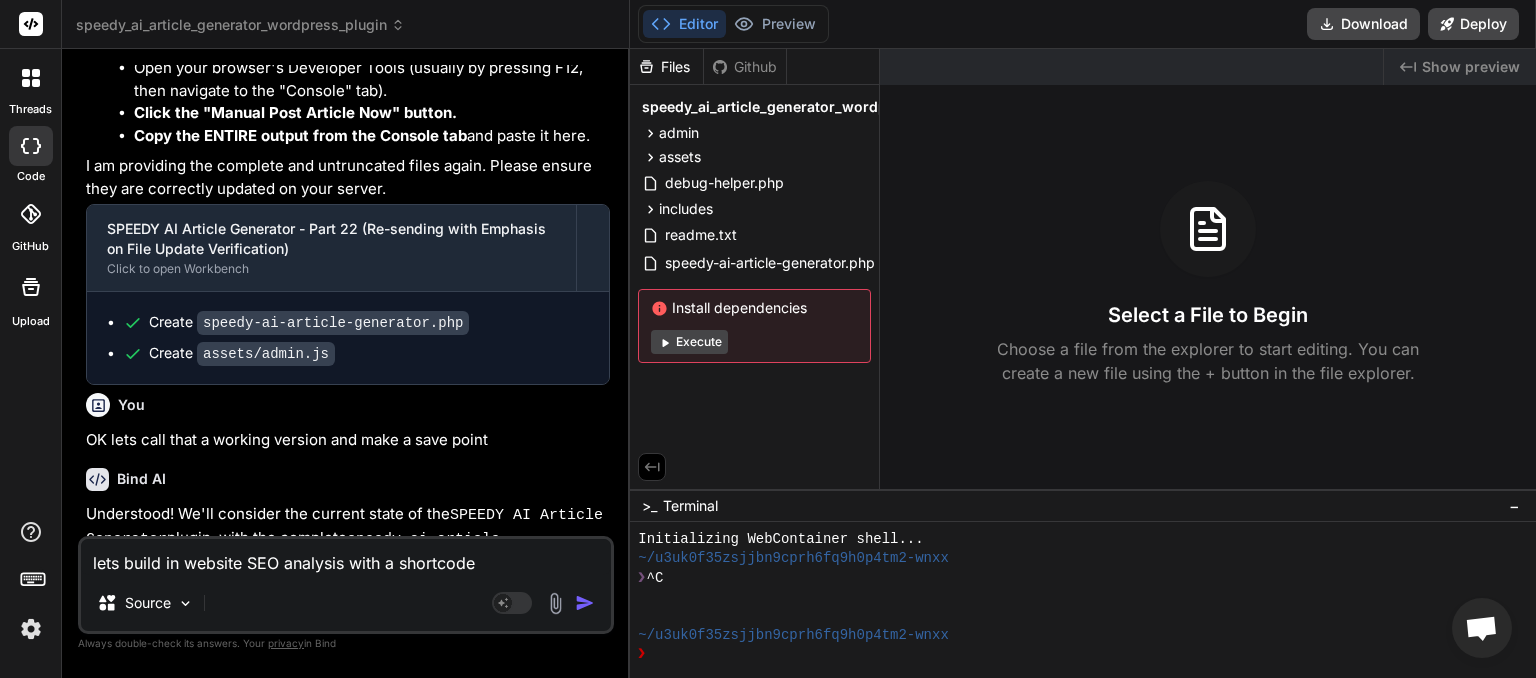 type on "lets build in website SEO analysis with a shortcode" 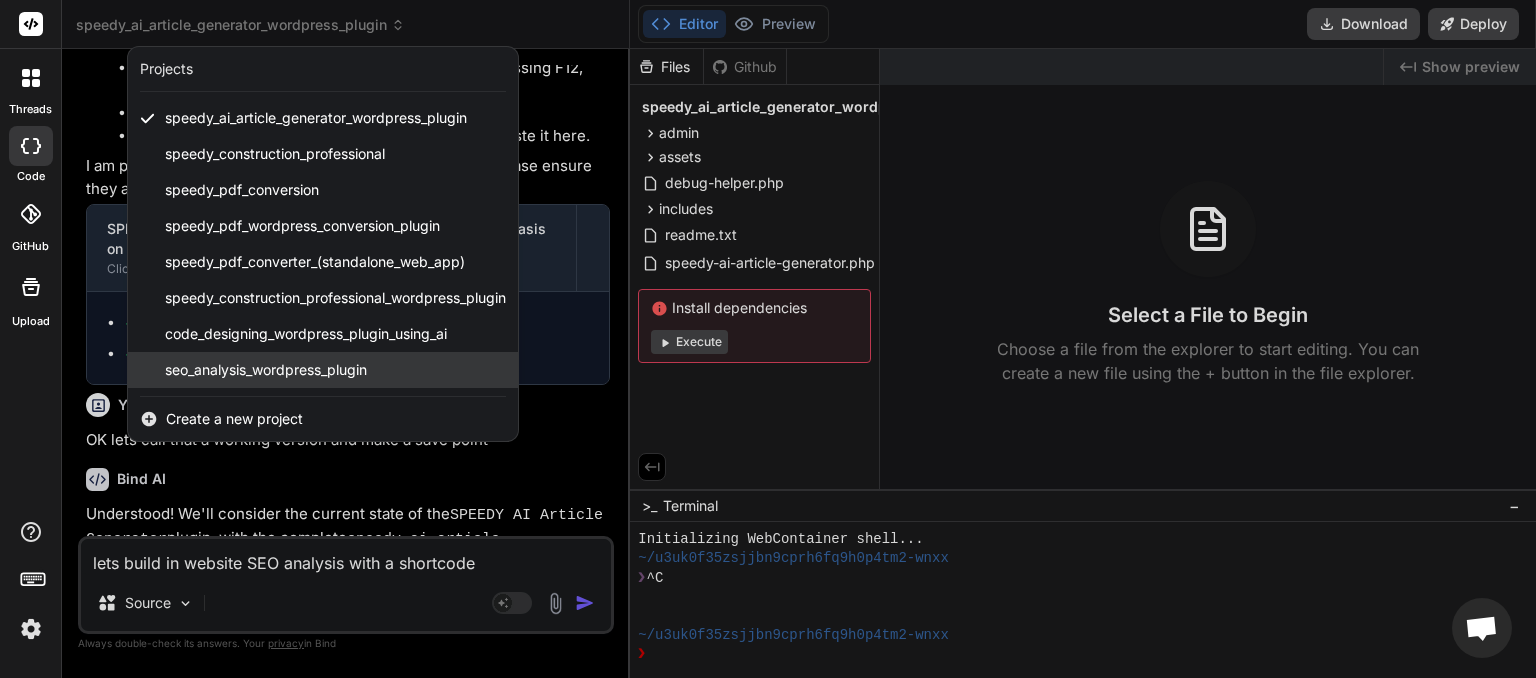 click on "seo_analysis_wordpress_plugin" at bounding box center [266, 370] 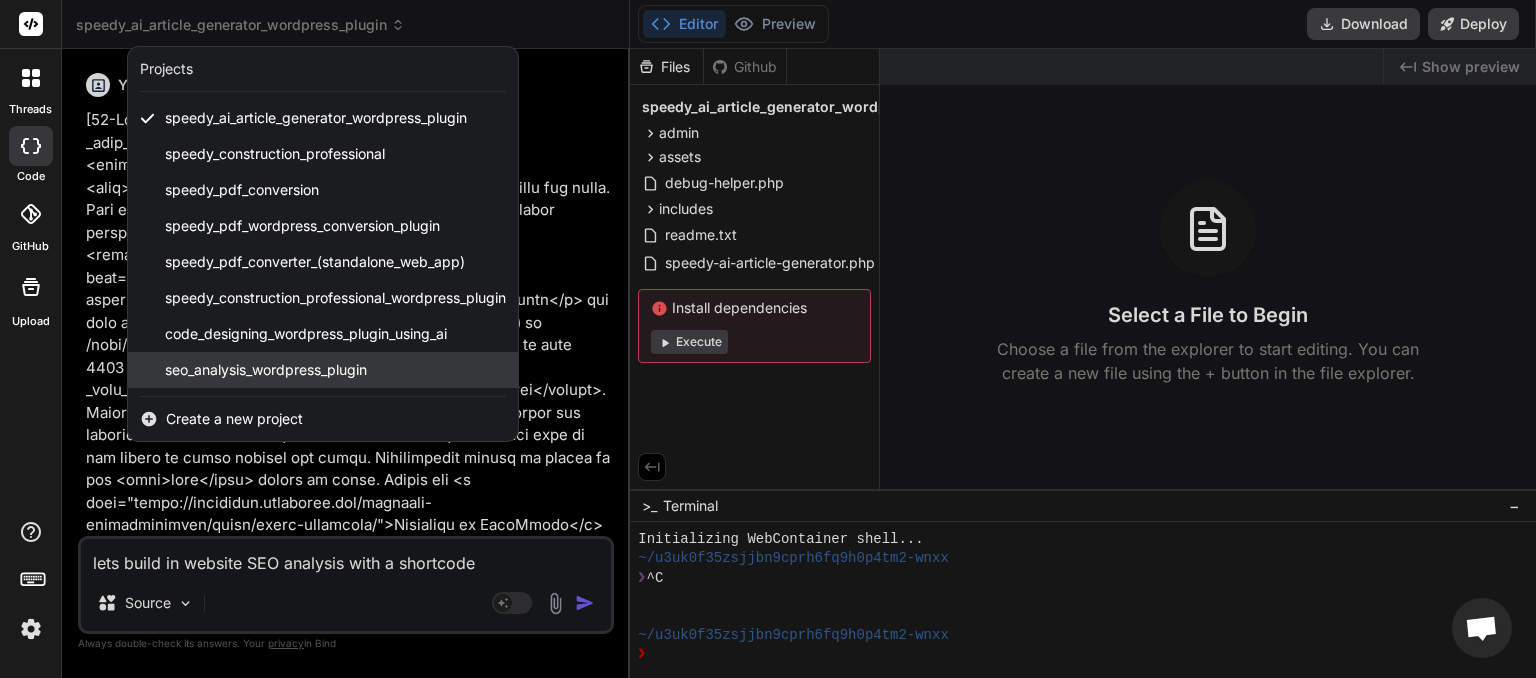 scroll, scrollTop: 96, scrollLeft: 0, axis: vertical 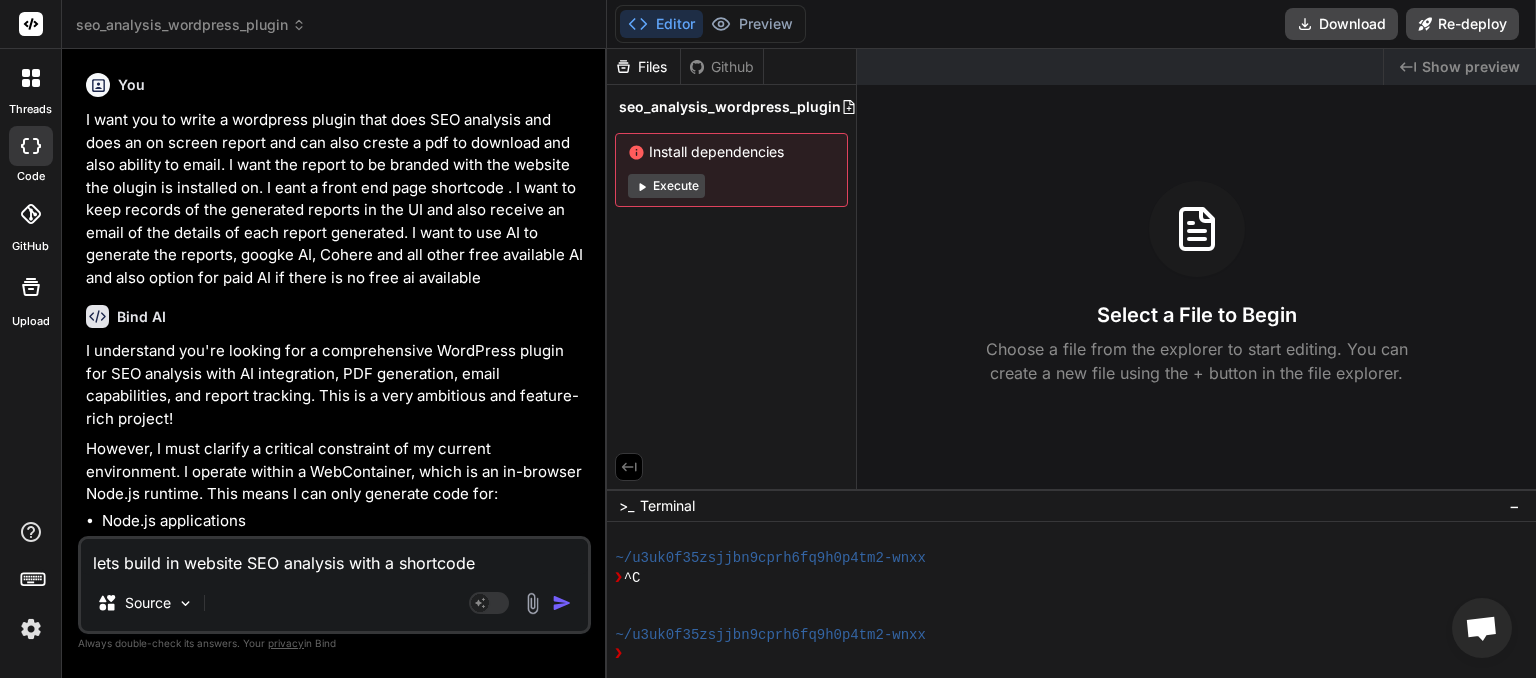 drag, startPoint x: 463, startPoint y: 285, endPoint x: 390, endPoint y: 126, distance: 174.95714 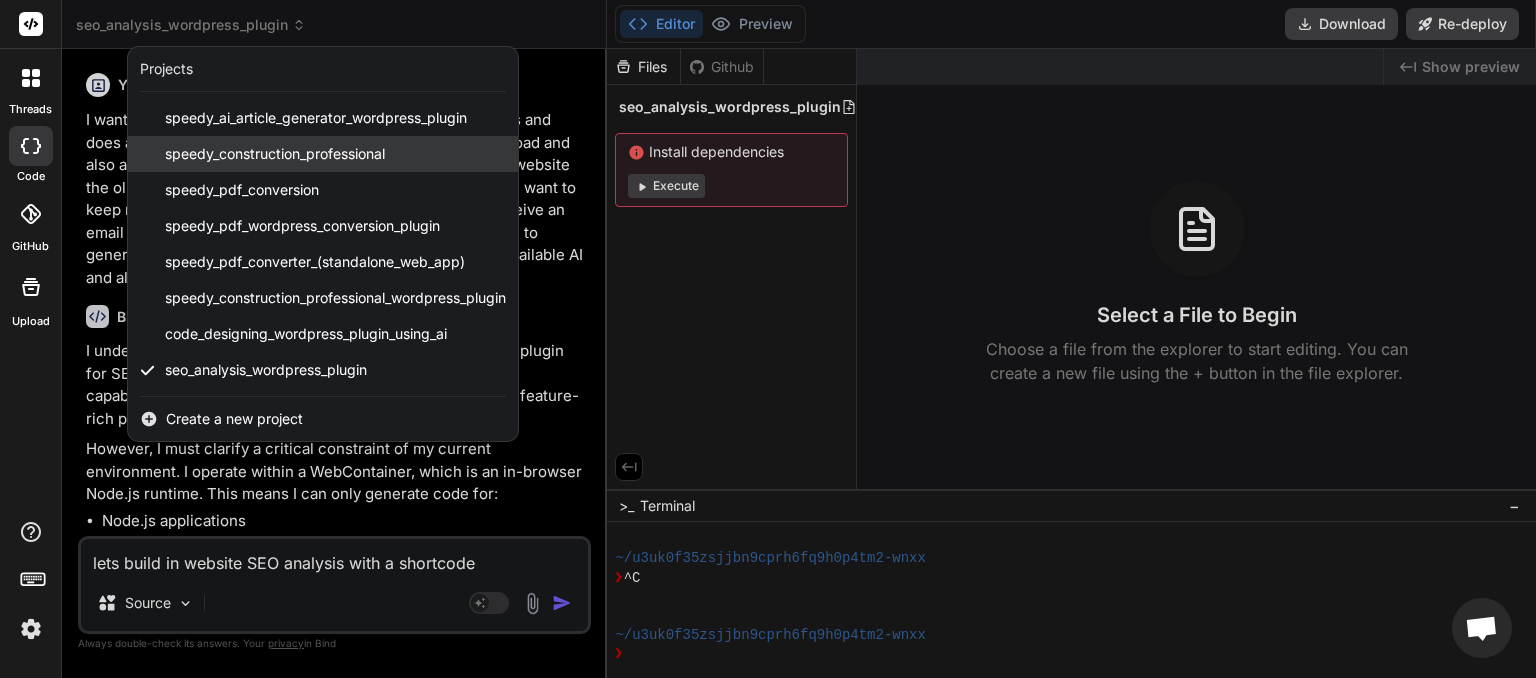 click on "speedy_construction_professional" at bounding box center [275, 154] 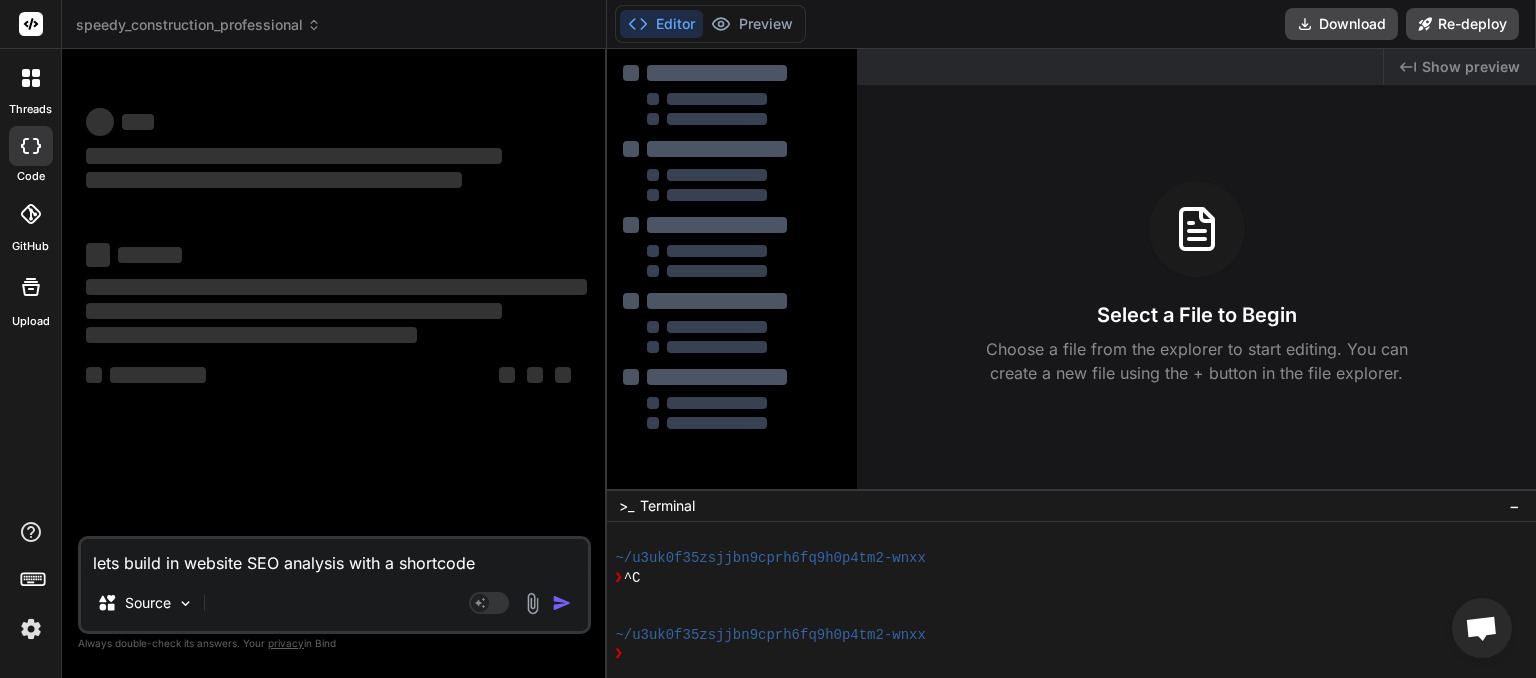 scroll, scrollTop: 172, scrollLeft: 0, axis: vertical 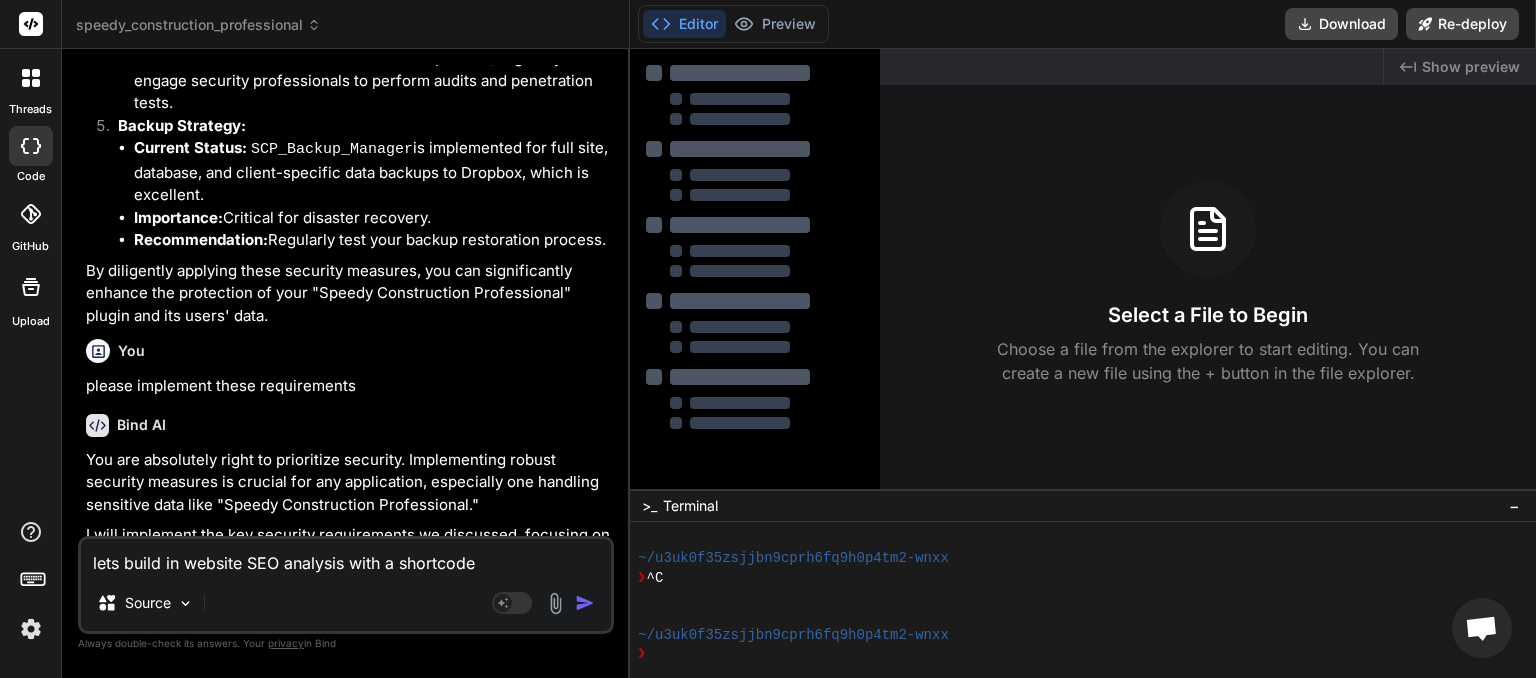 type on "x" 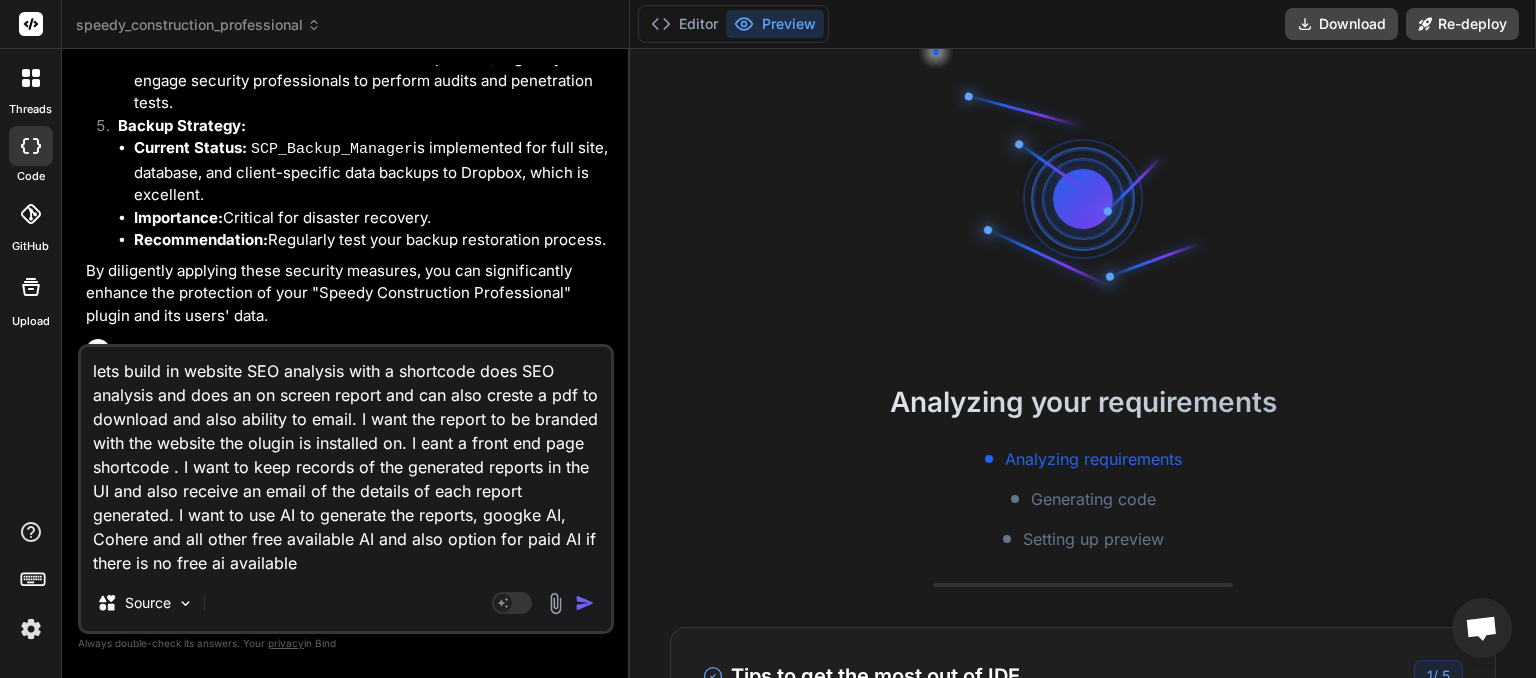 scroll, scrollTop: 268, scrollLeft: 0, axis: vertical 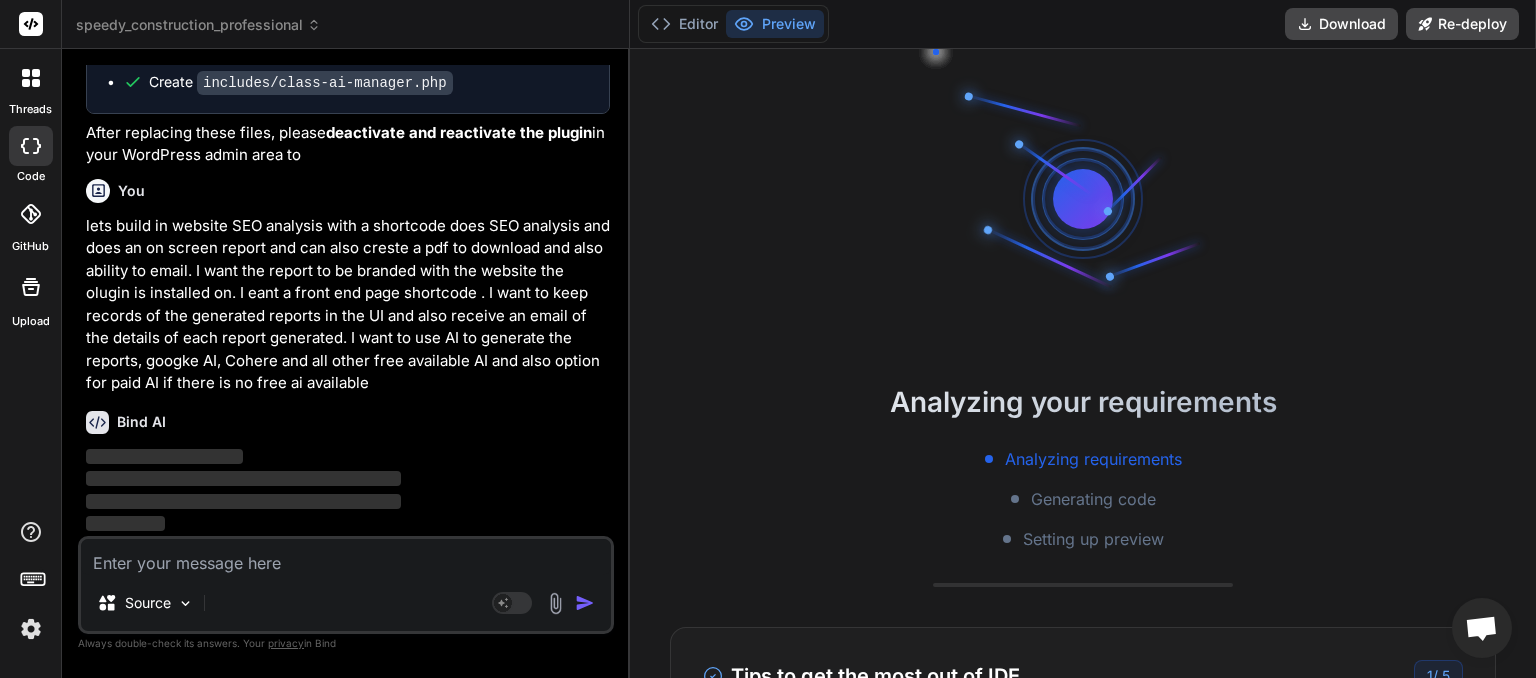 type 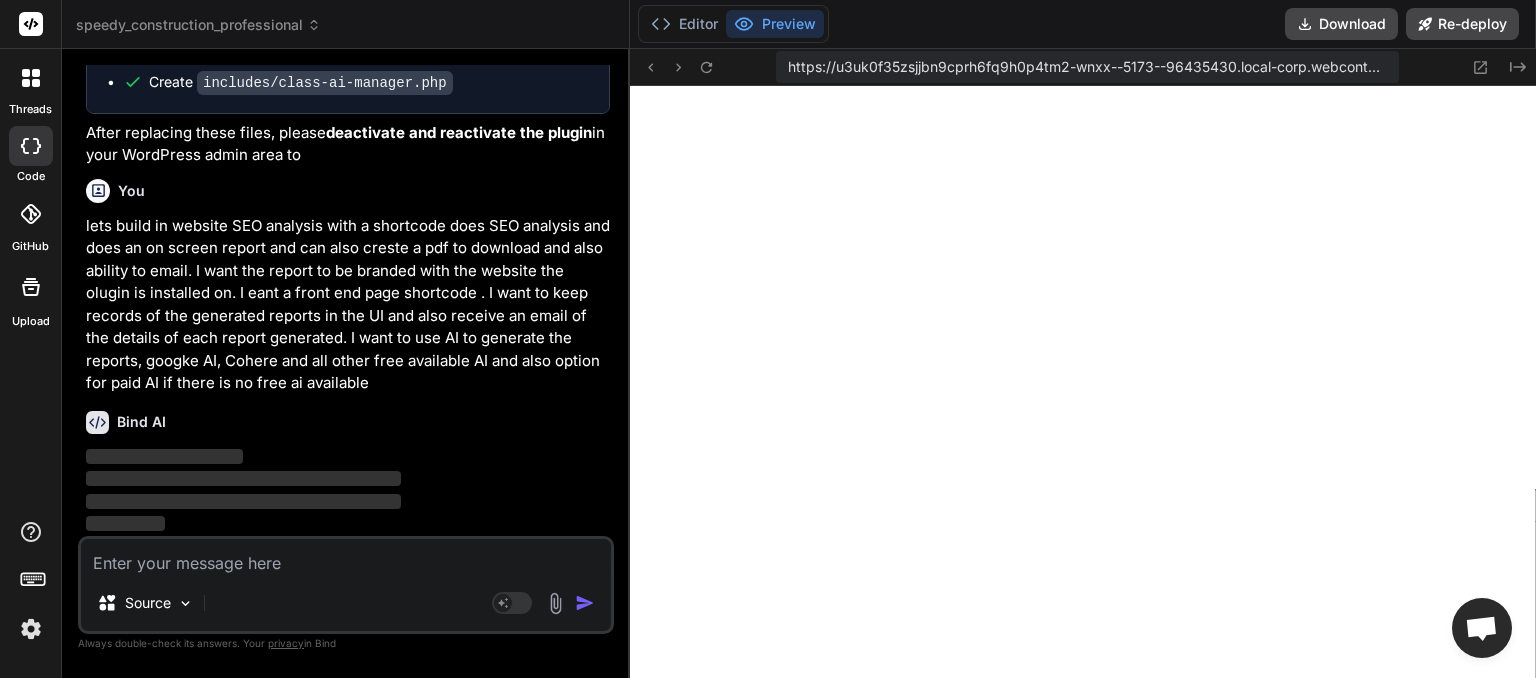 scroll, scrollTop: 614, scrollLeft: 0, axis: vertical 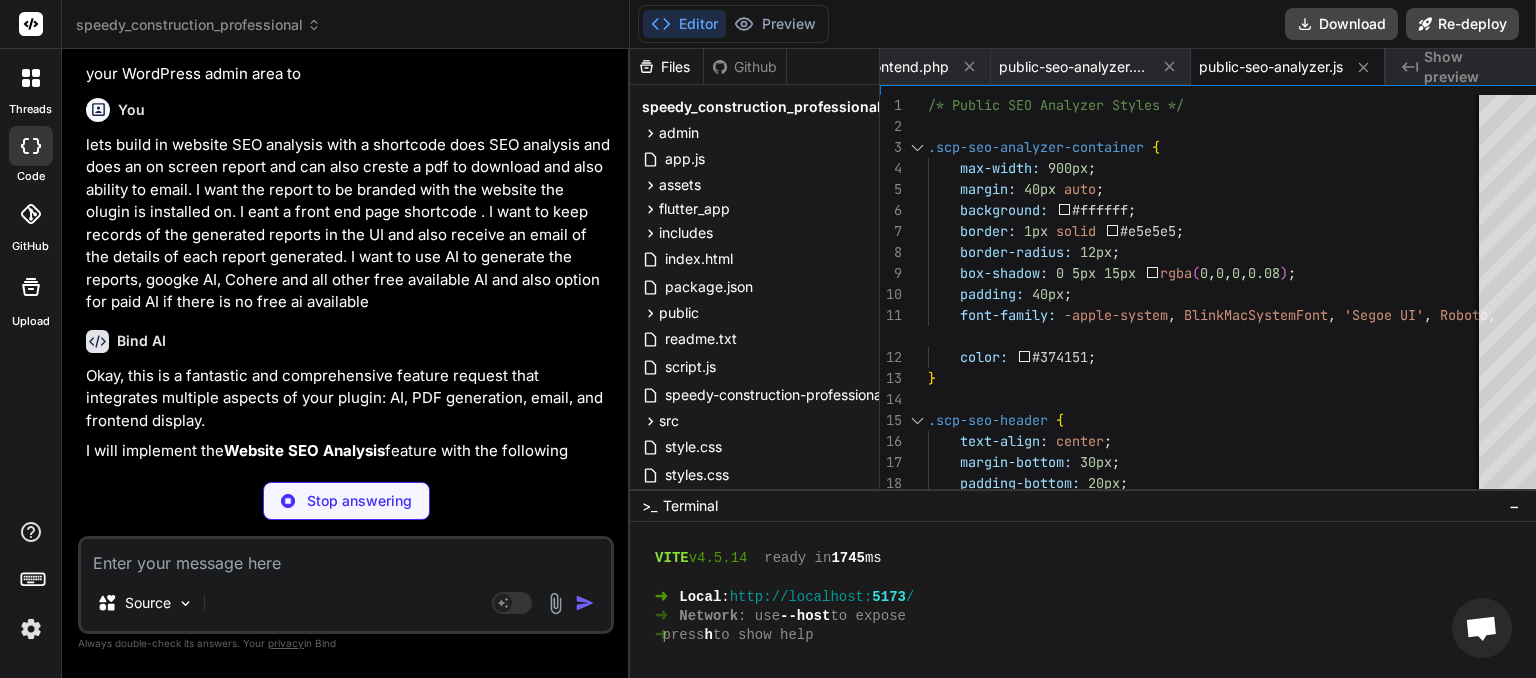 type on "x" 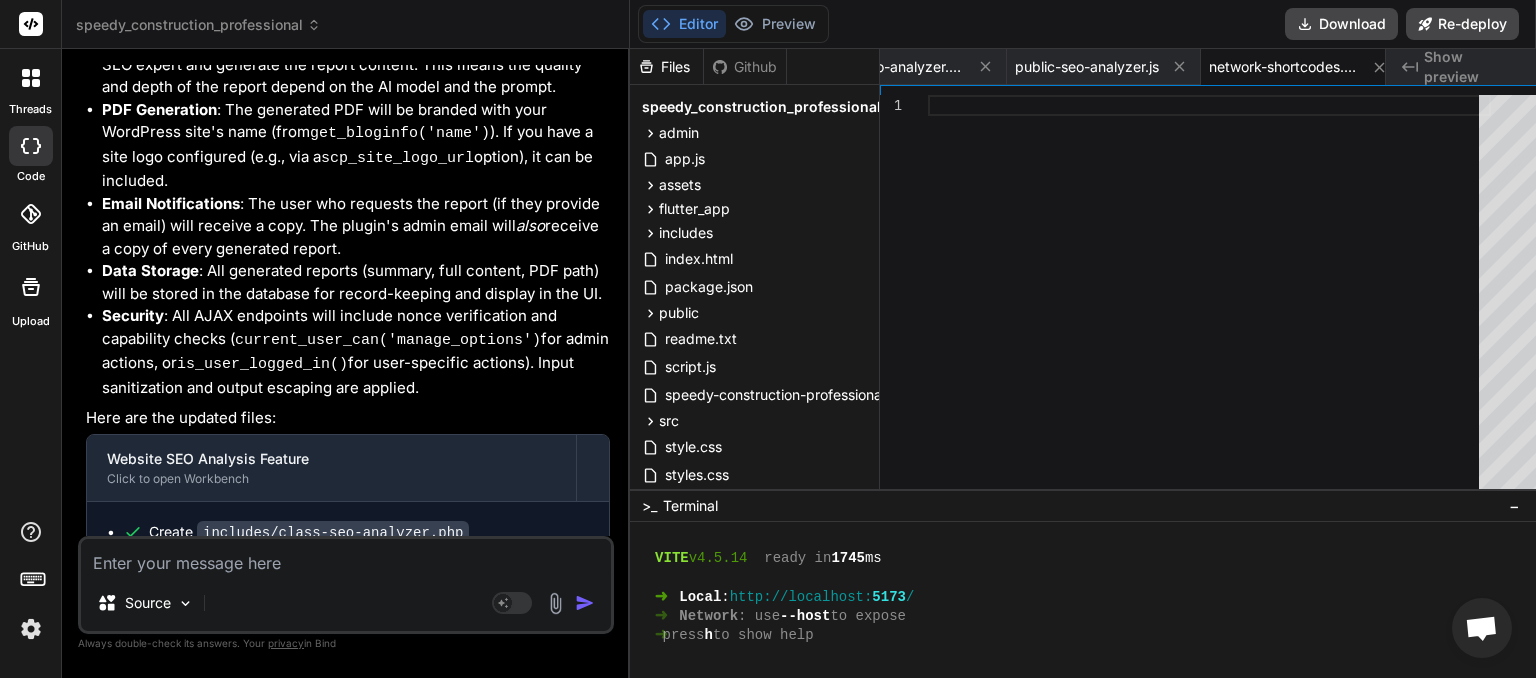 scroll, scrollTop: 12971, scrollLeft: 0, axis: vertical 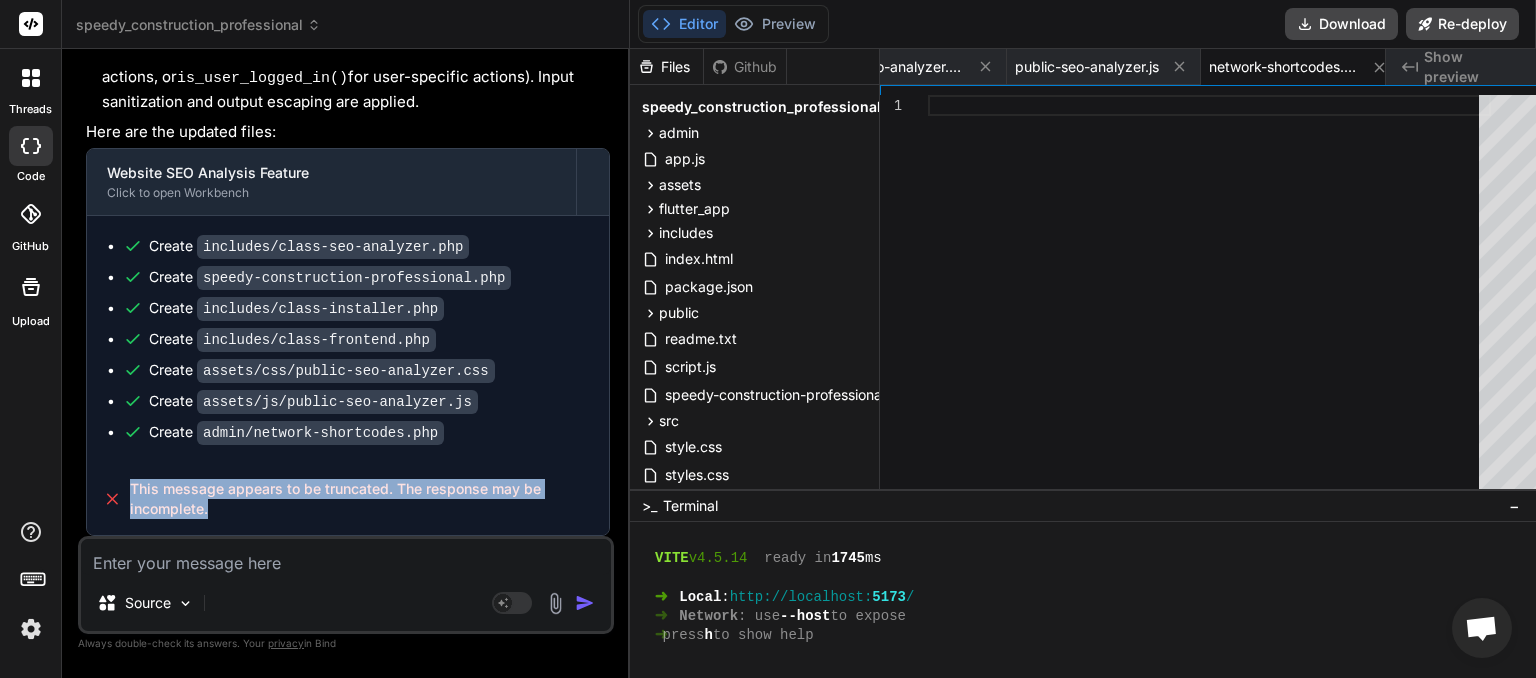 drag, startPoint x: 235, startPoint y: 515, endPoint x: 131, endPoint y: 494, distance: 106.09901 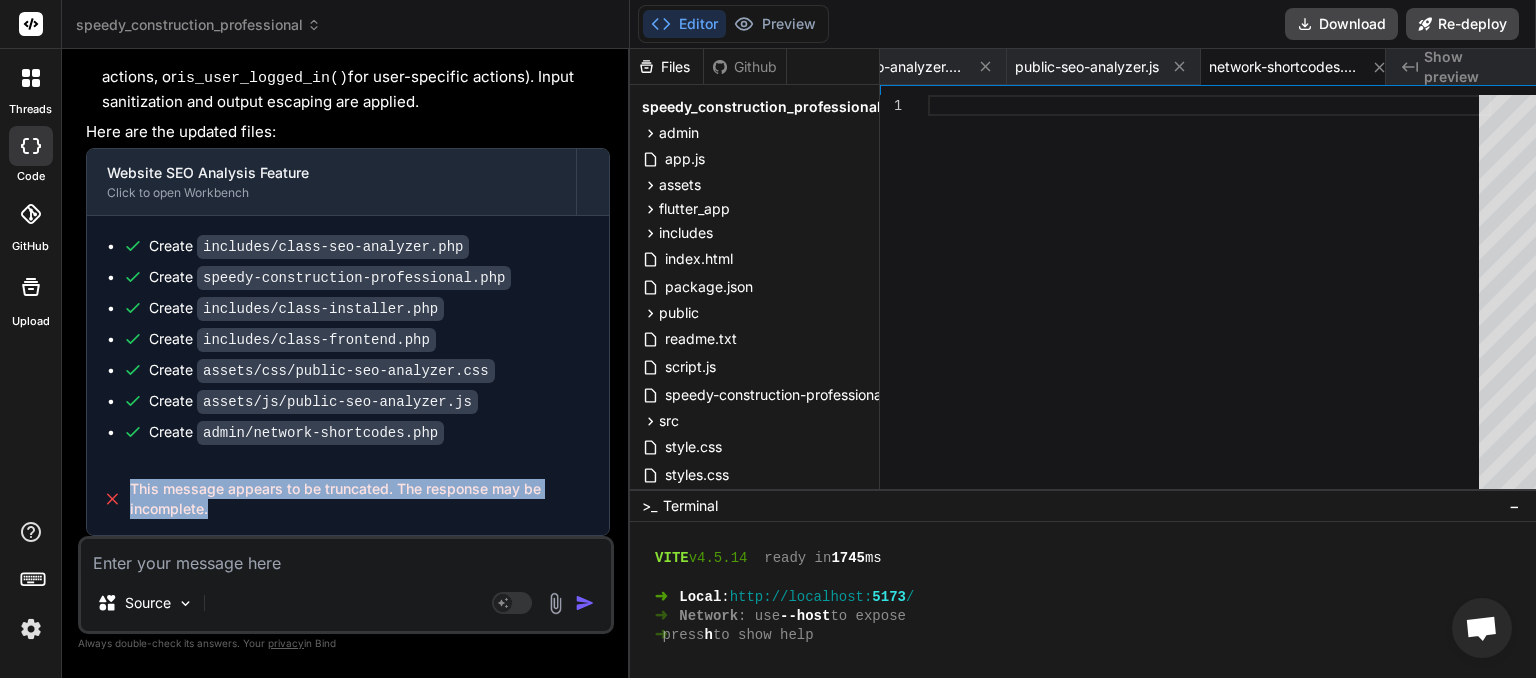 copy on "This message appears to be truncated. The response may be incomplete." 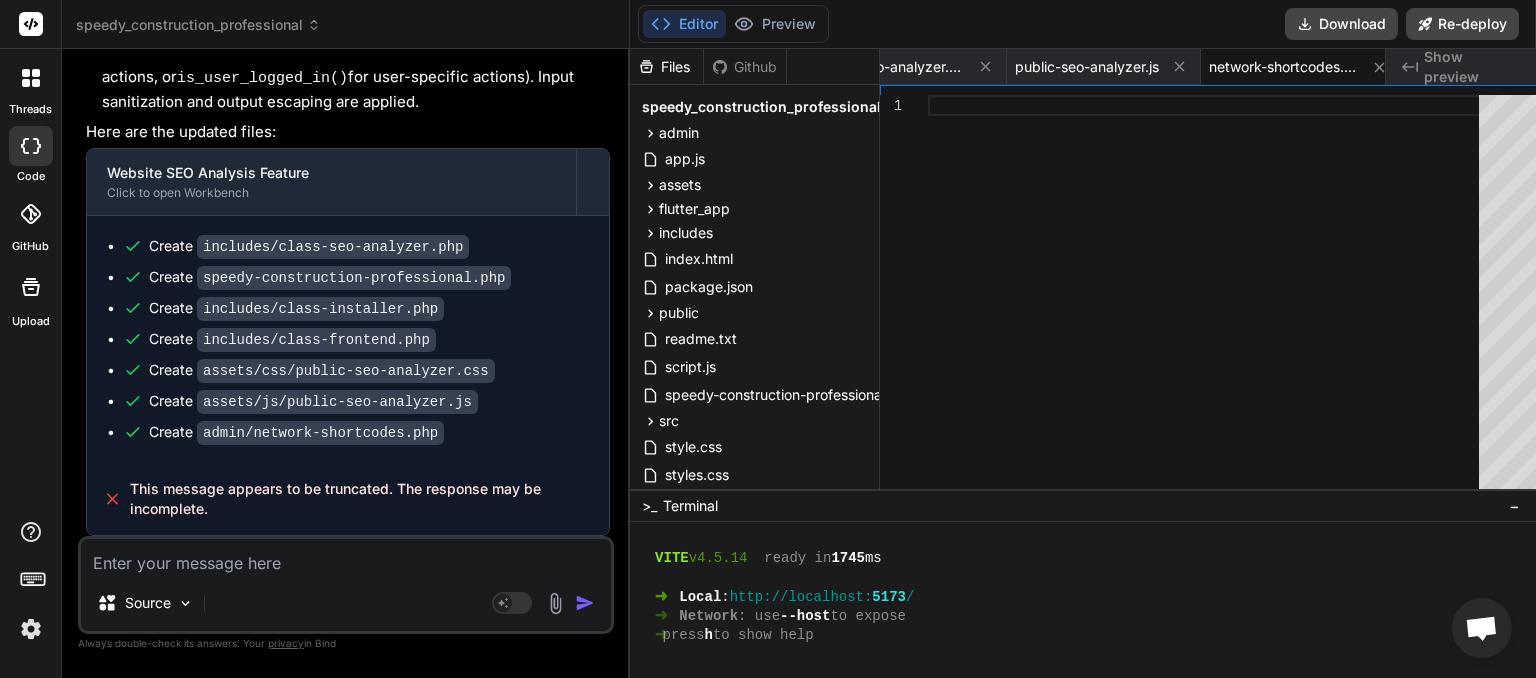 click at bounding box center (346, 557) 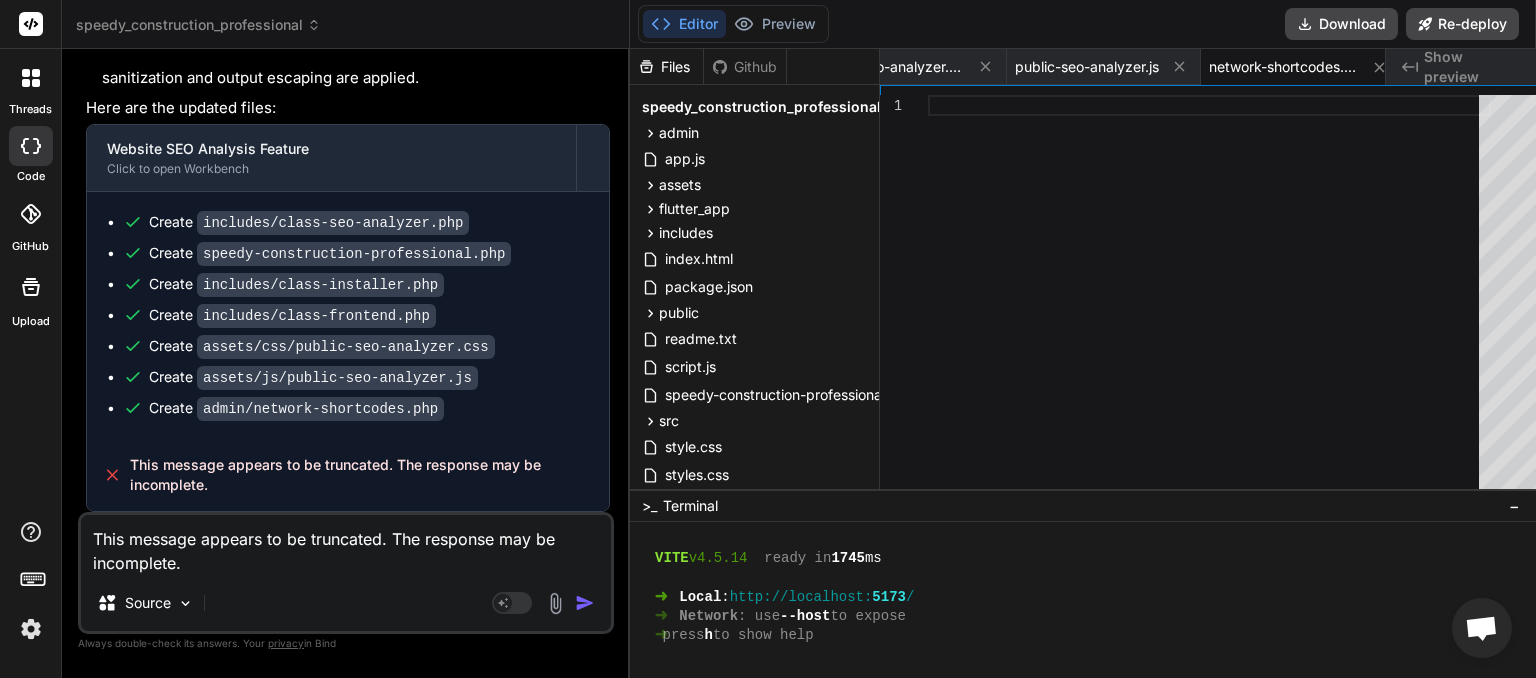 type on "This message appears to be truncated. The response may be incomplete." 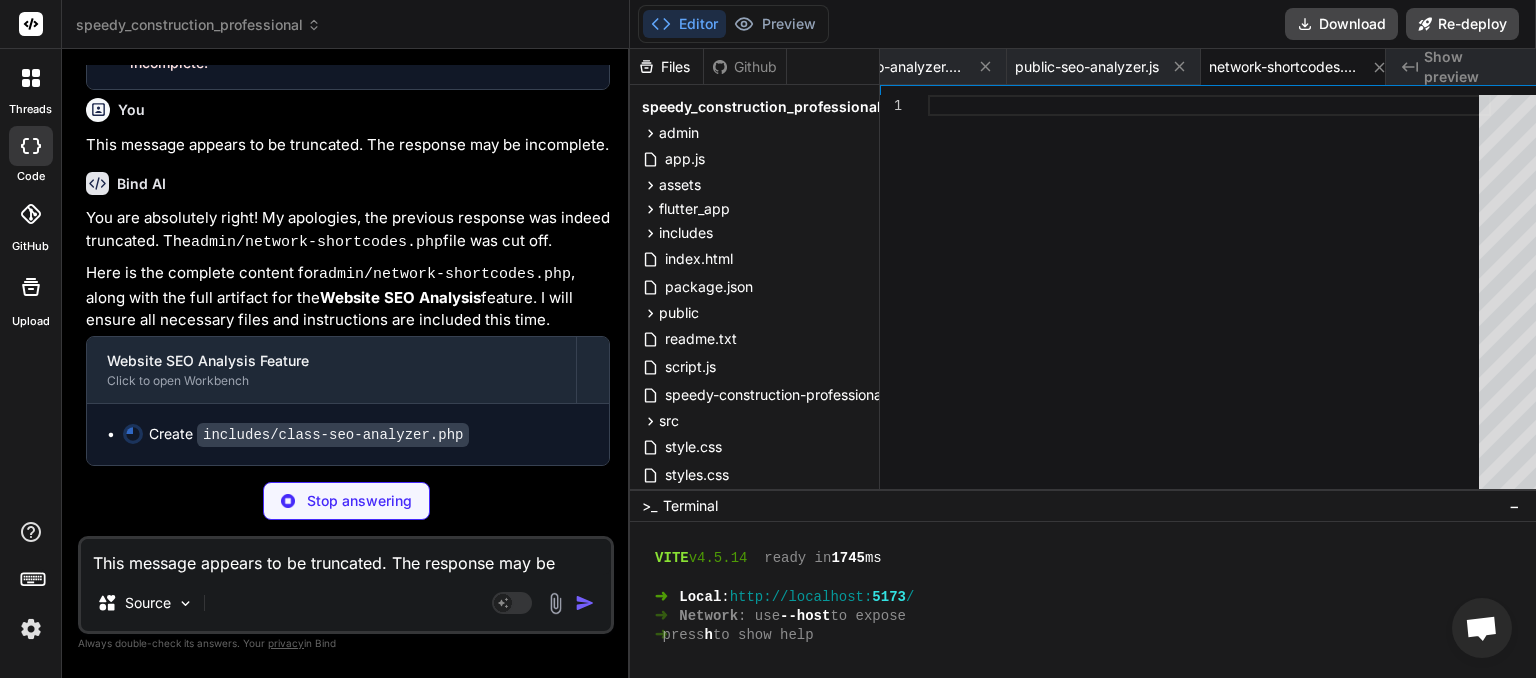 scroll, scrollTop: 13457, scrollLeft: 0, axis: vertical 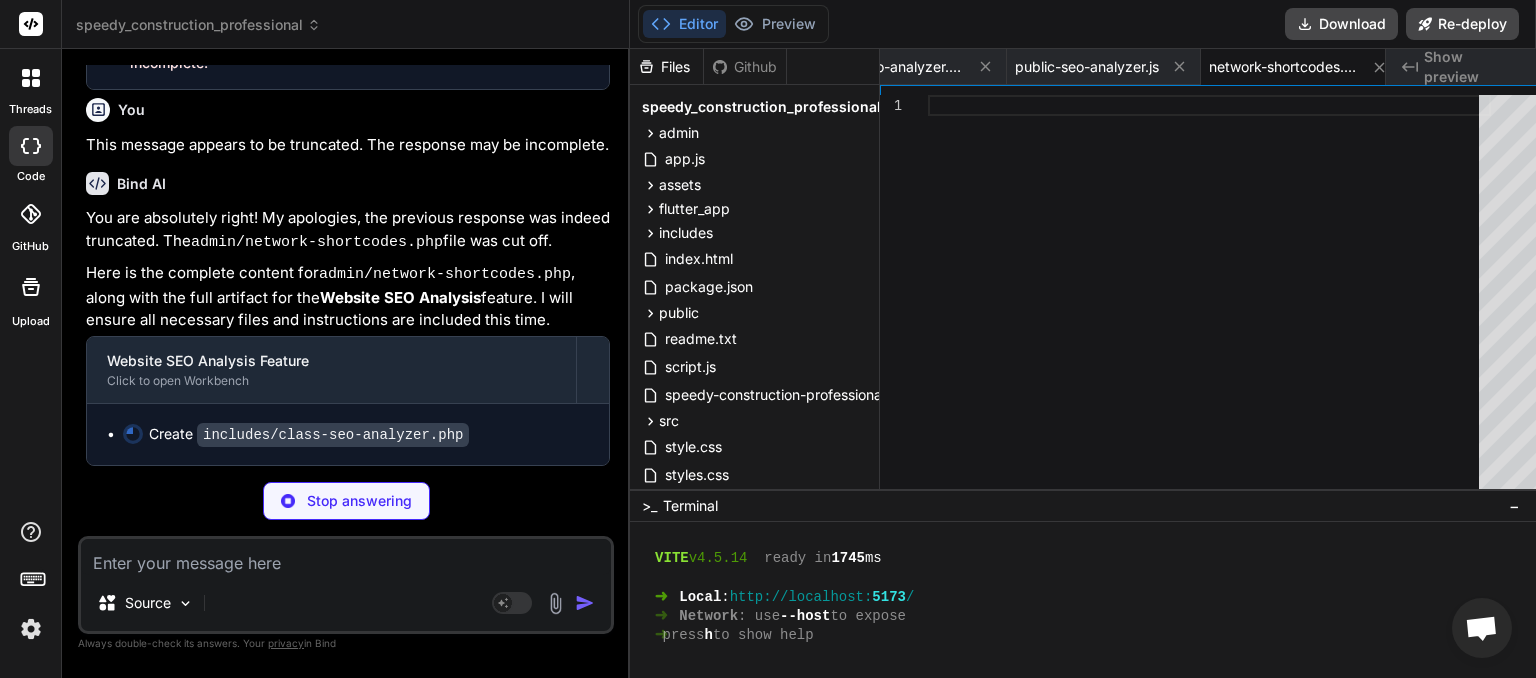 type on "x" 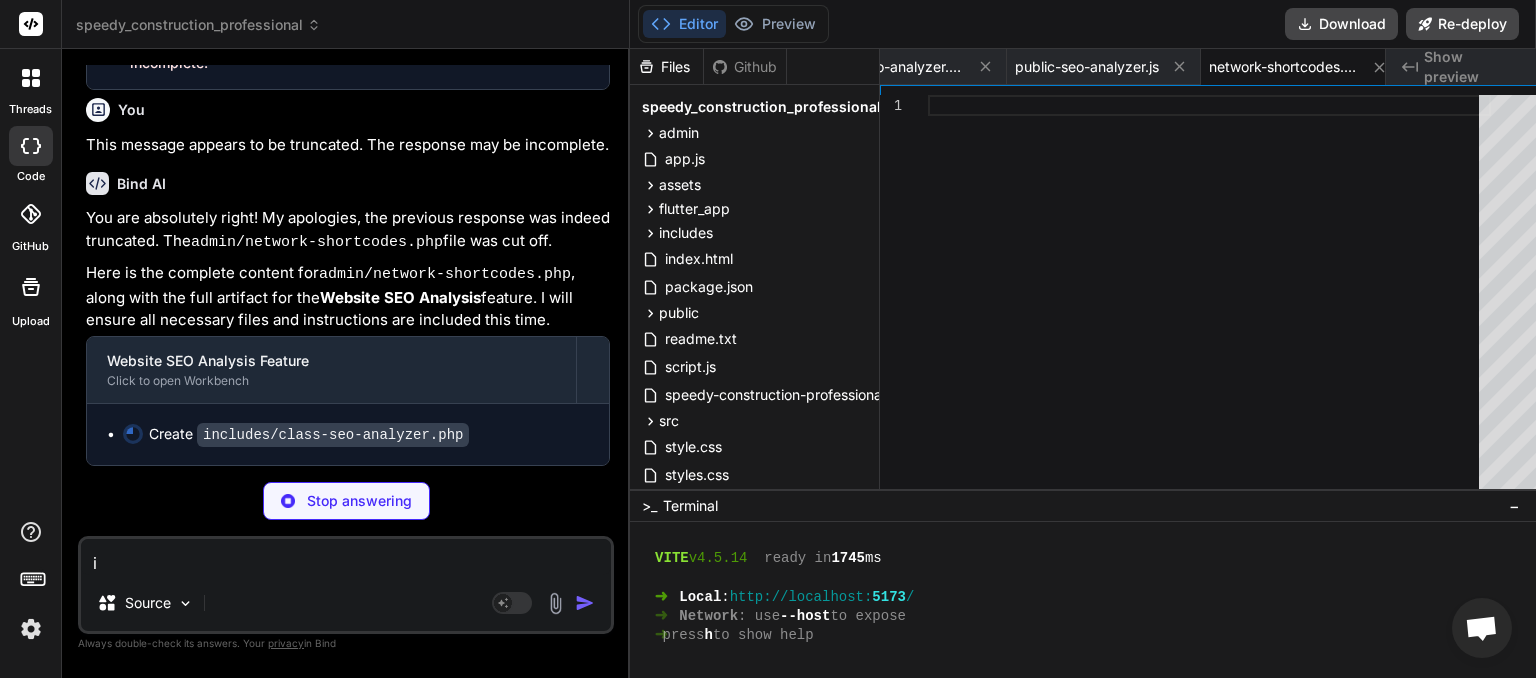 type on "x" 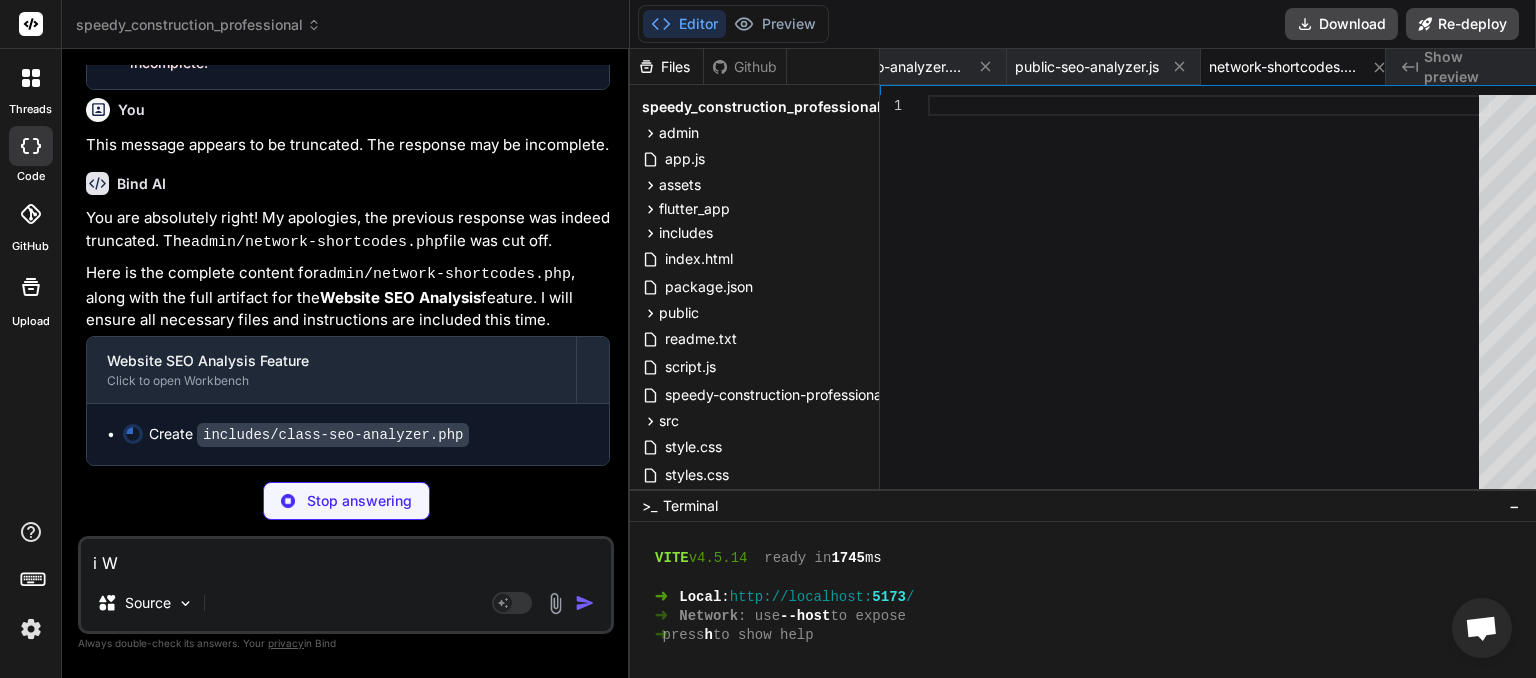 type on "x" 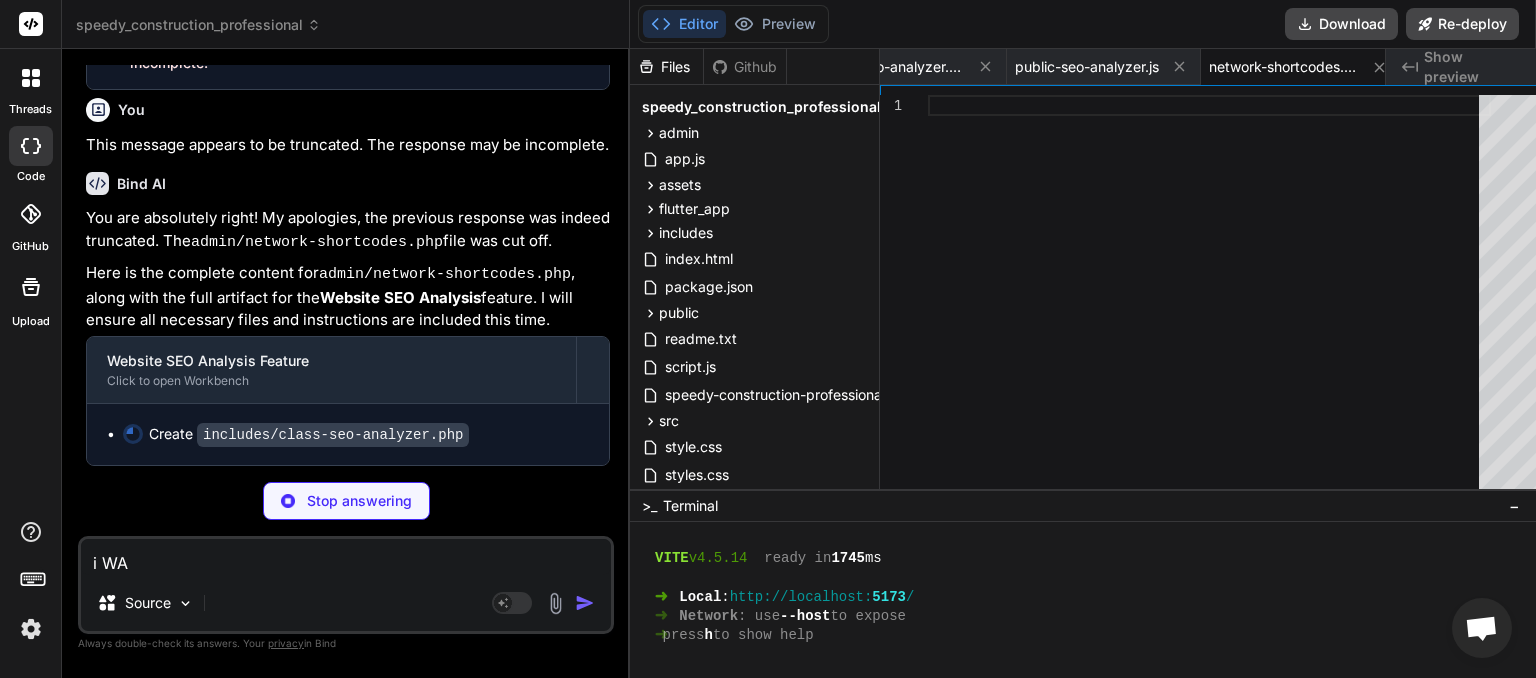 type on "i WAN" 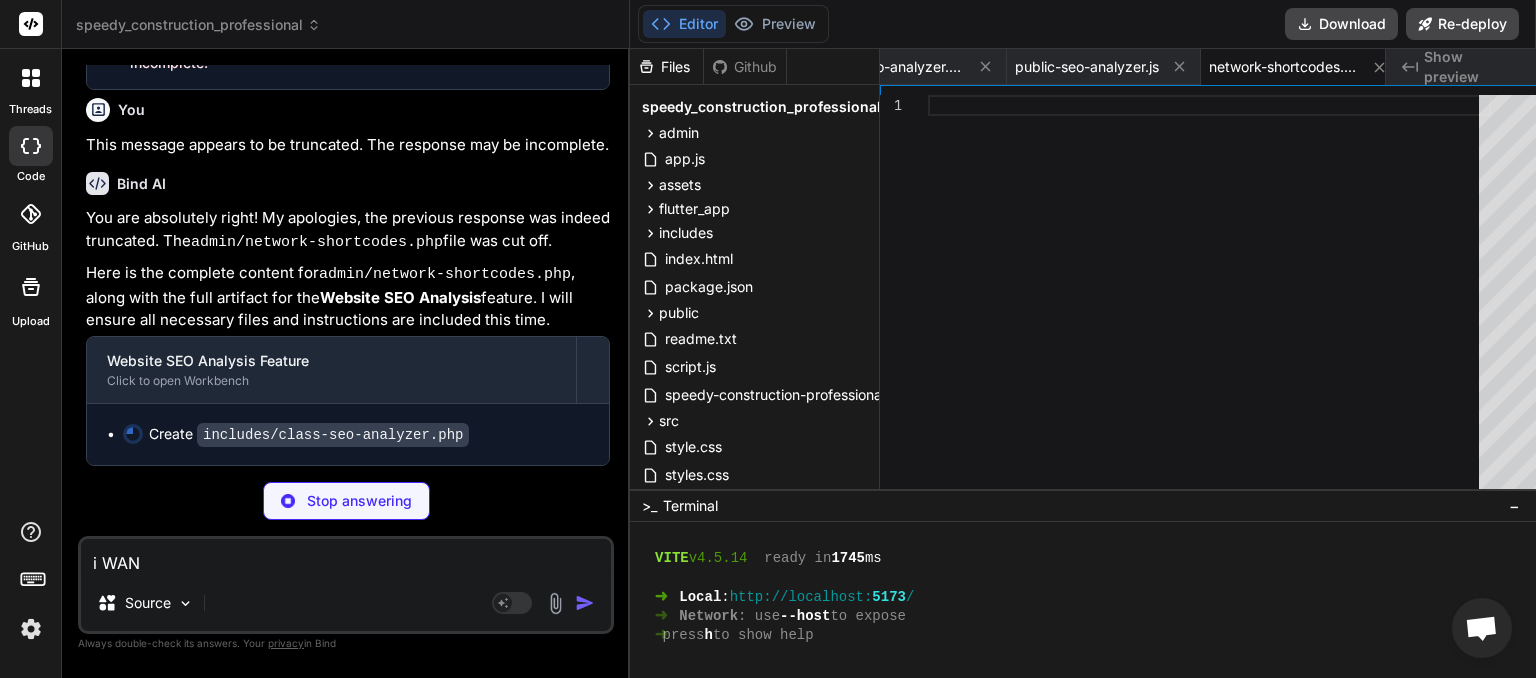 type on "x" 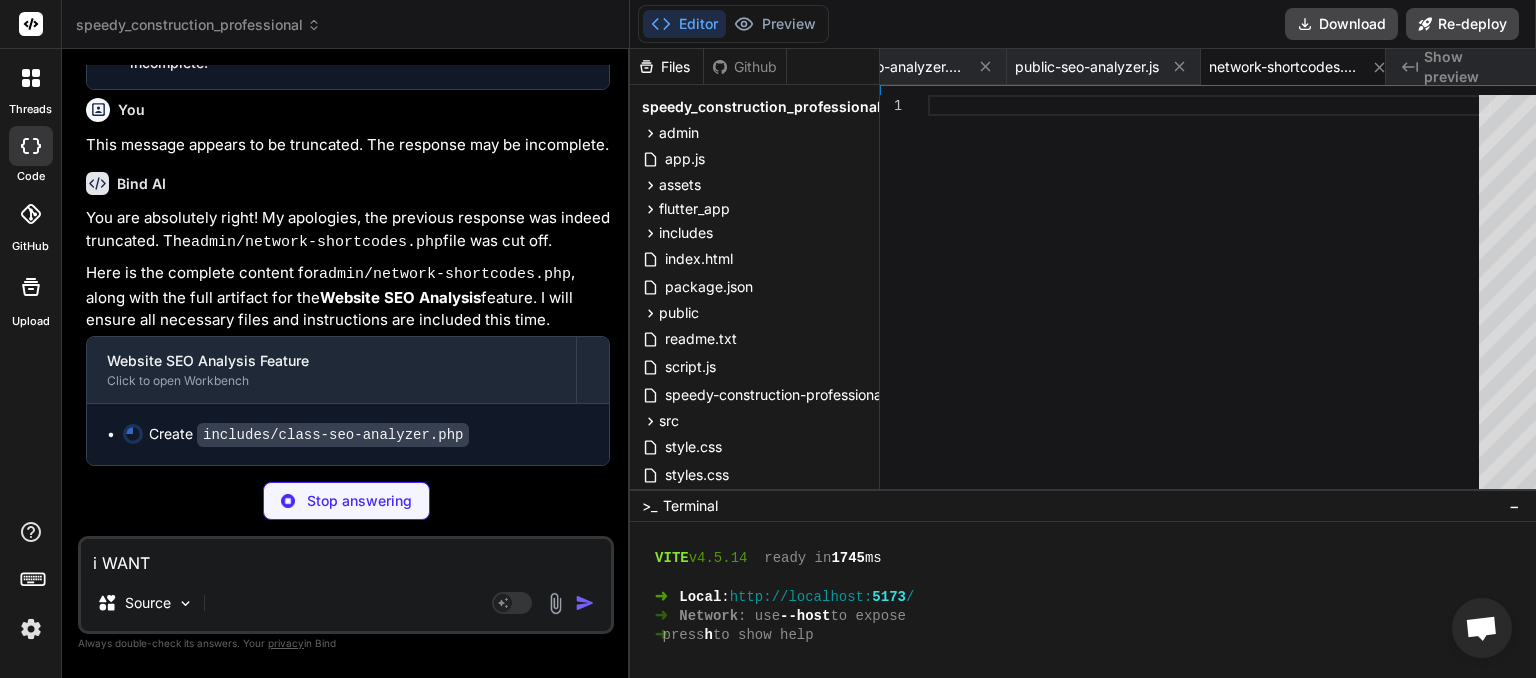 type on "x" 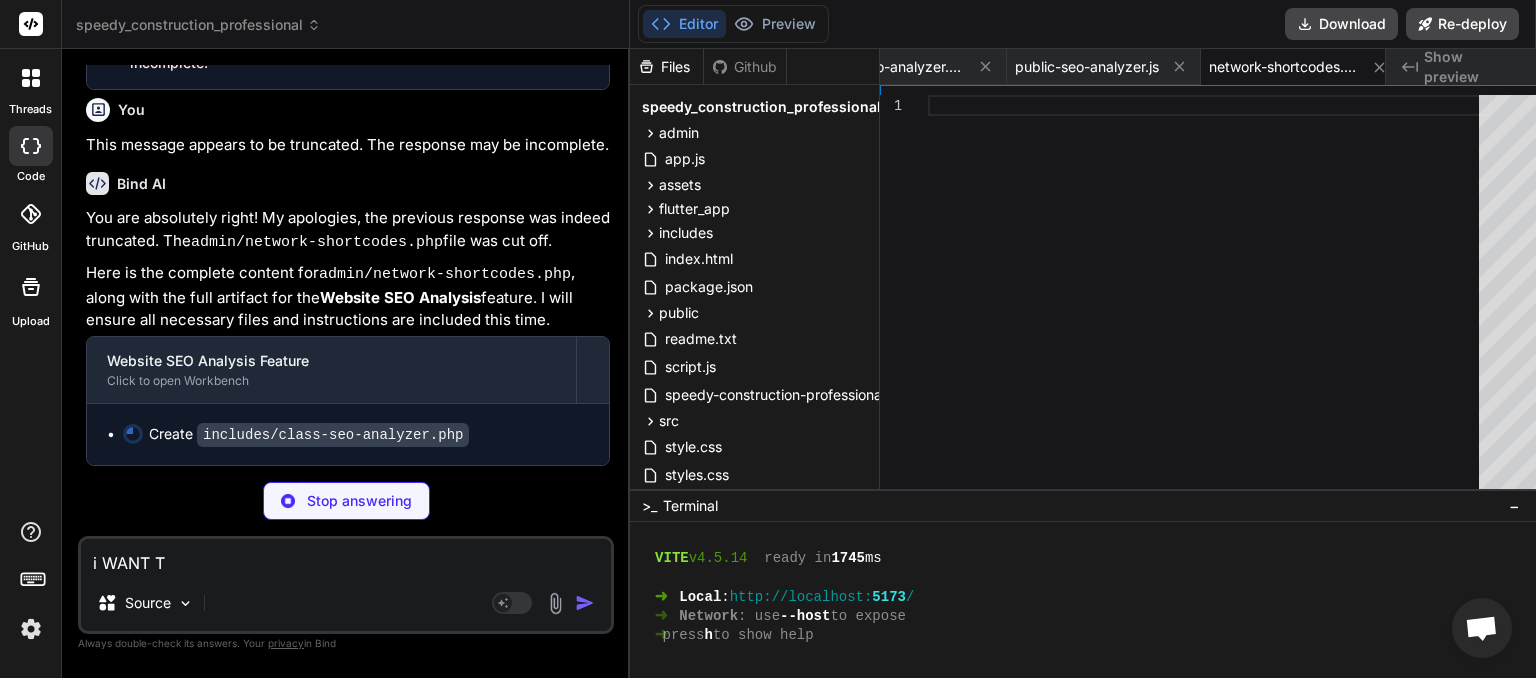 type on "x" 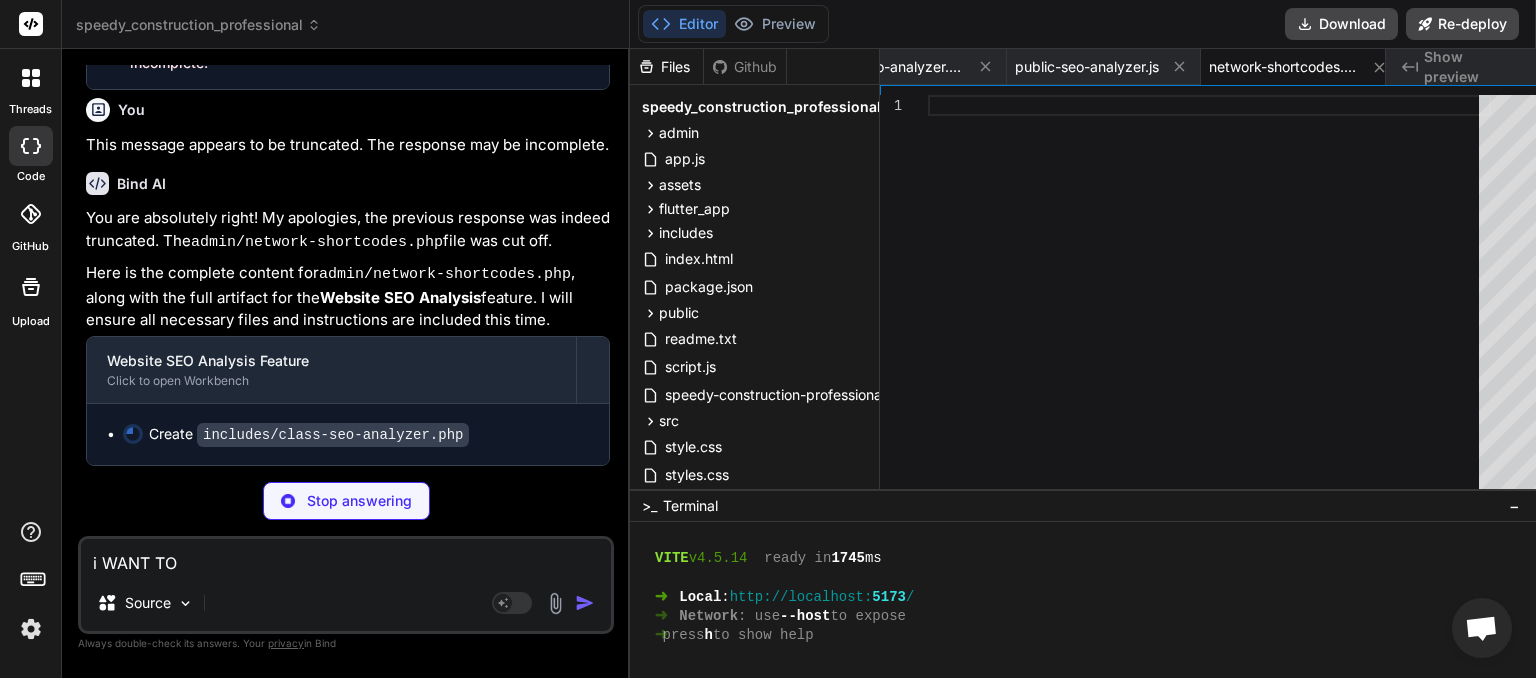 type on "i WANT TO" 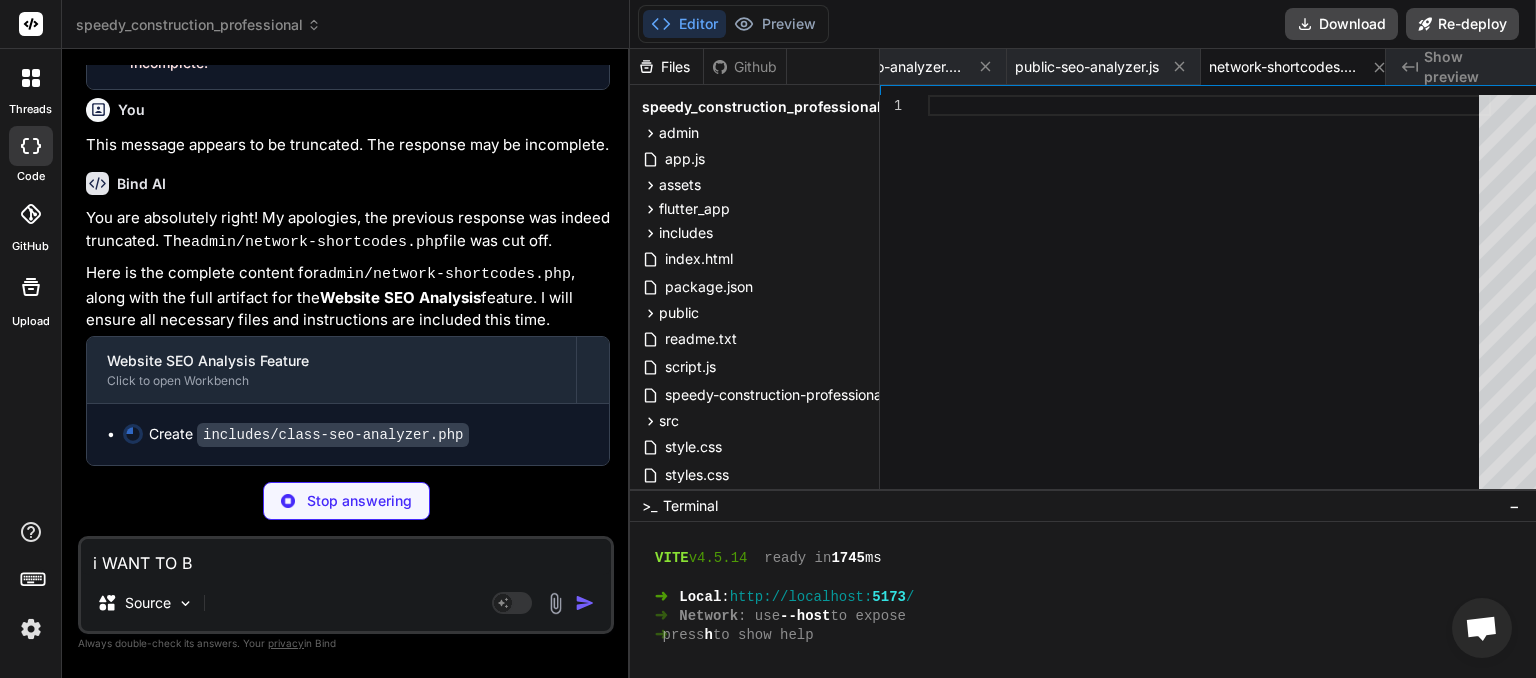 type on "x" 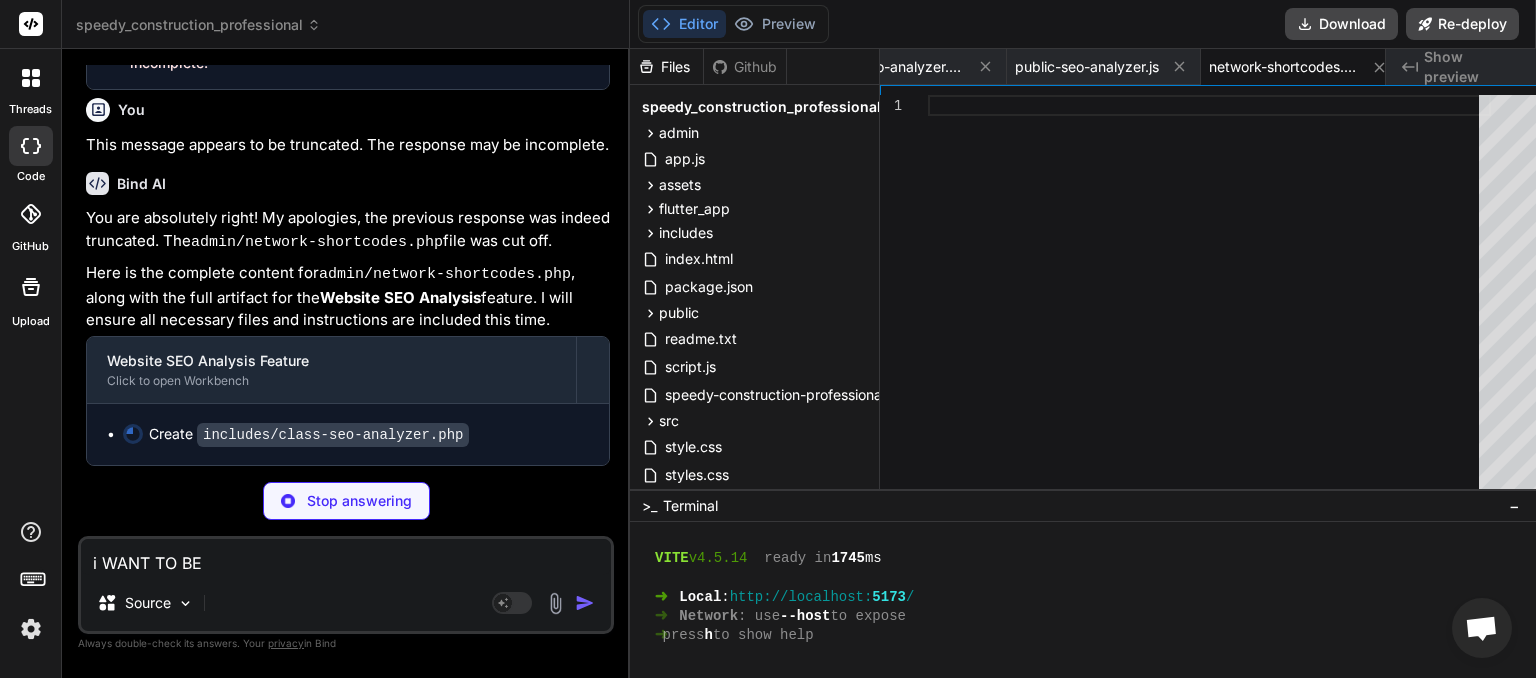 type on "x" 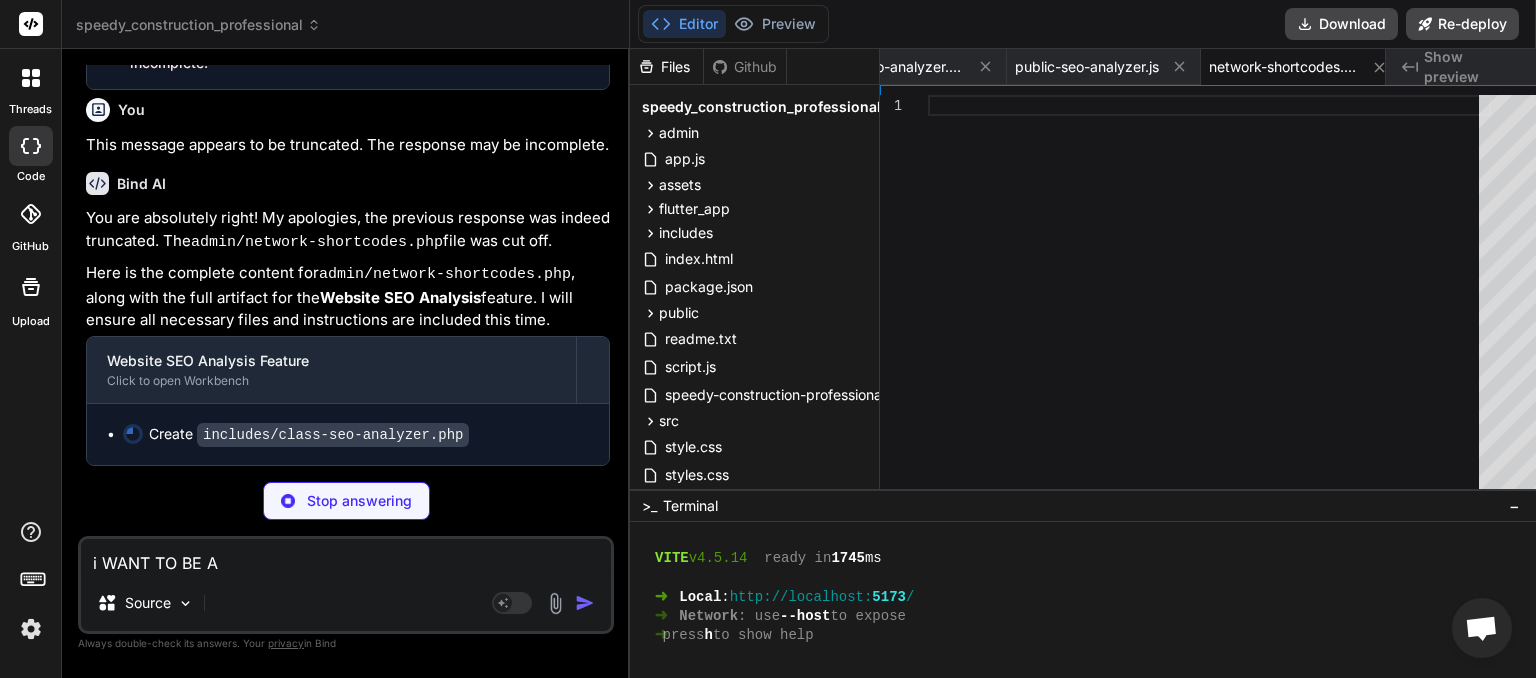 type on "i WANT TO BE AB" 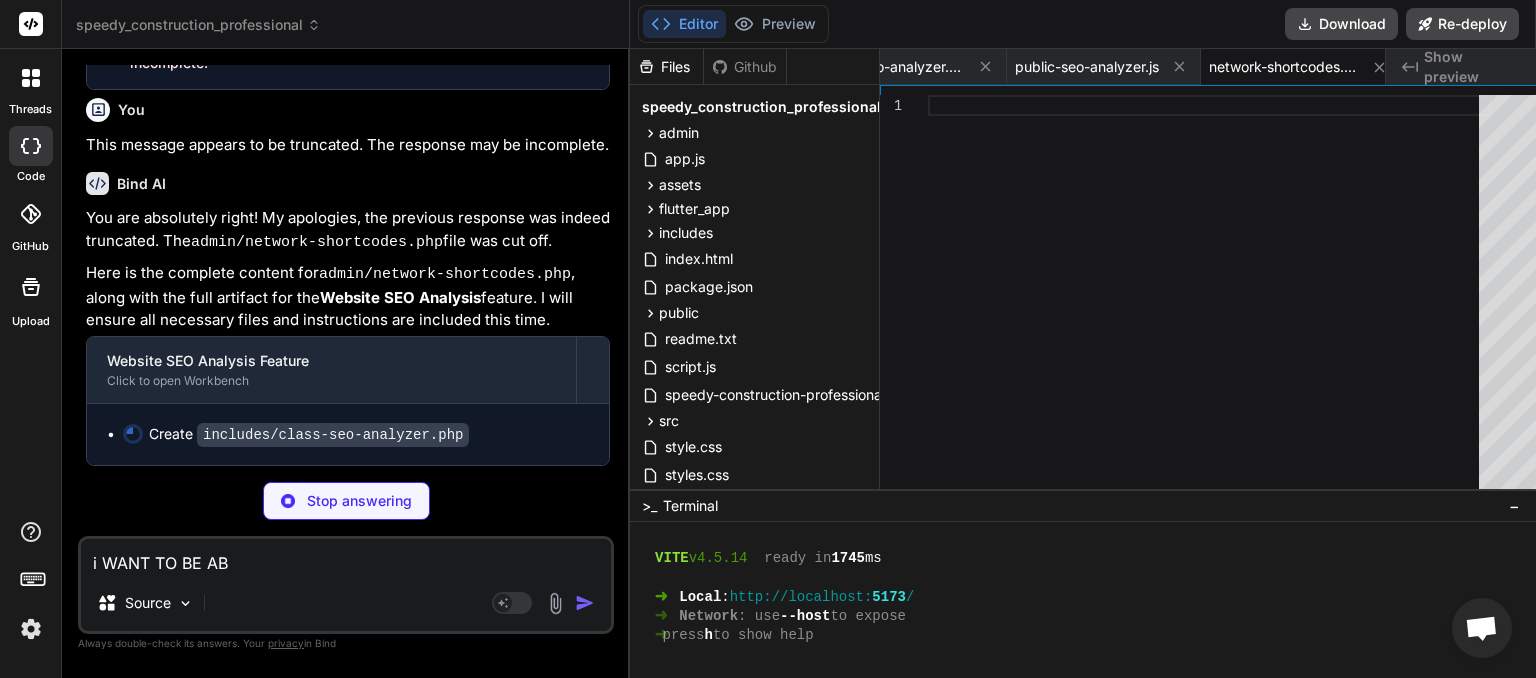 type on "x" 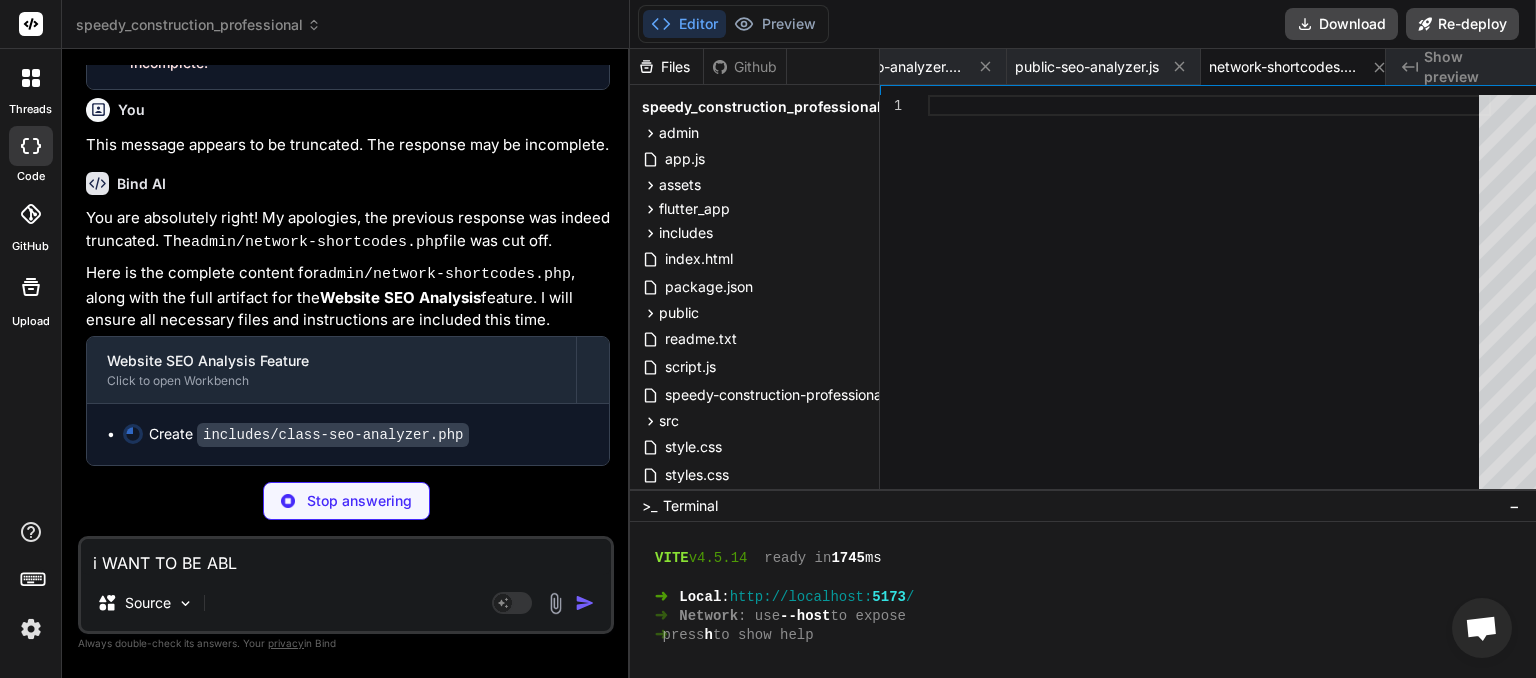 type on "x" 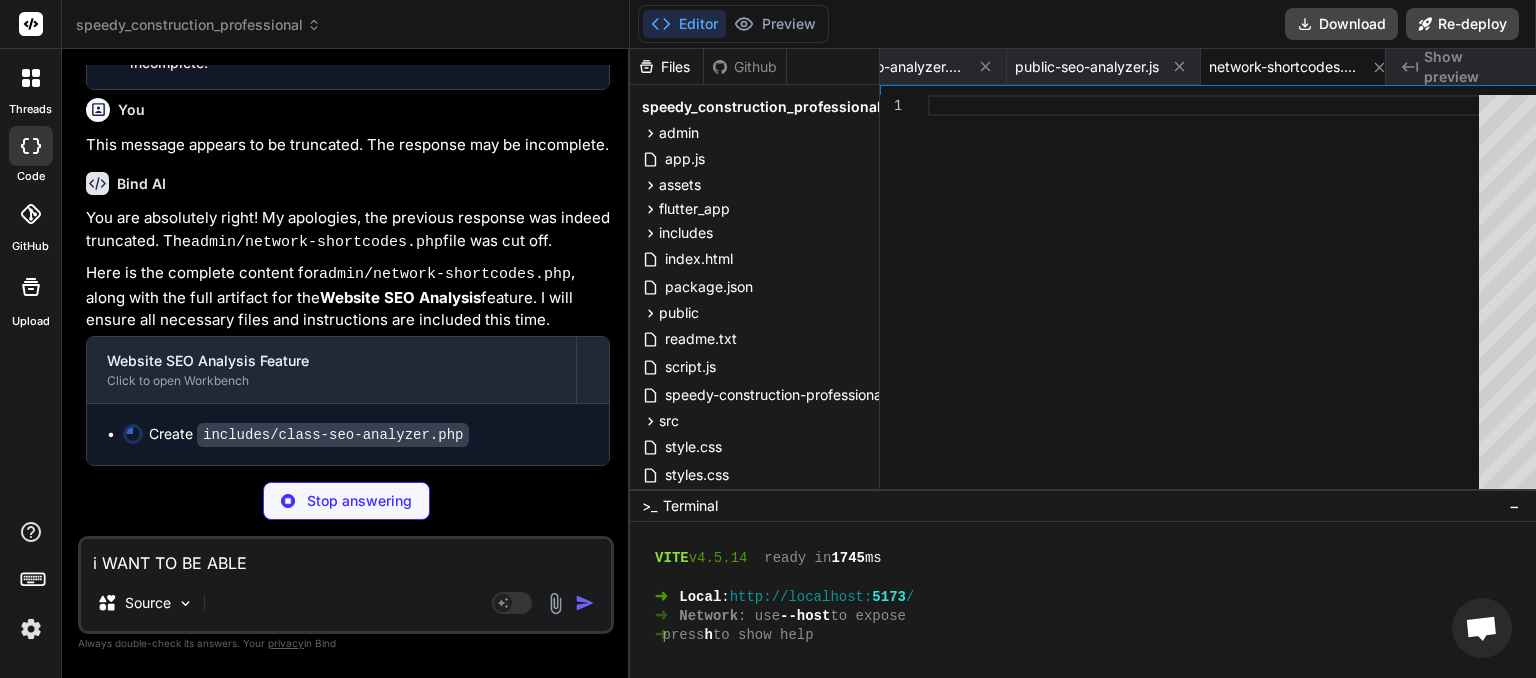 type on "x" 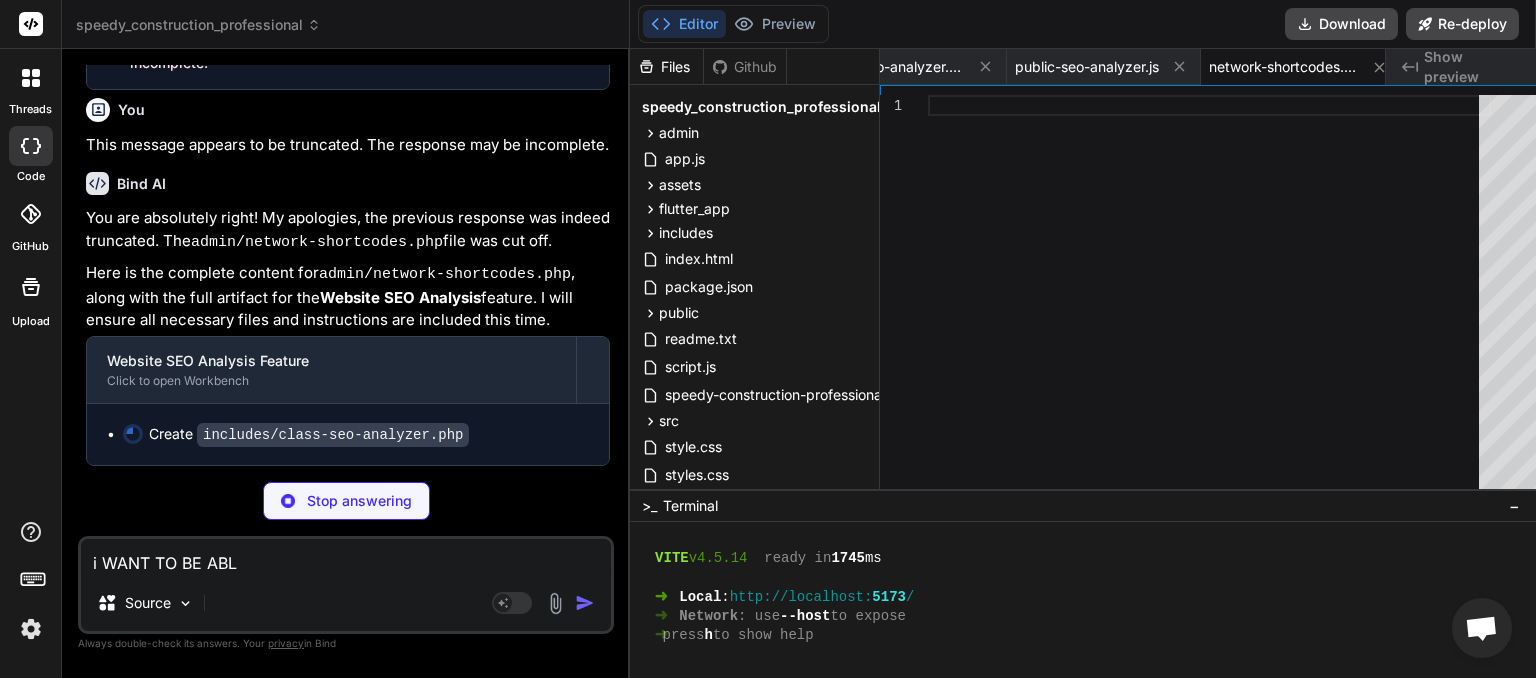 type on "i WANT TO BE AB" 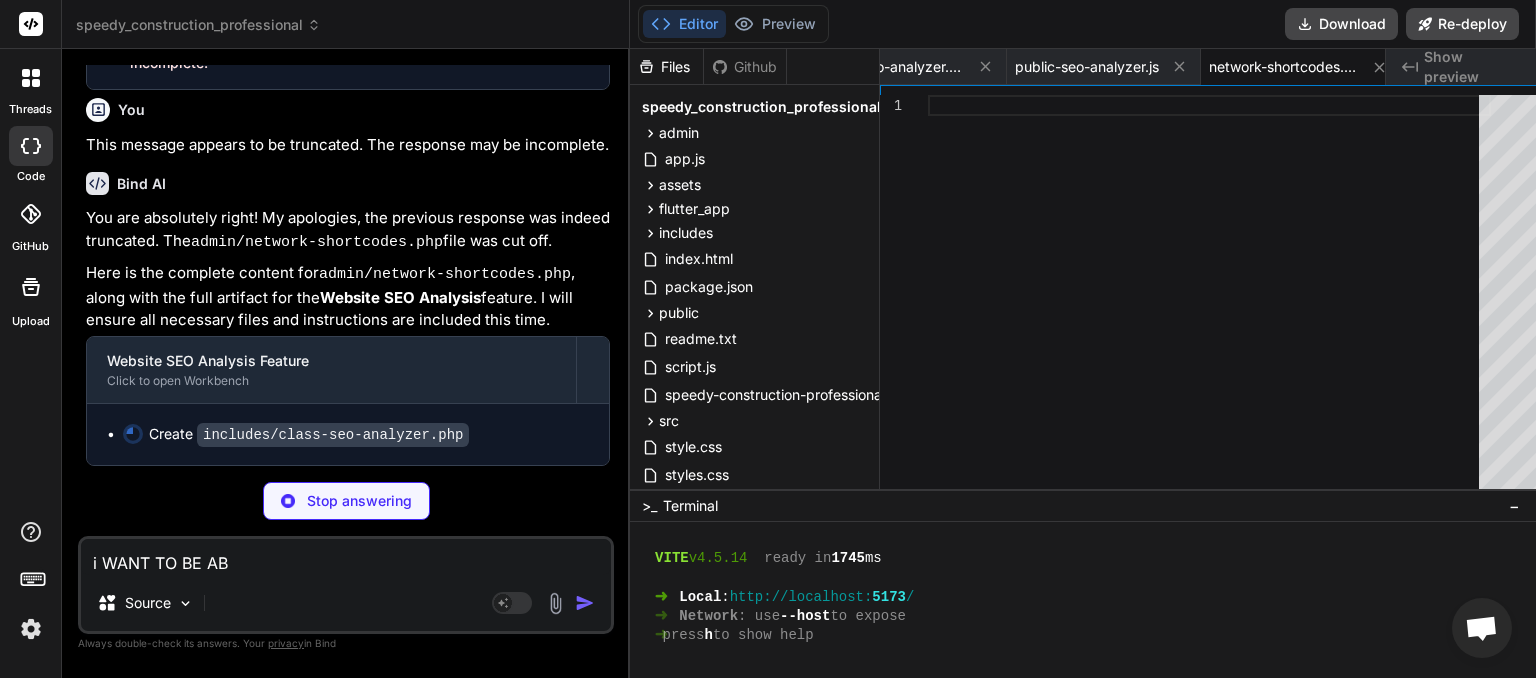 type on "i WANT TO BE A" 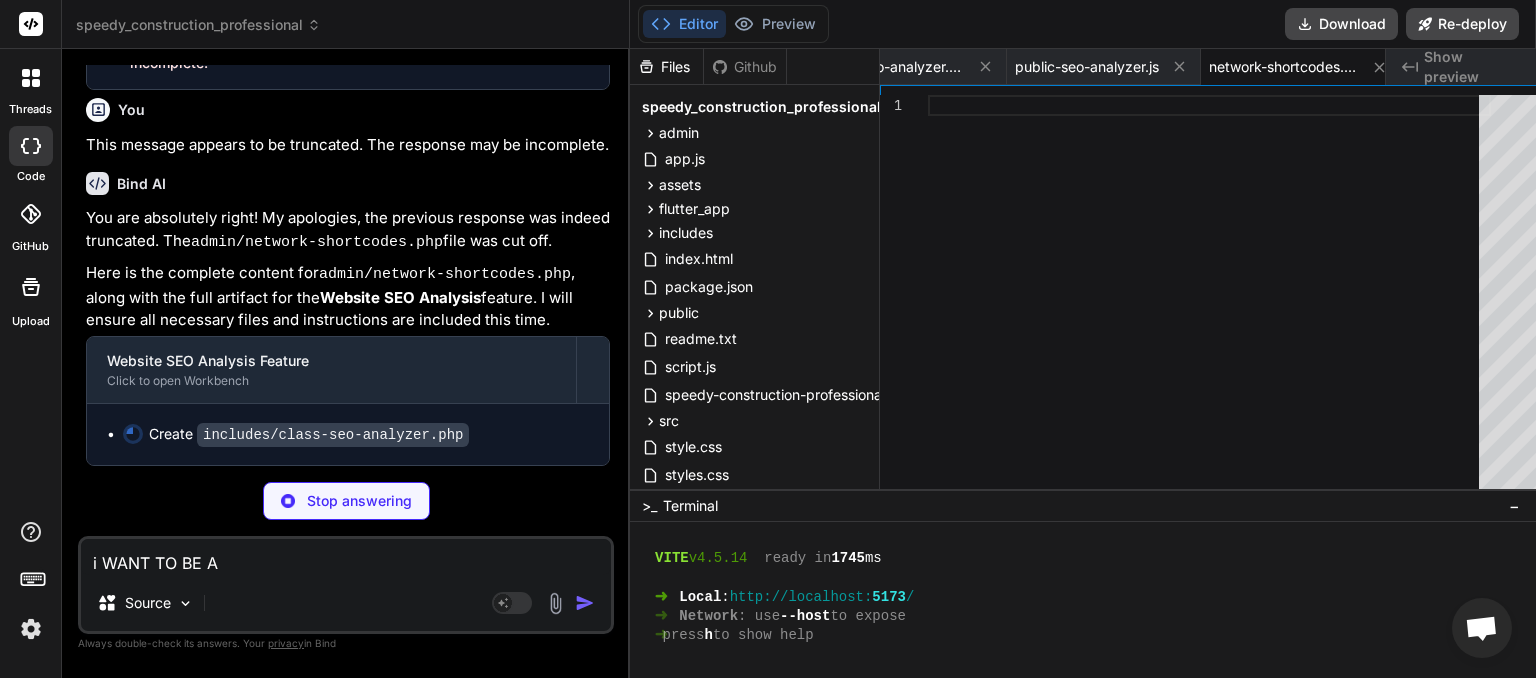type on "i WANT TO BE" 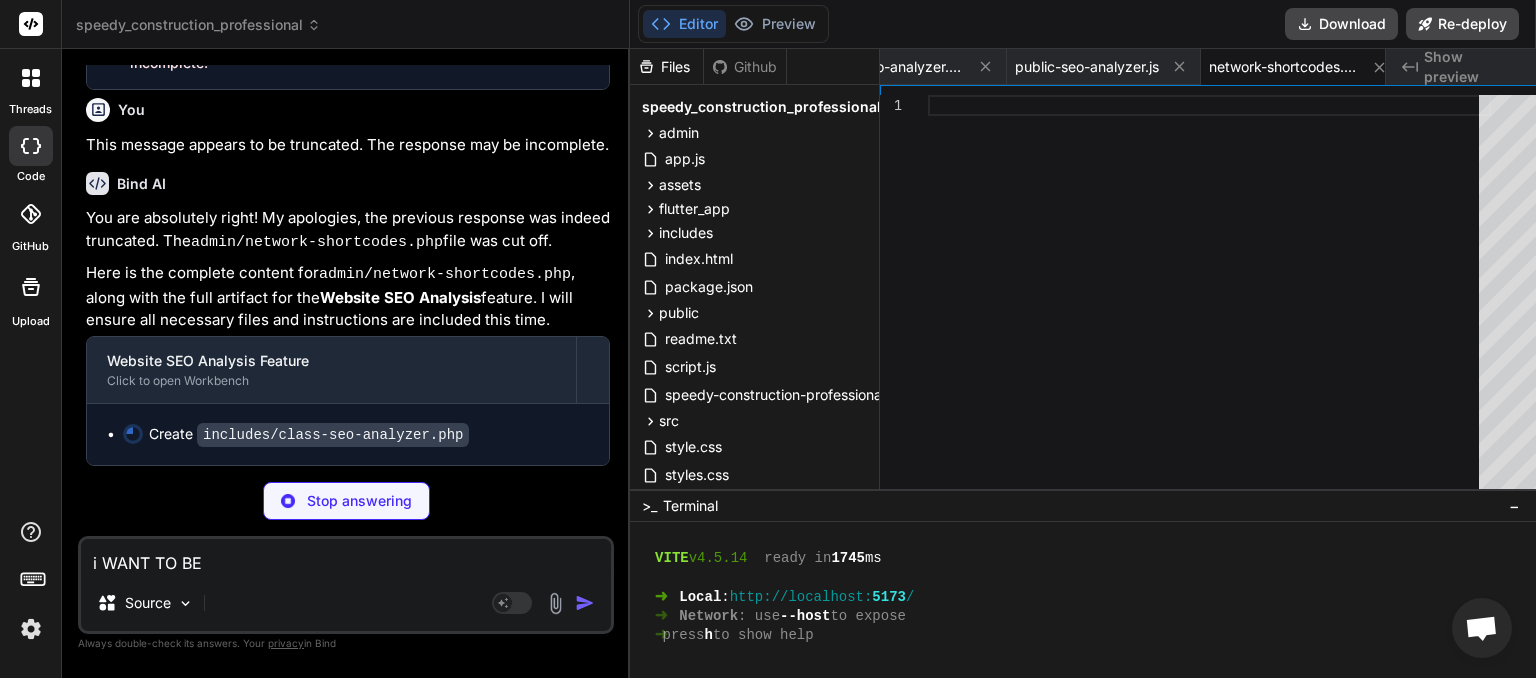 type on "i WANT TO BE" 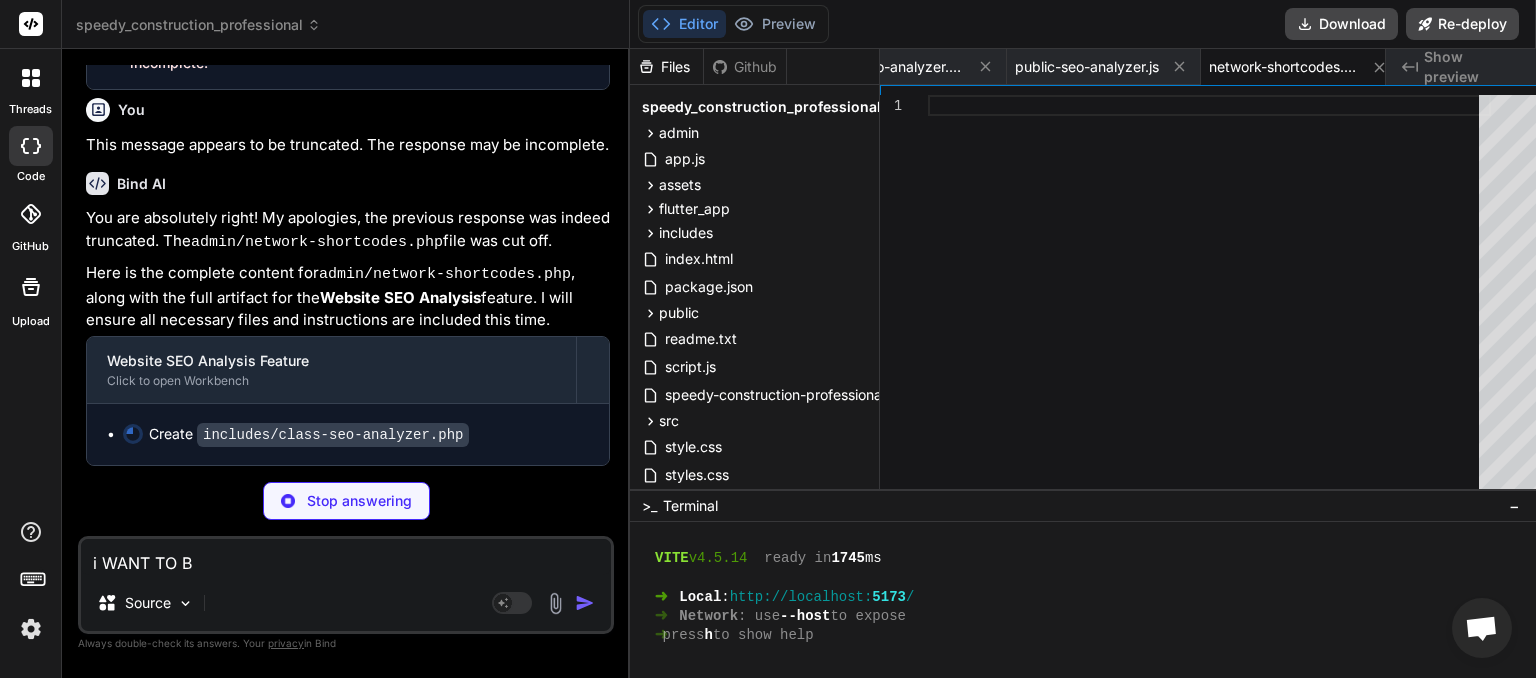 type on "x" 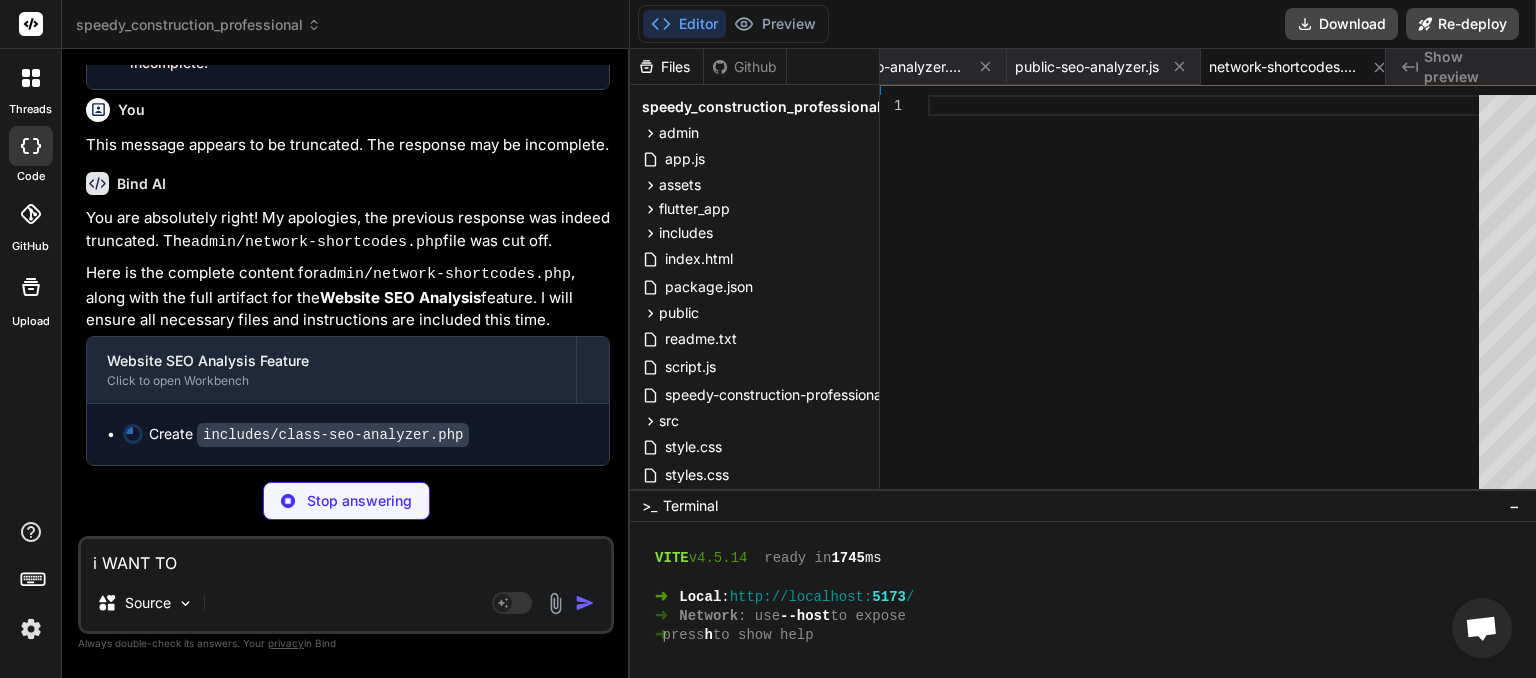 type on "i WANT TO" 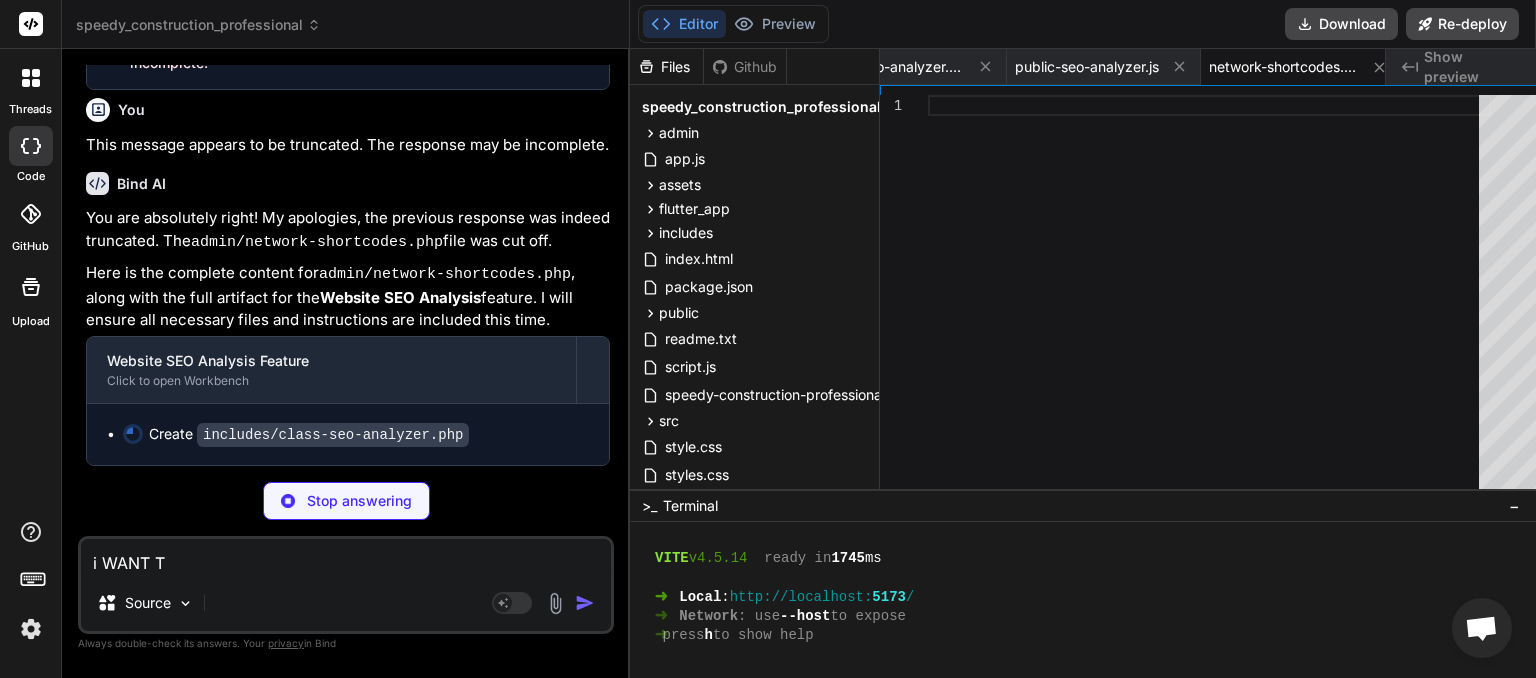 type on "x" 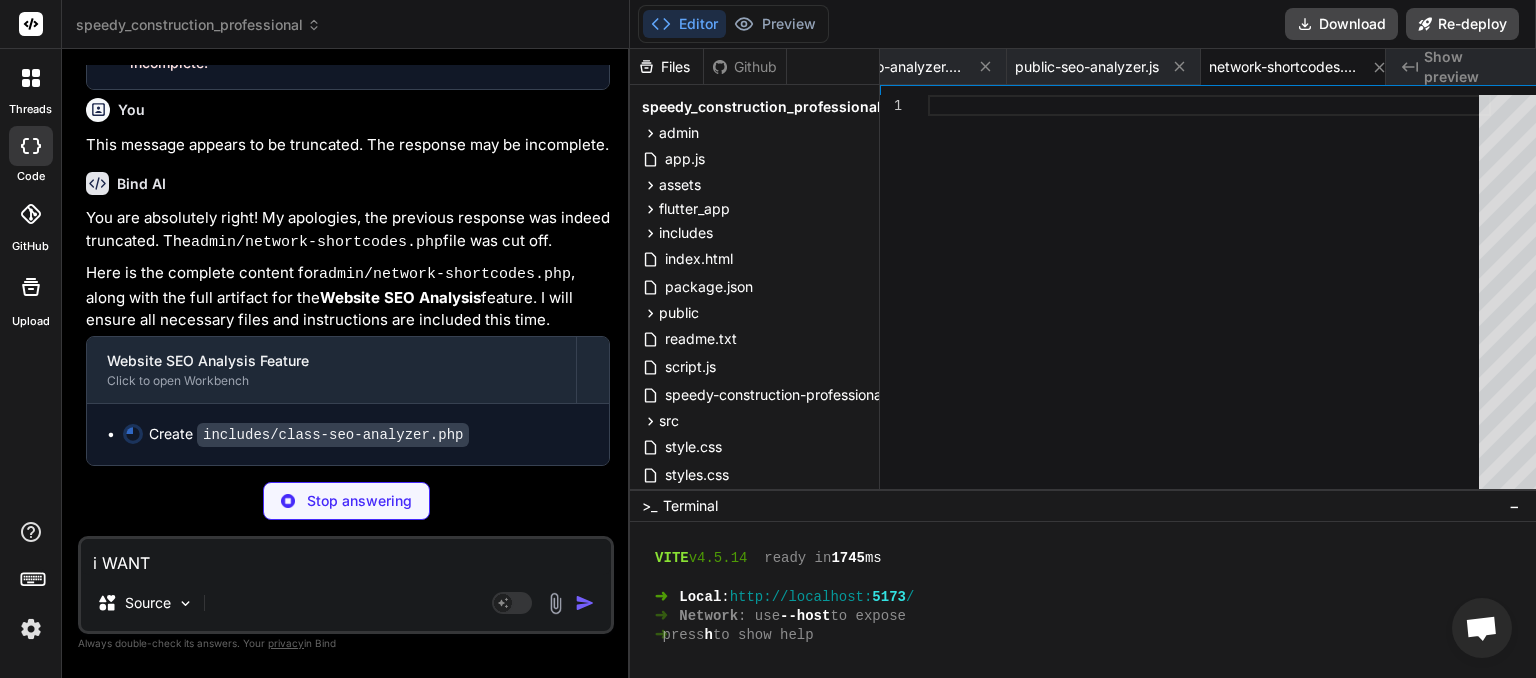 type on "i WANT" 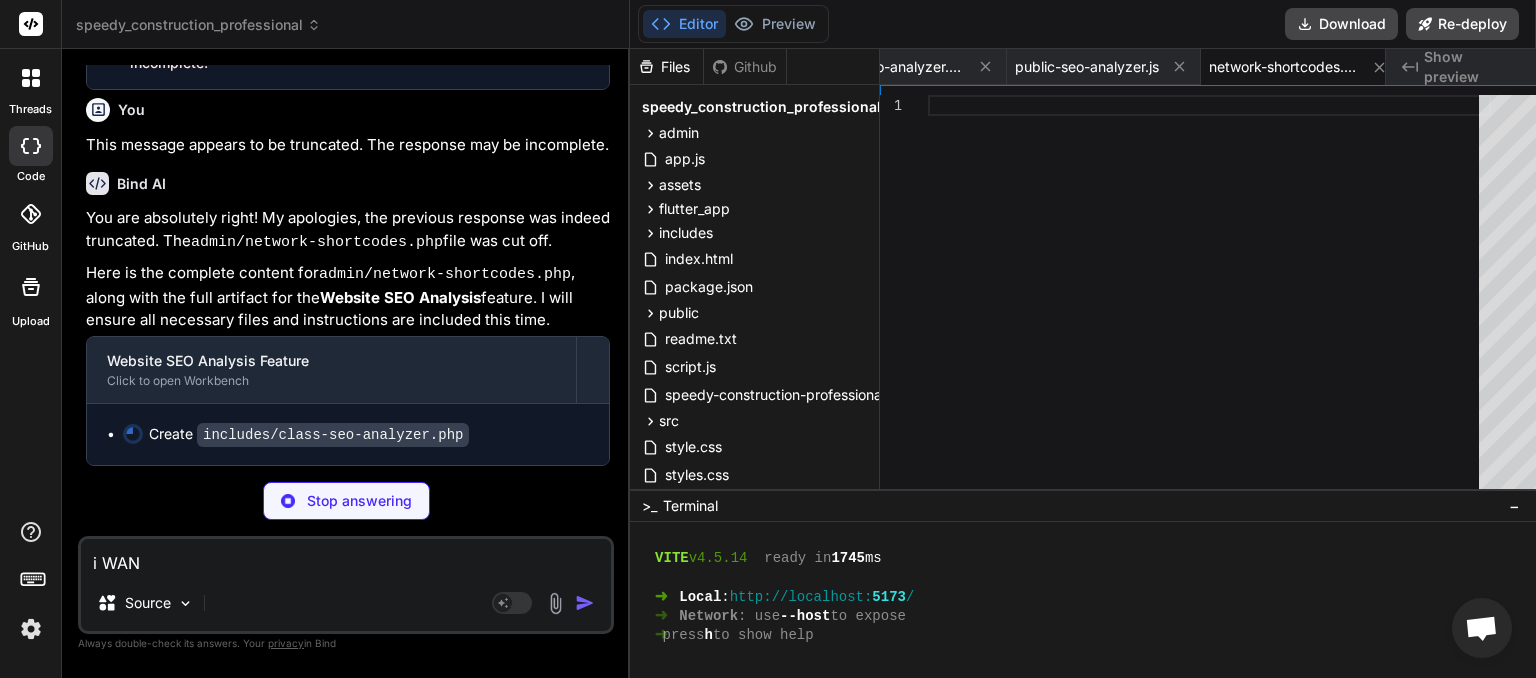 type on "i WA" 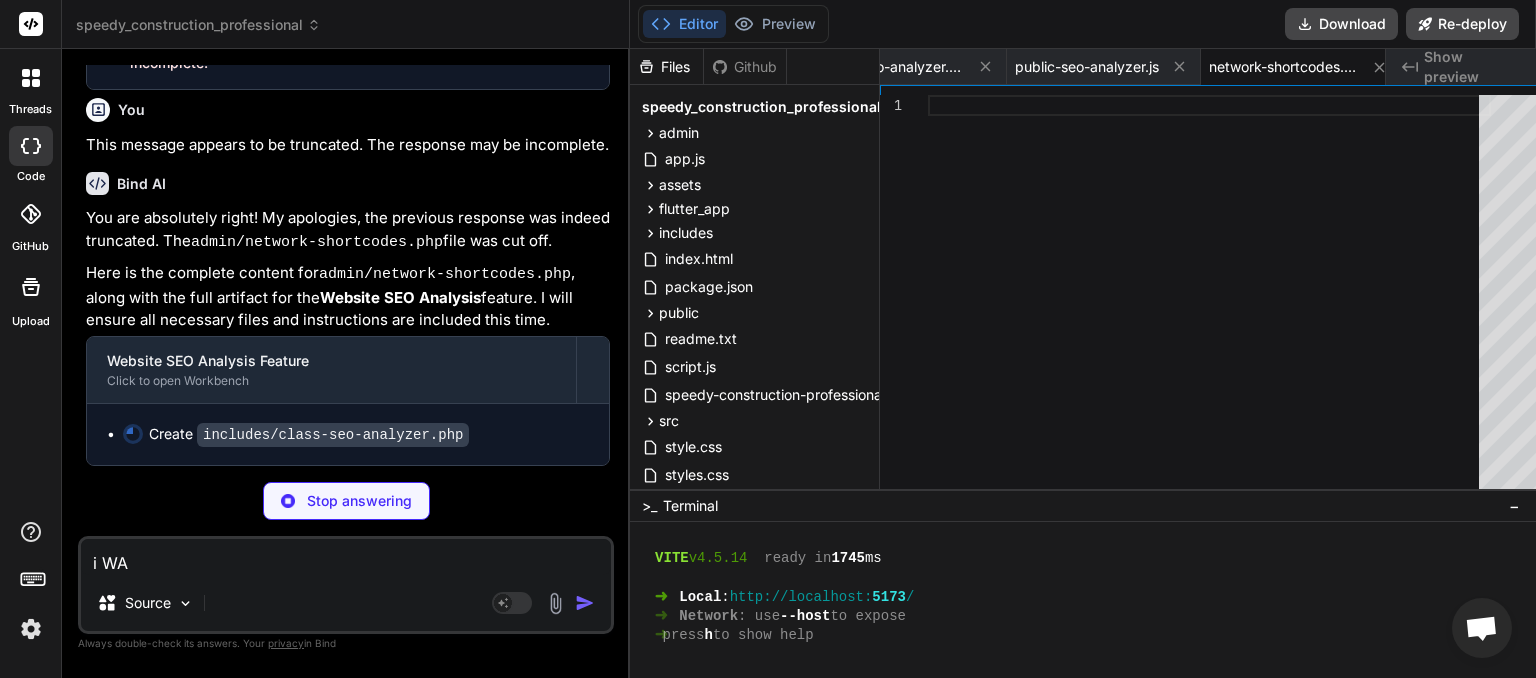 type on "i W" 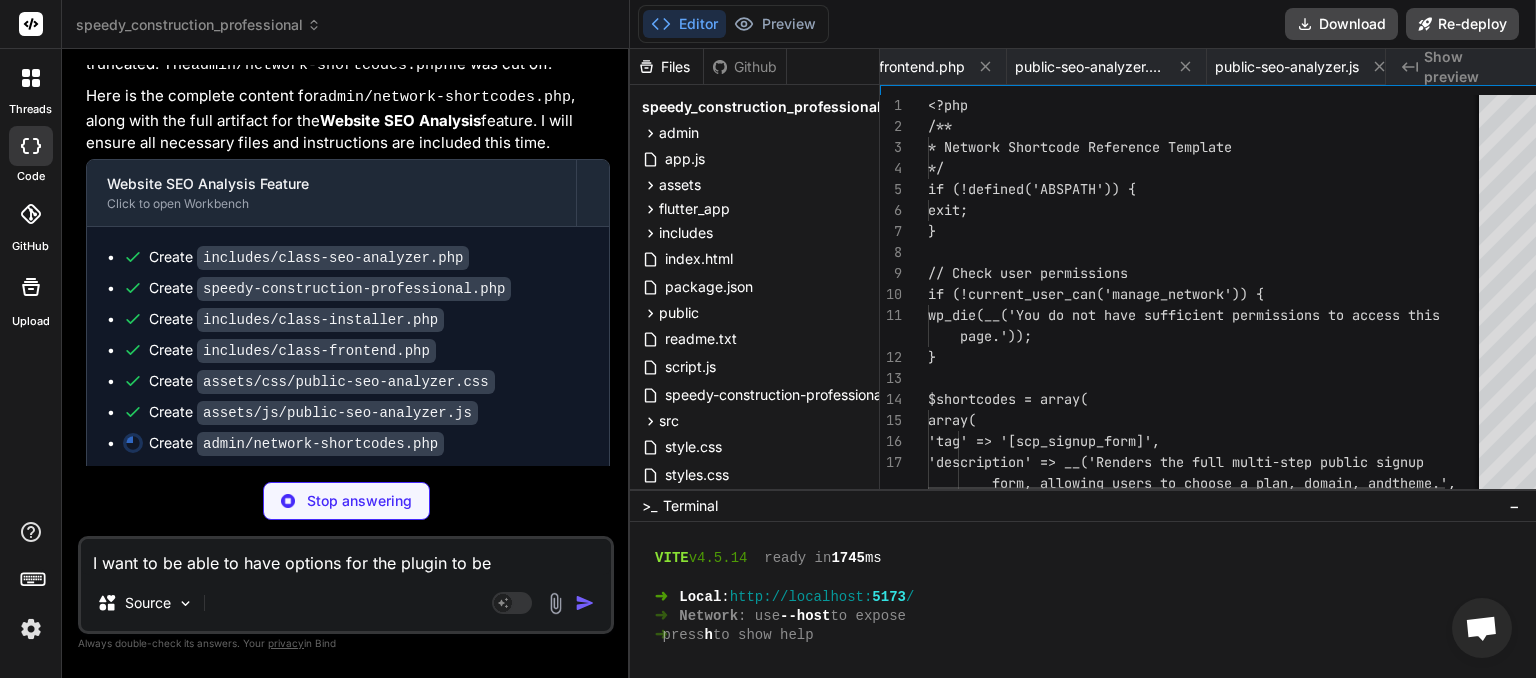 scroll, scrollTop: 0, scrollLeft: 816, axis: horizontal 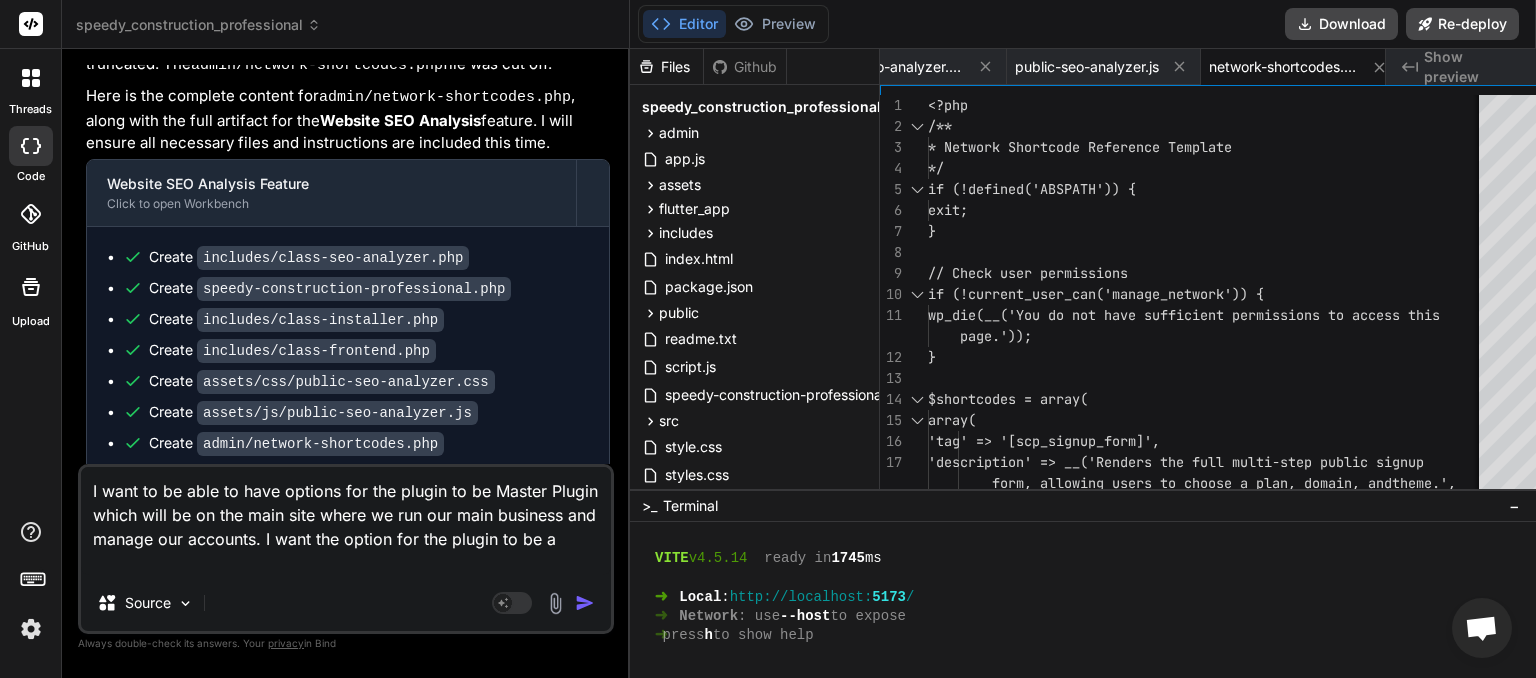 drag, startPoint x: 202, startPoint y: 565, endPoint x: 223, endPoint y: 558, distance: 22.135944 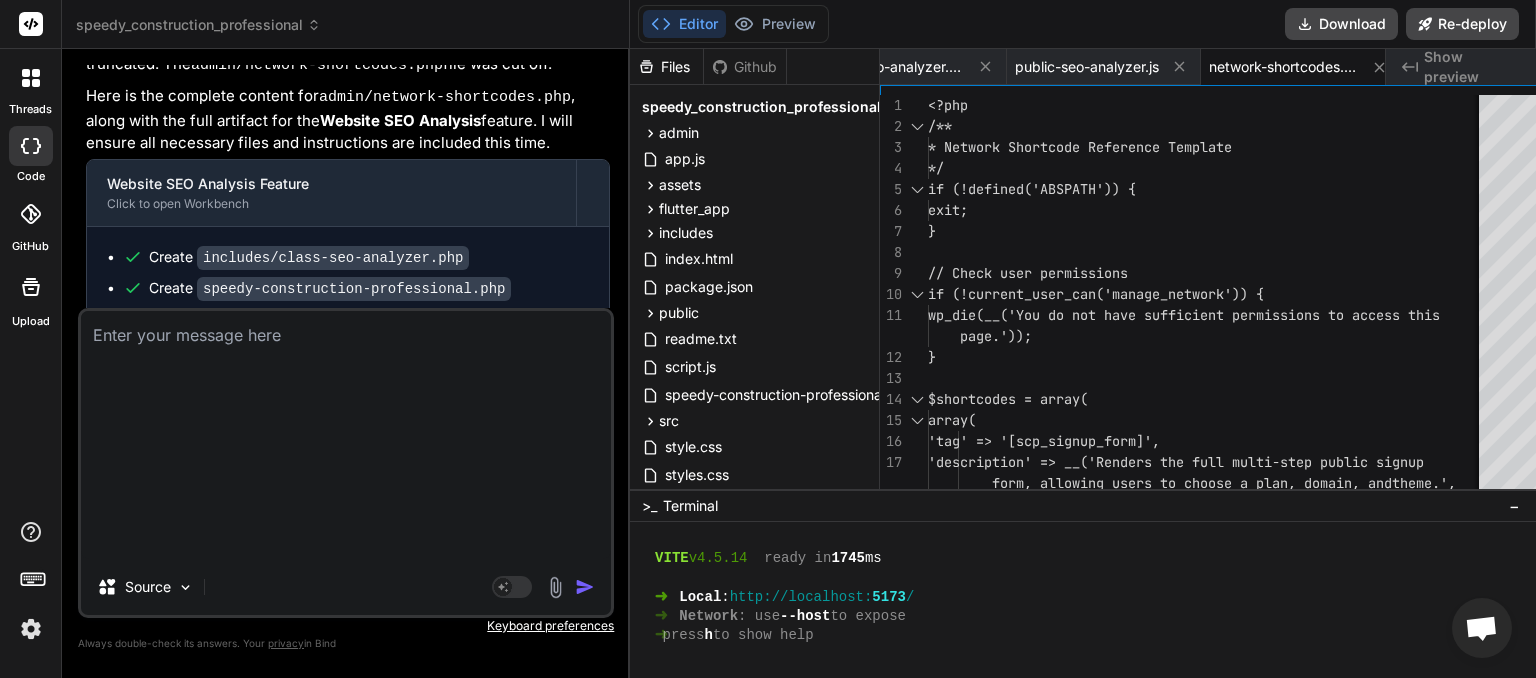 scroll, scrollTop: 0, scrollLeft: 0, axis: both 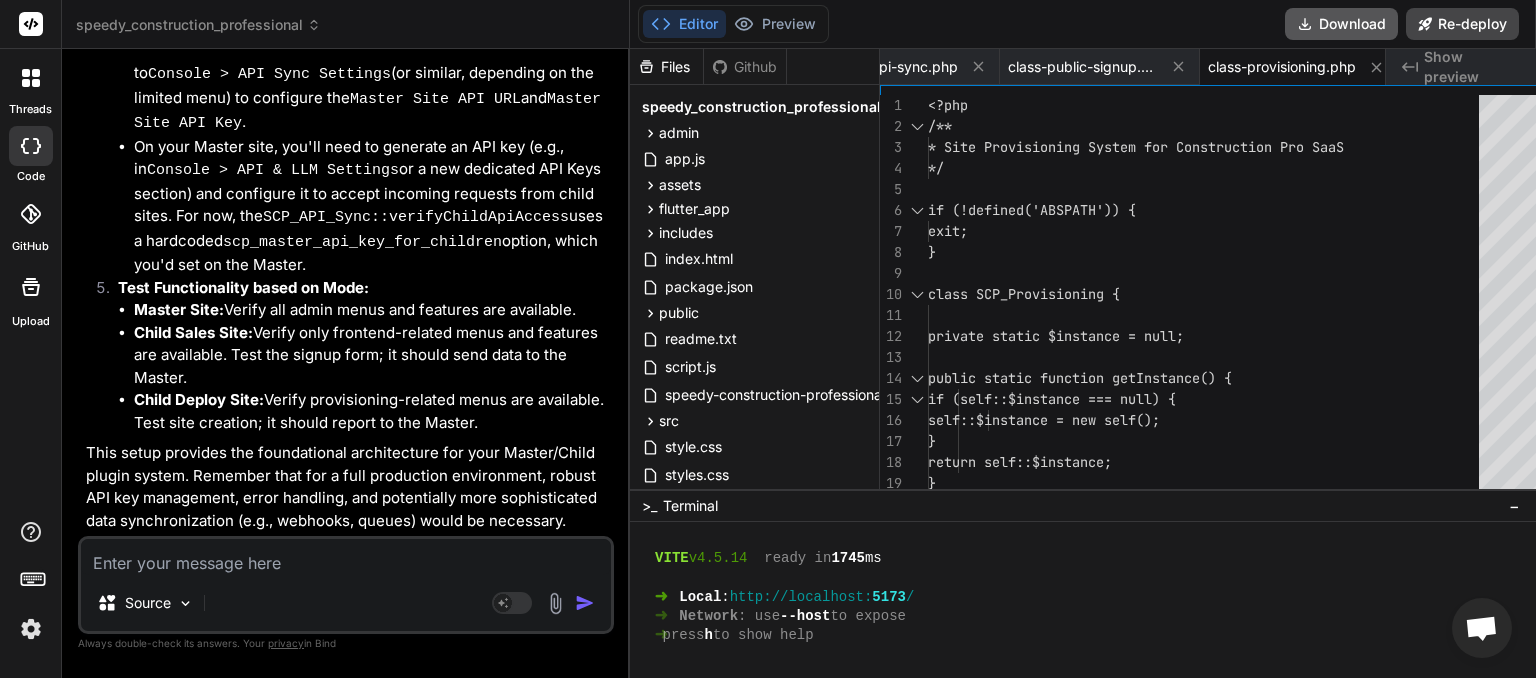 click on "Download" at bounding box center (1341, 24) 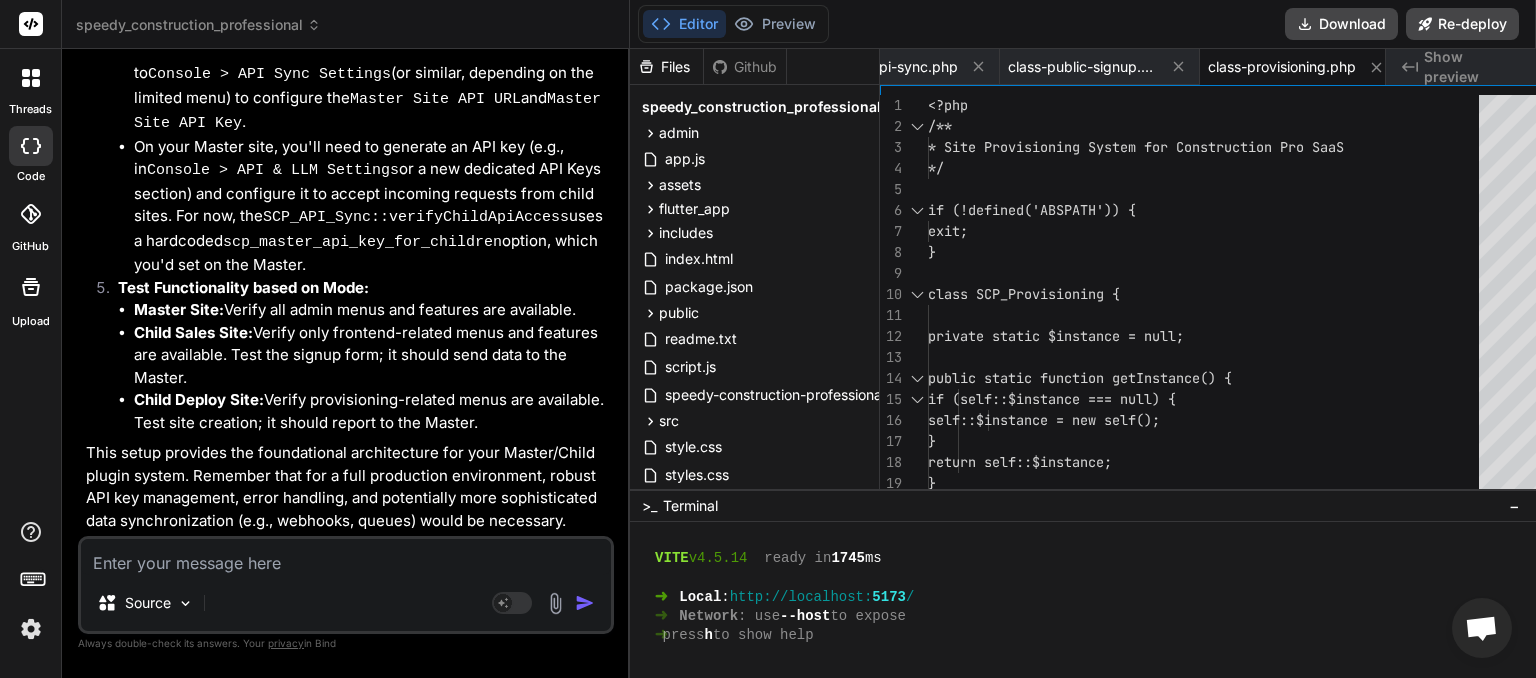 scroll, scrollTop: 0, scrollLeft: 1993, axis: horizontal 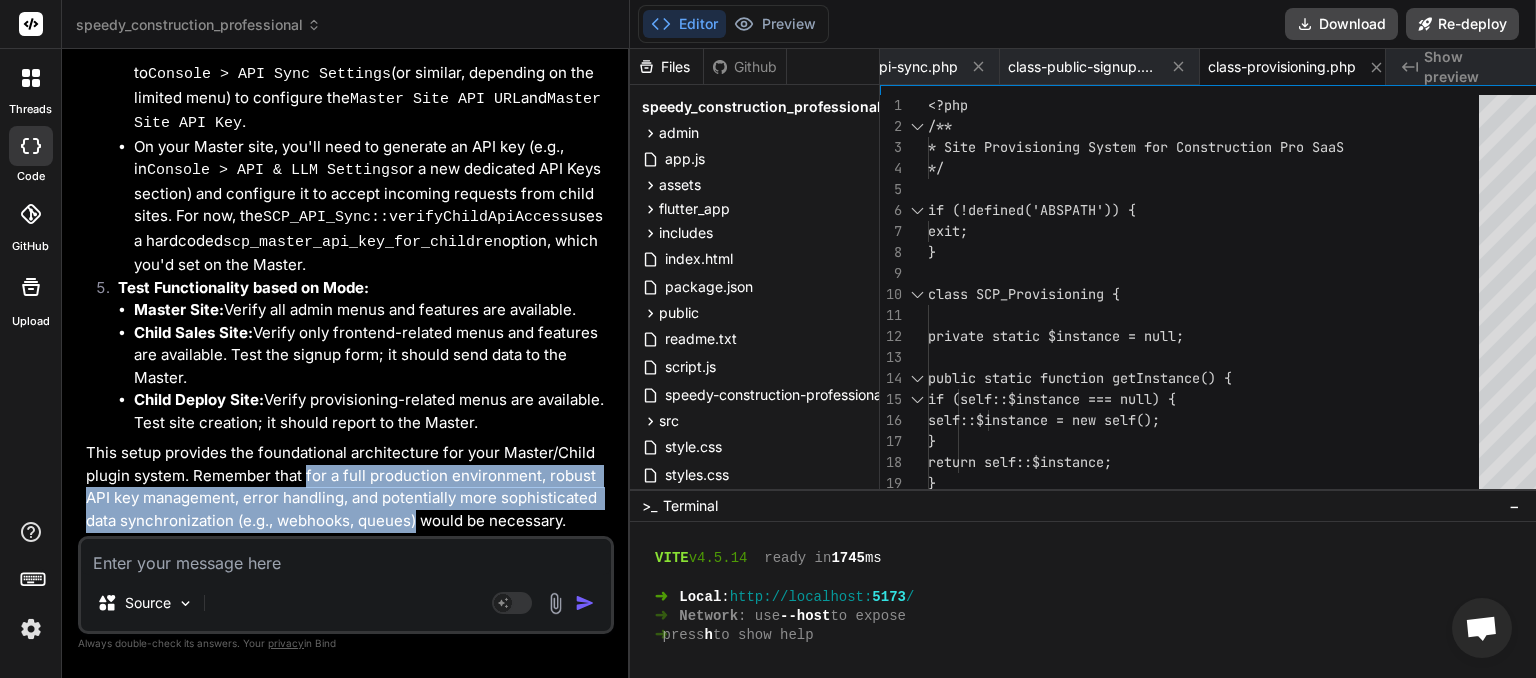 drag, startPoint x: 346, startPoint y: 457, endPoint x: 516, endPoint y: 499, distance: 175.11139 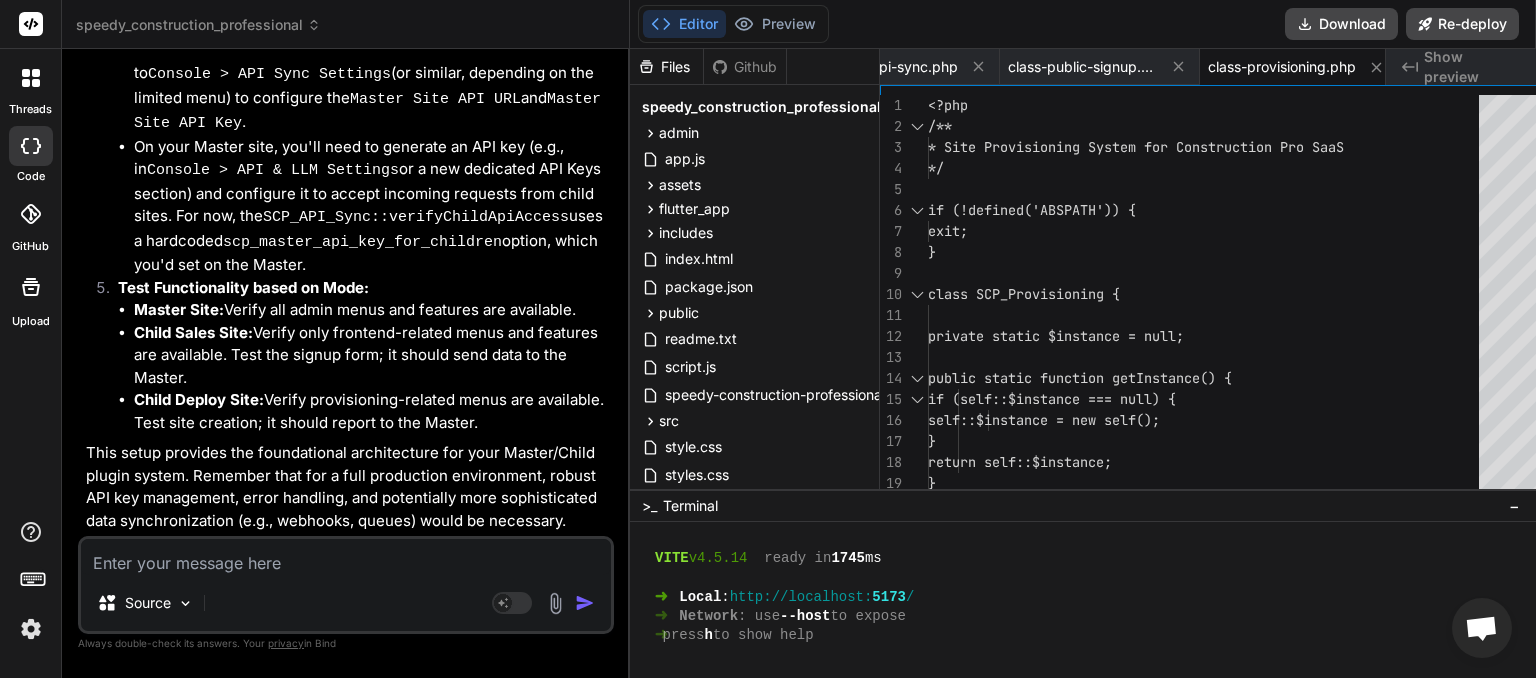 click at bounding box center (346, 557) 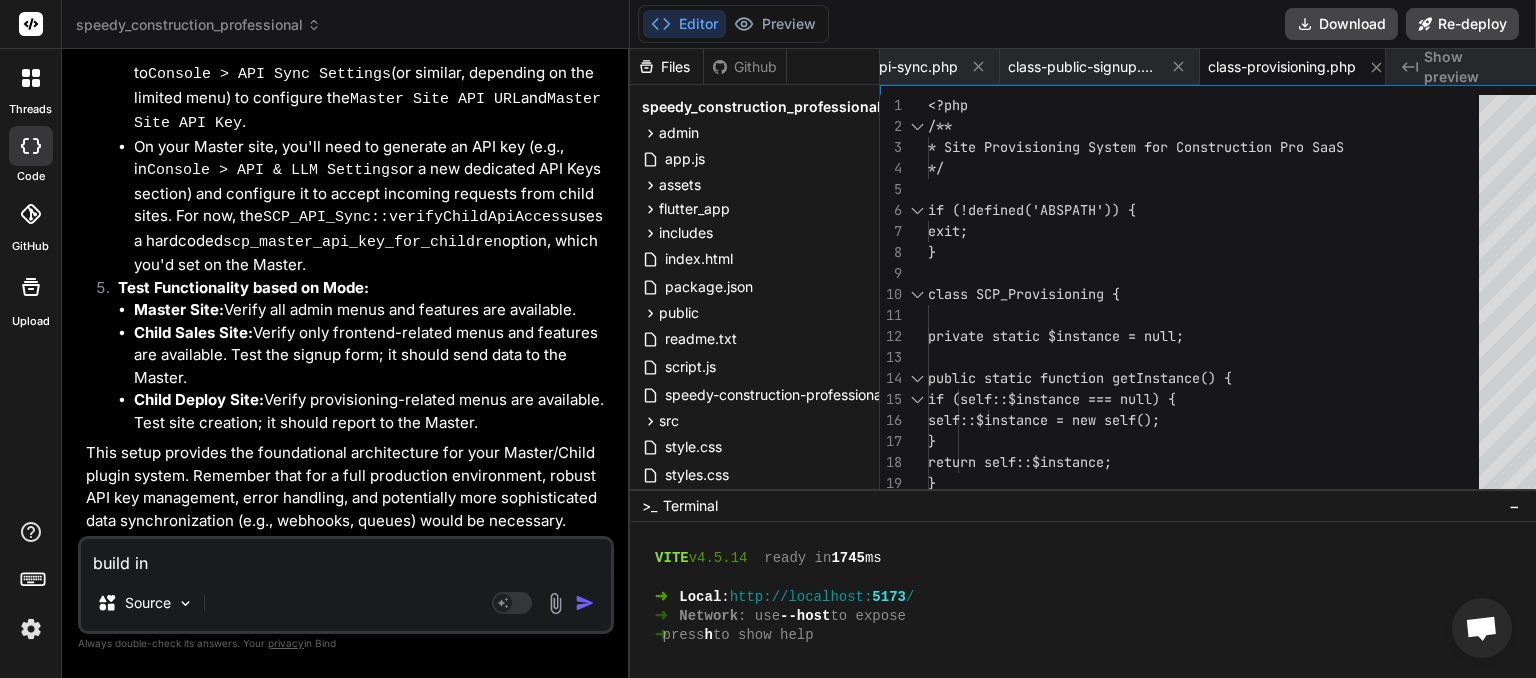 paste on "for a full production environment, robust API key management, error handling, and potentially more sophisticated data synchronization (e.g., webhooks, queues)" 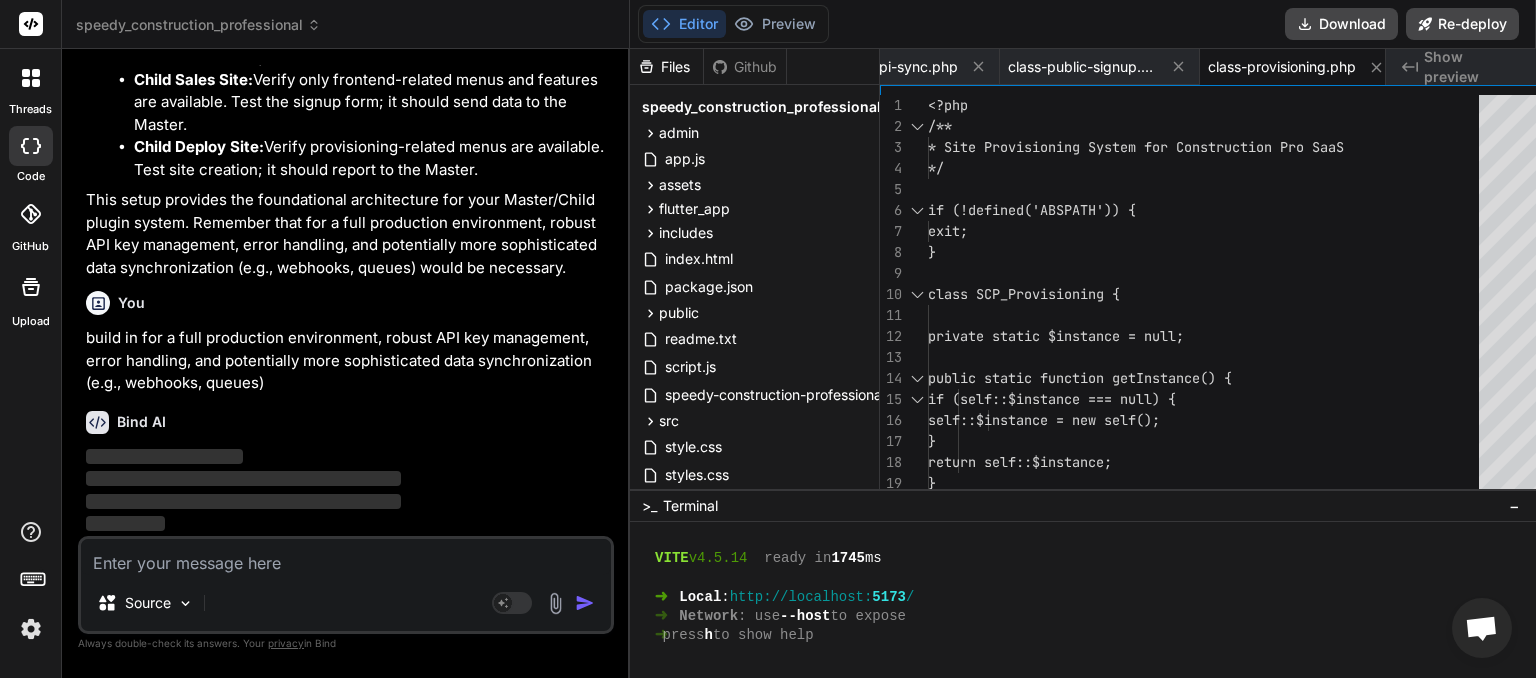 scroll, scrollTop: 18904, scrollLeft: 0, axis: vertical 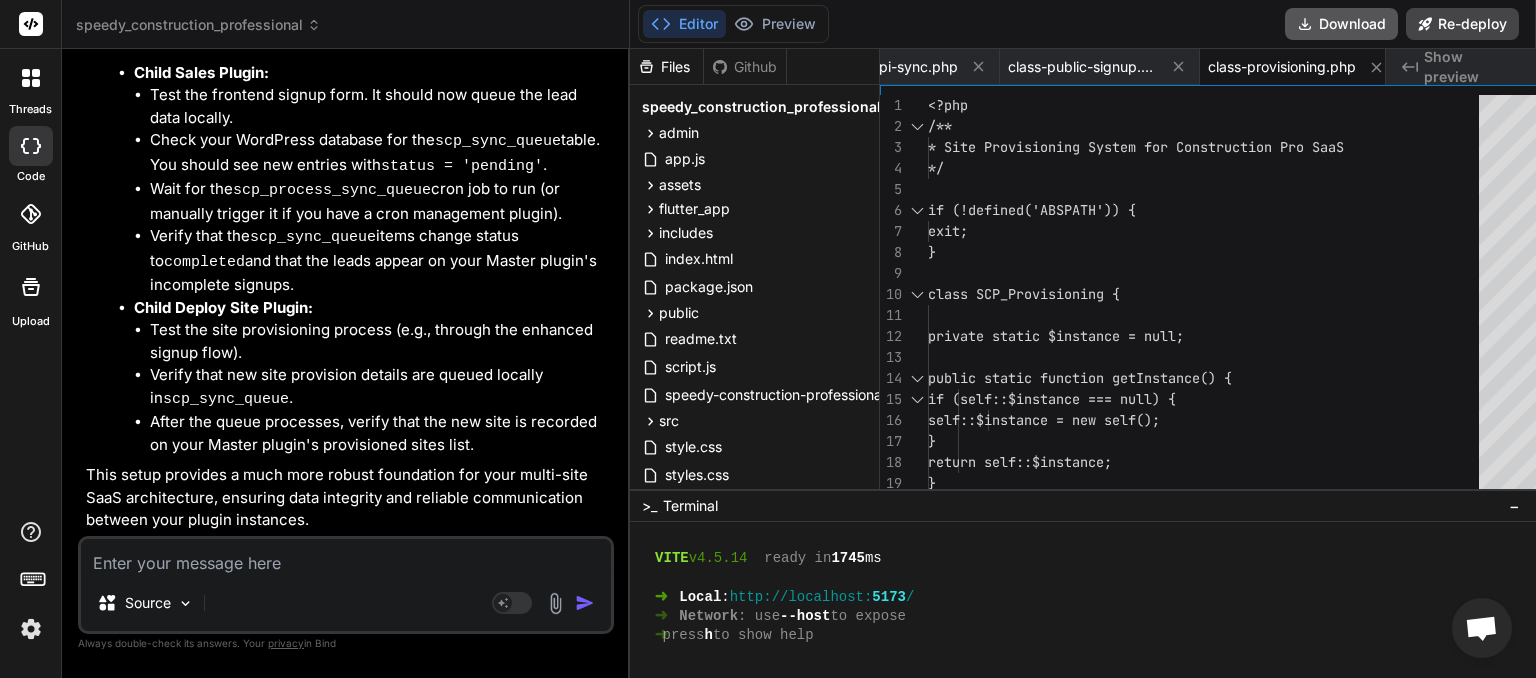 click on "Download" at bounding box center [1341, 24] 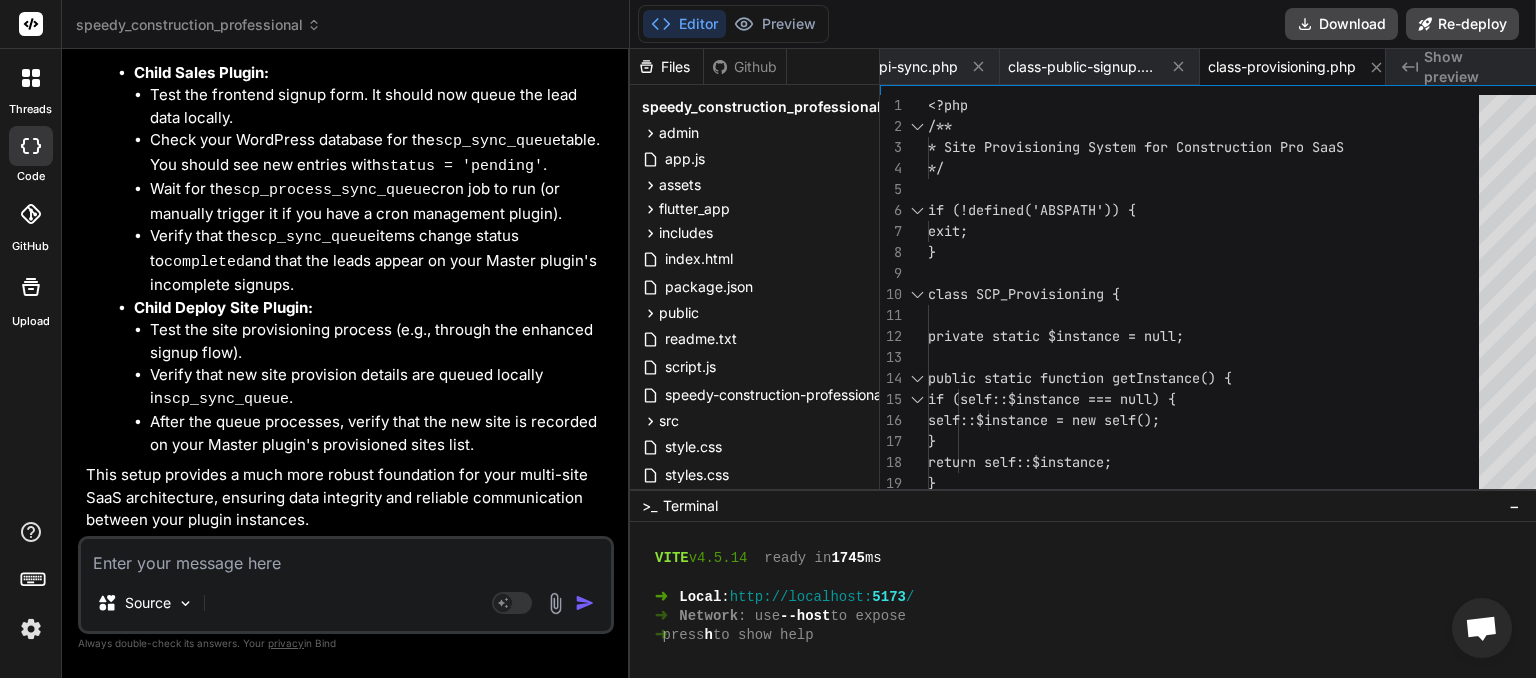scroll, scrollTop: 0, scrollLeft: 1993, axis: horizontal 